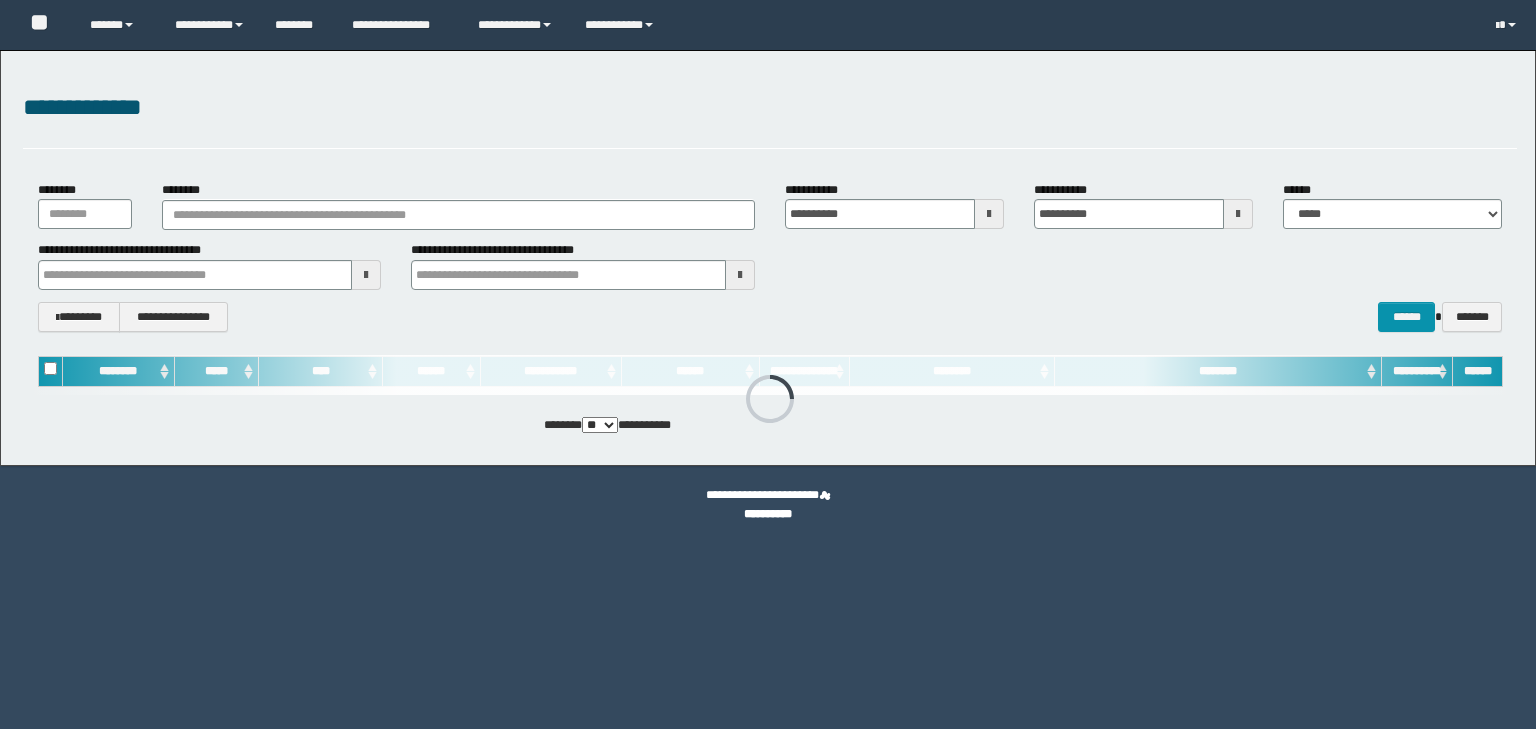 scroll, scrollTop: 0, scrollLeft: 0, axis: both 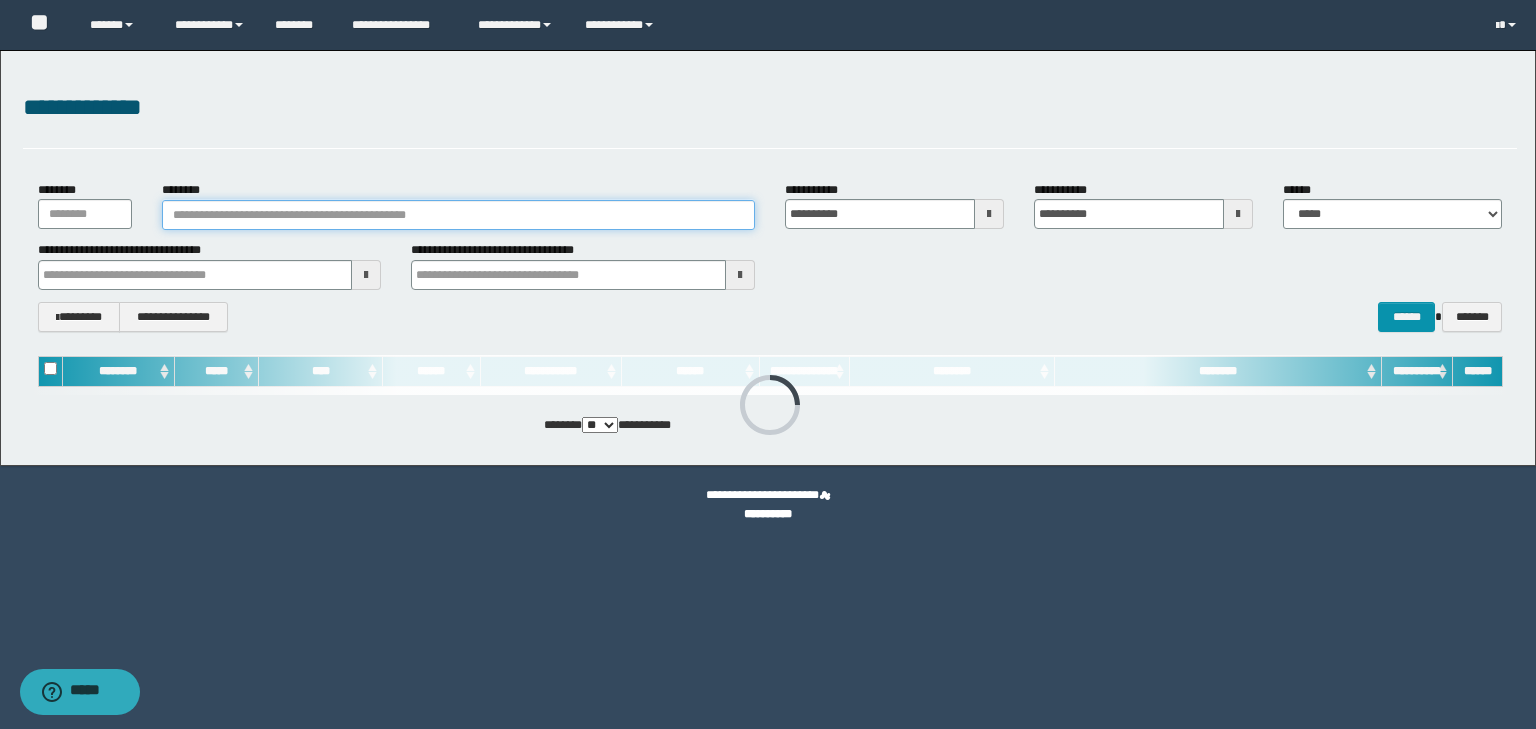 click on "********" at bounding box center [458, 215] 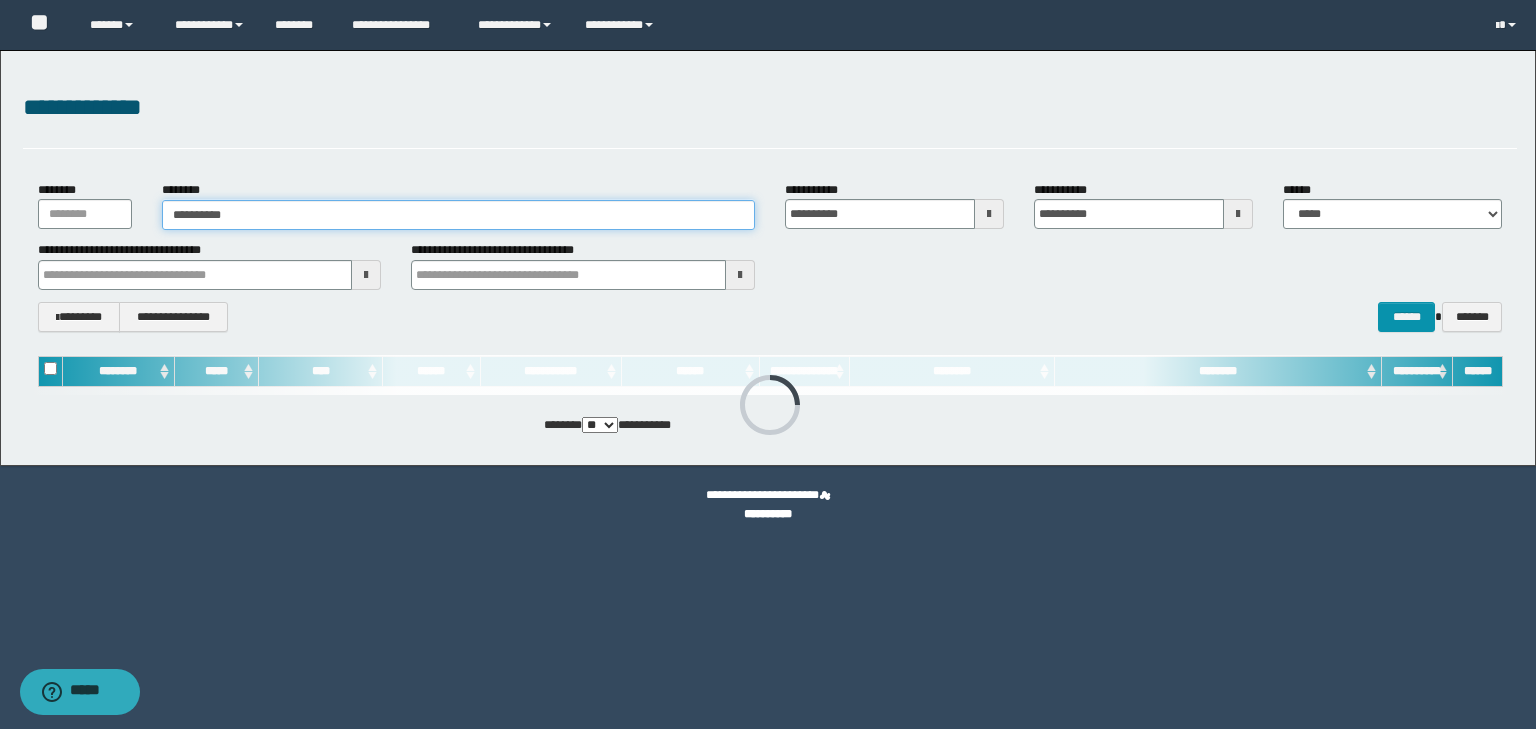 type on "**********" 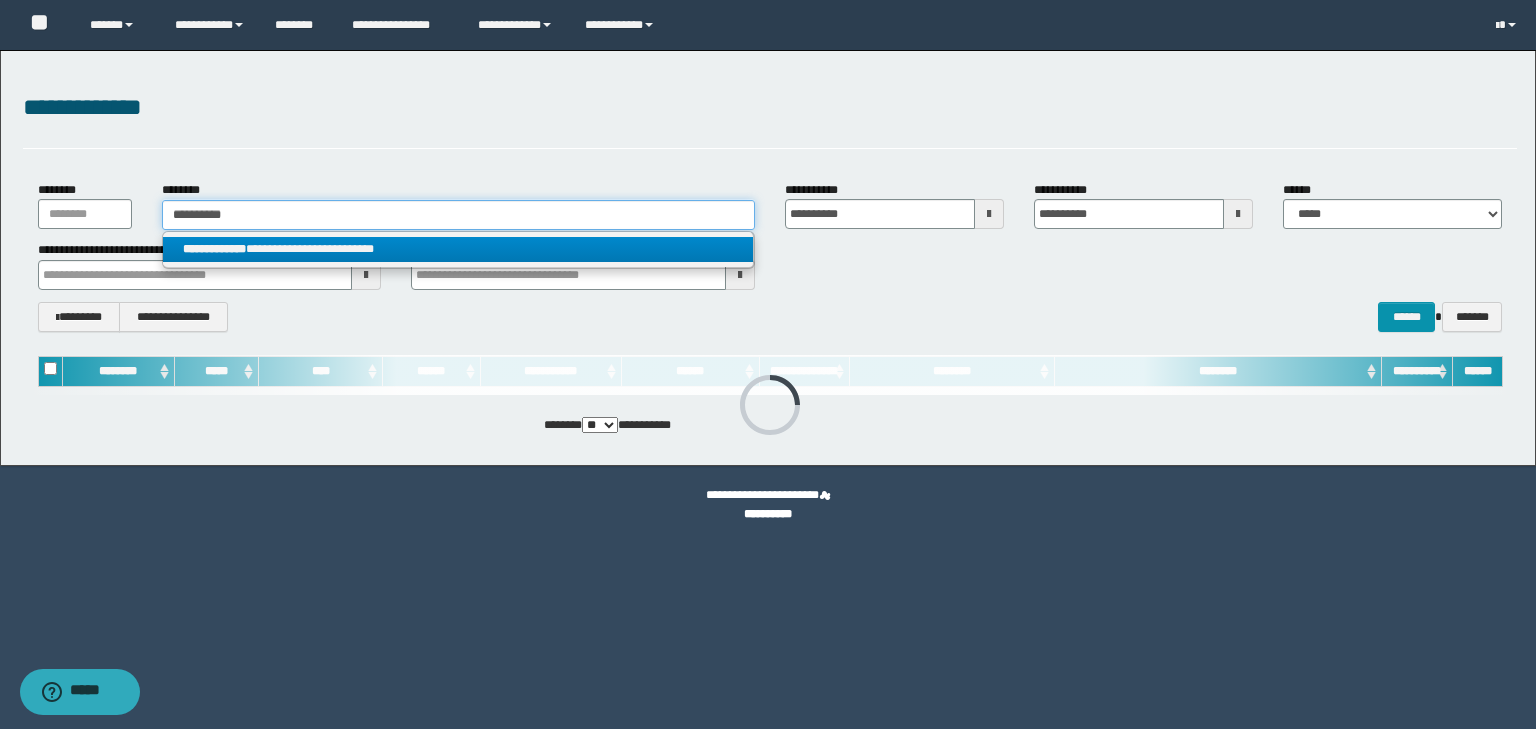 type on "**********" 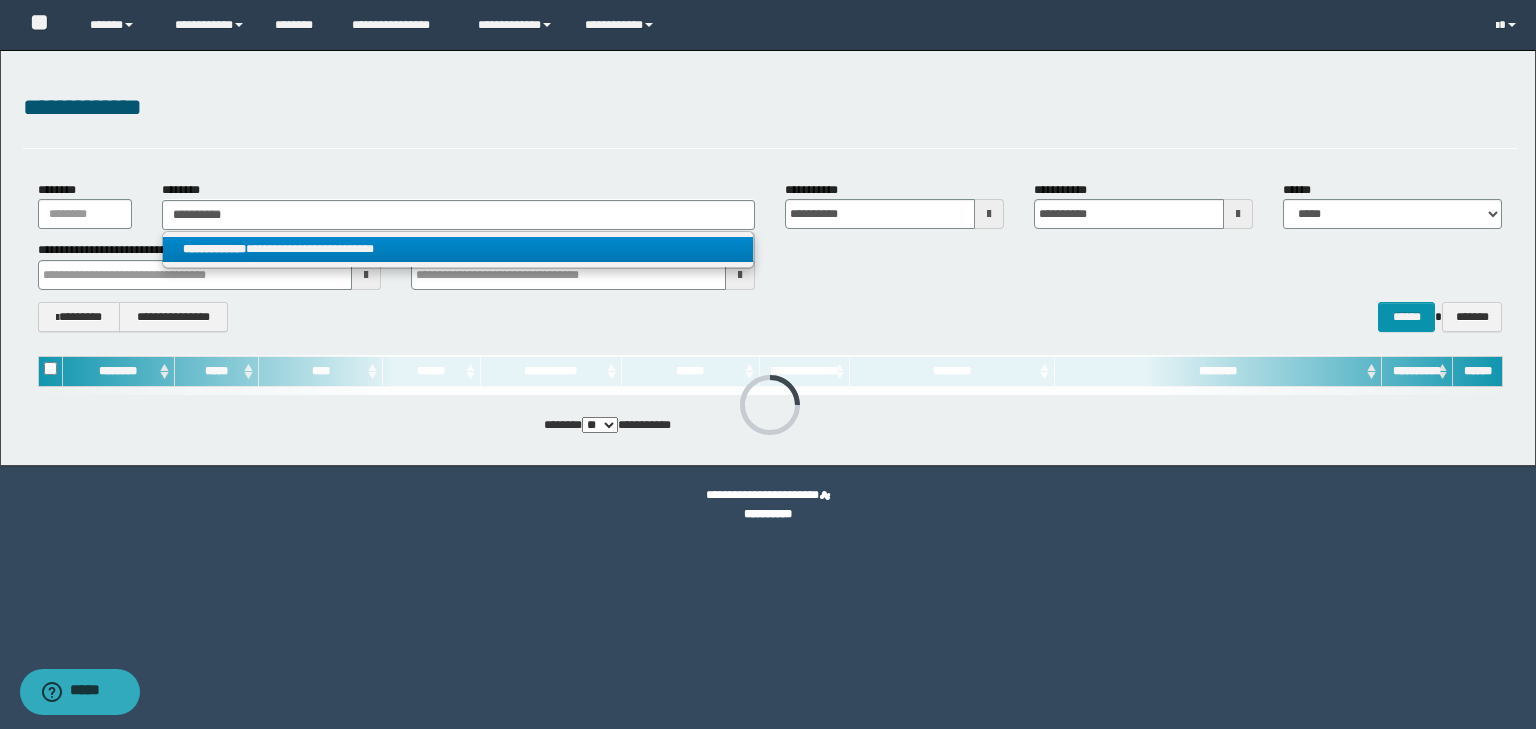 drag, startPoint x: 304, startPoint y: 241, endPoint x: 383, endPoint y: 259, distance: 81.02469 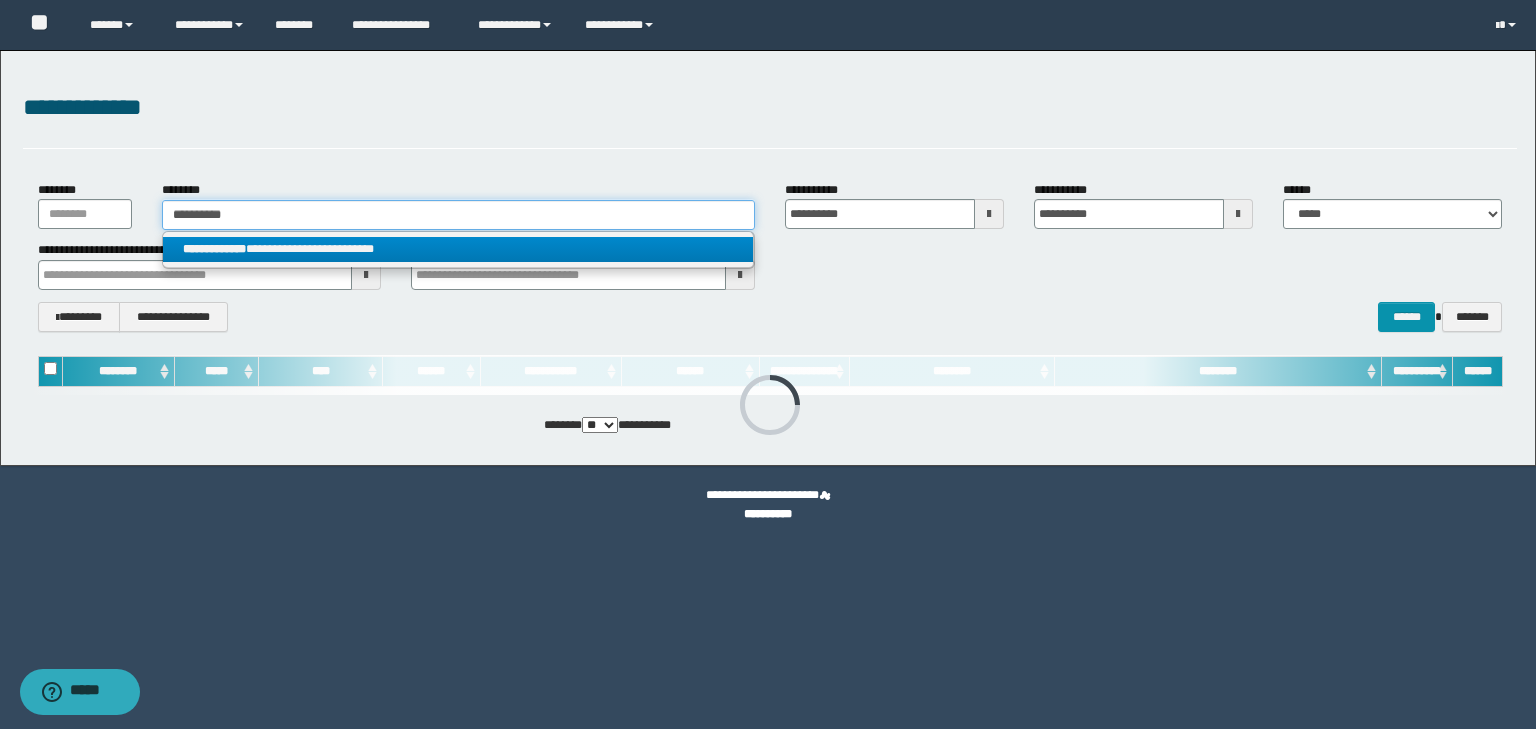 type 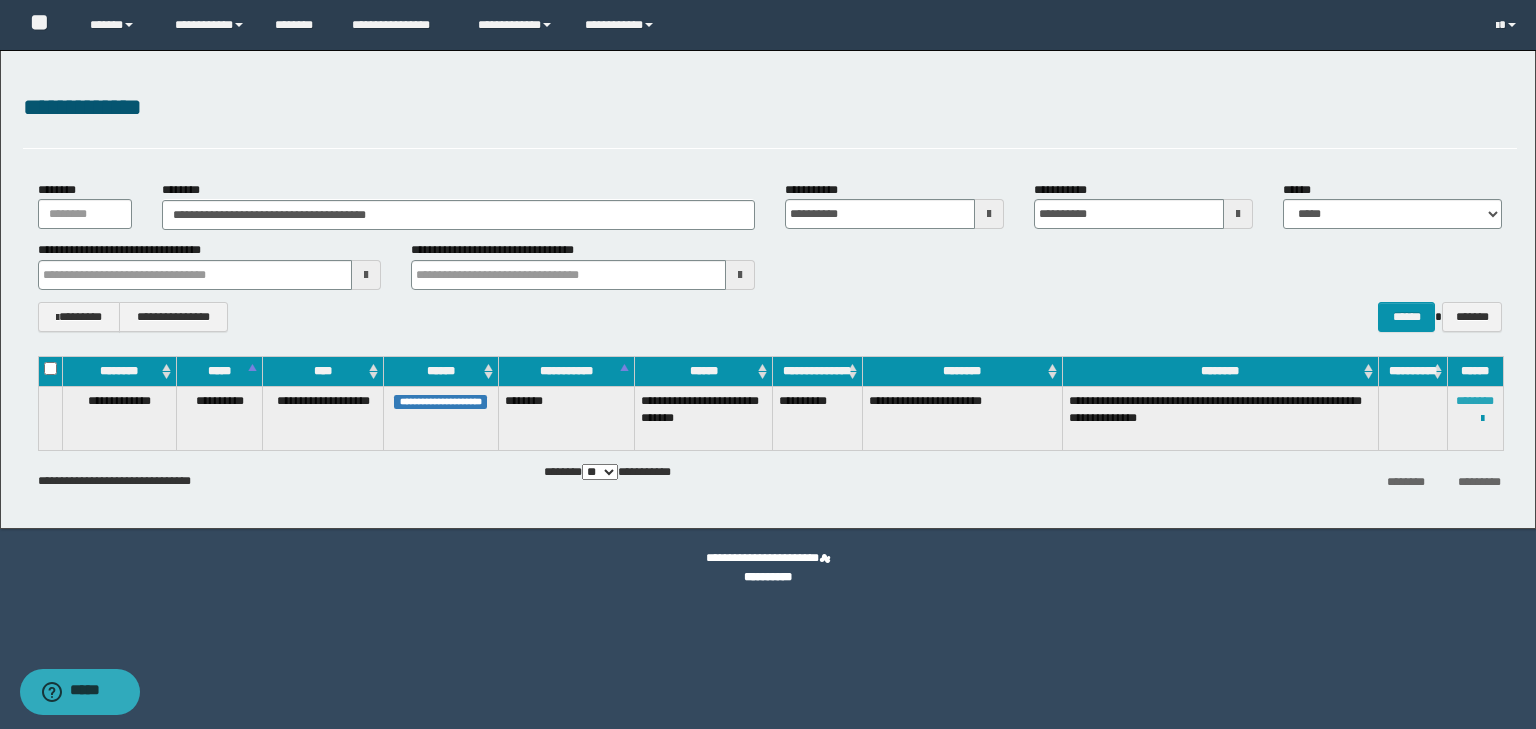 click on "********" at bounding box center (1475, 401) 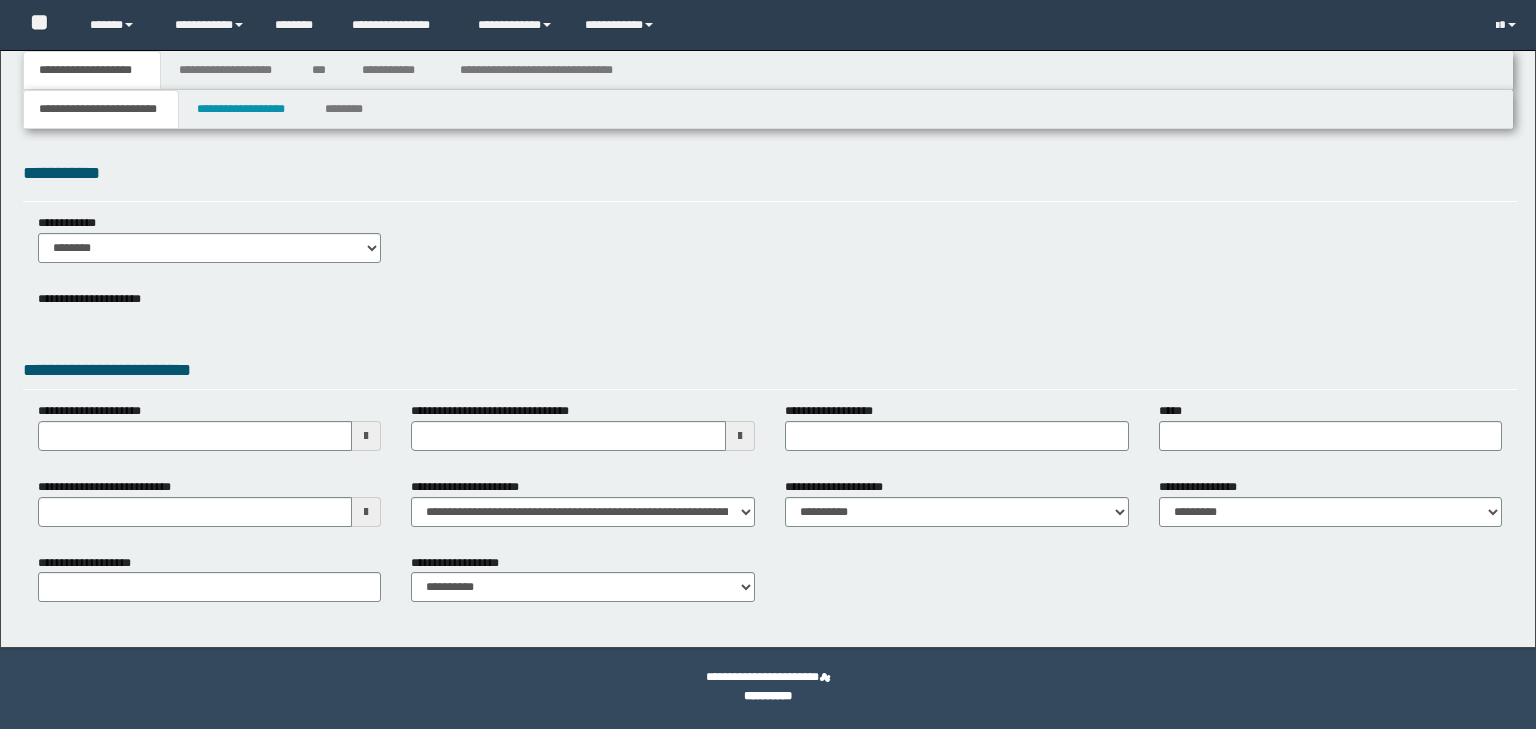 scroll, scrollTop: 0, scrollLeft: 0, axis: both 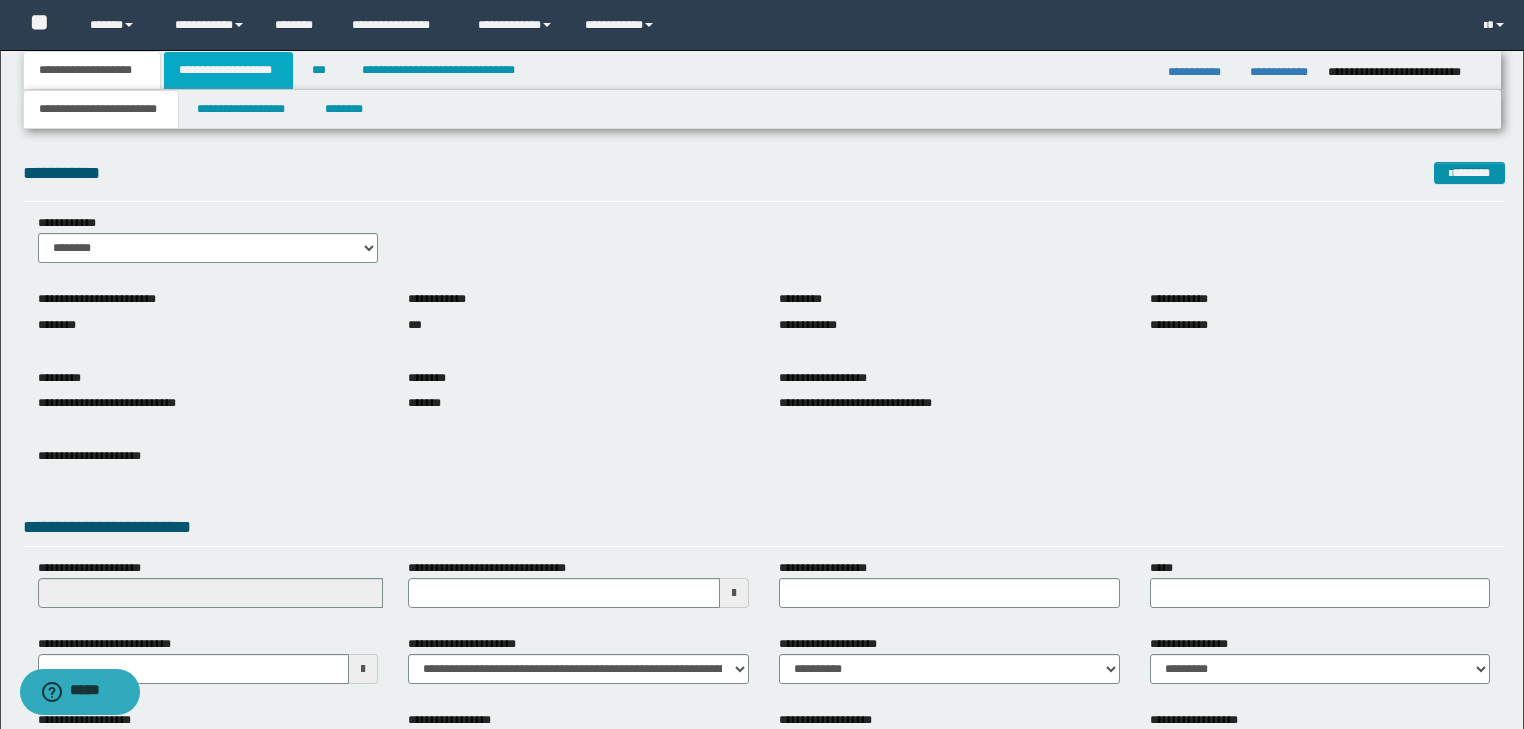 click on "**********" at bounding box center [228, 70] 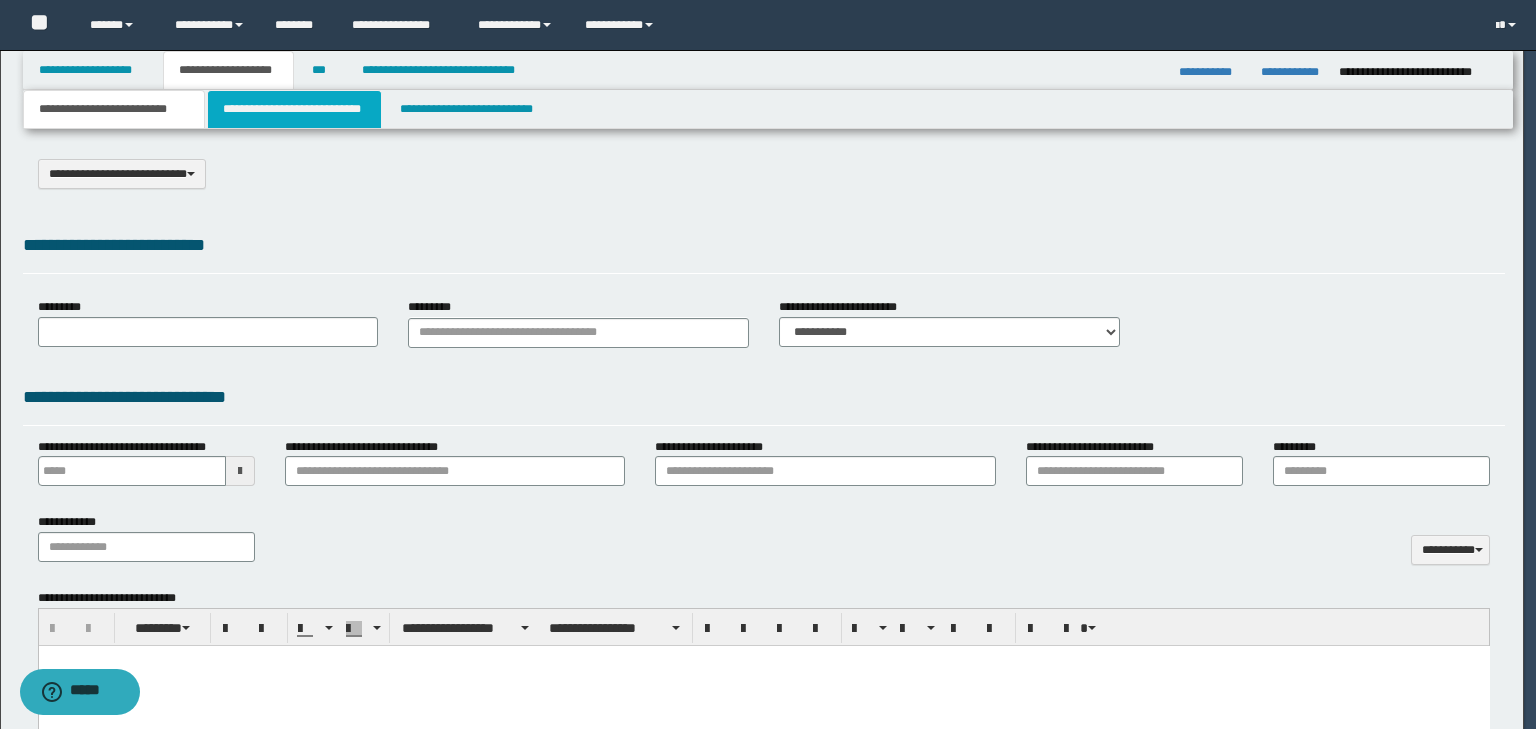 scroll, scrollTop: 0, scrollLeft: 0, axis: both 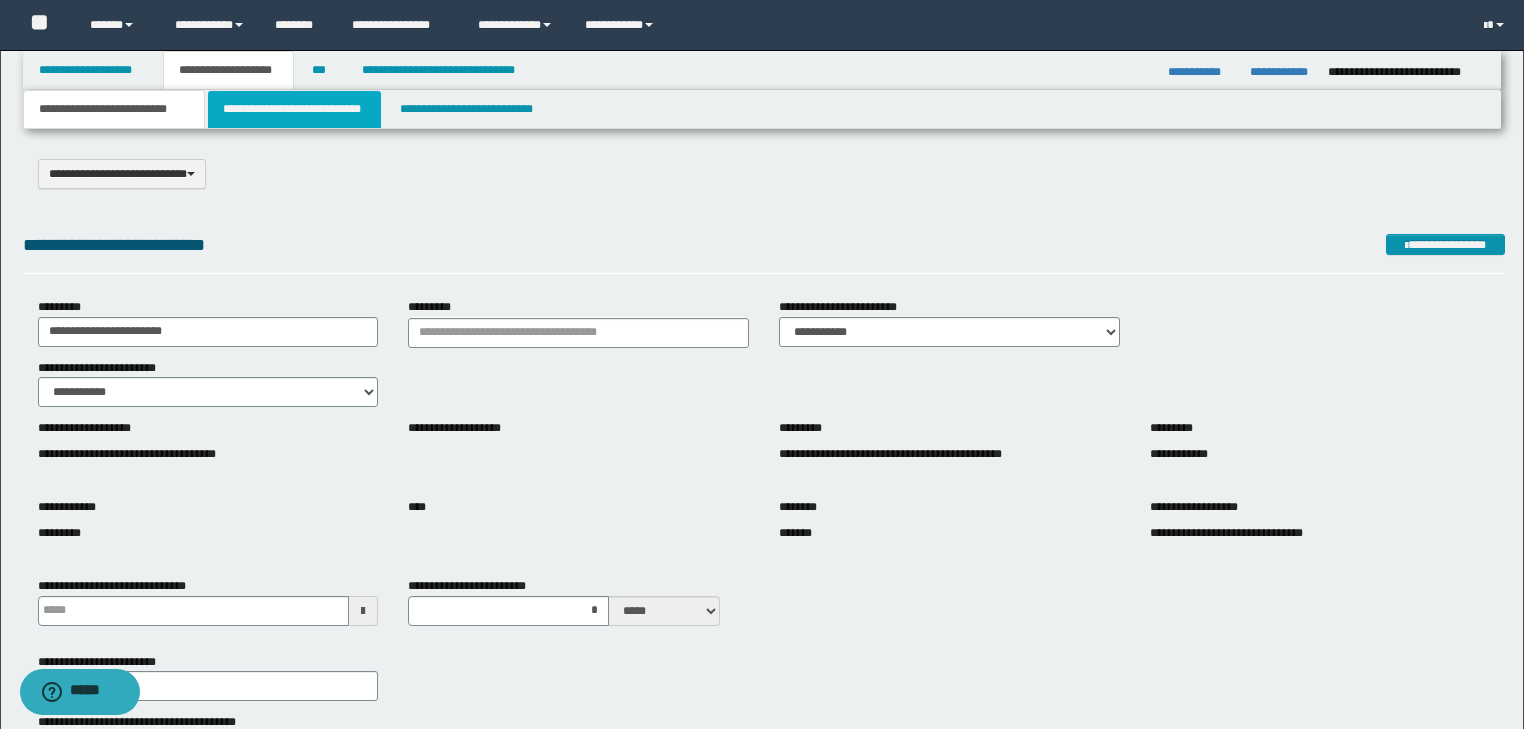 click on "**********" at bounding box center [294, 109] 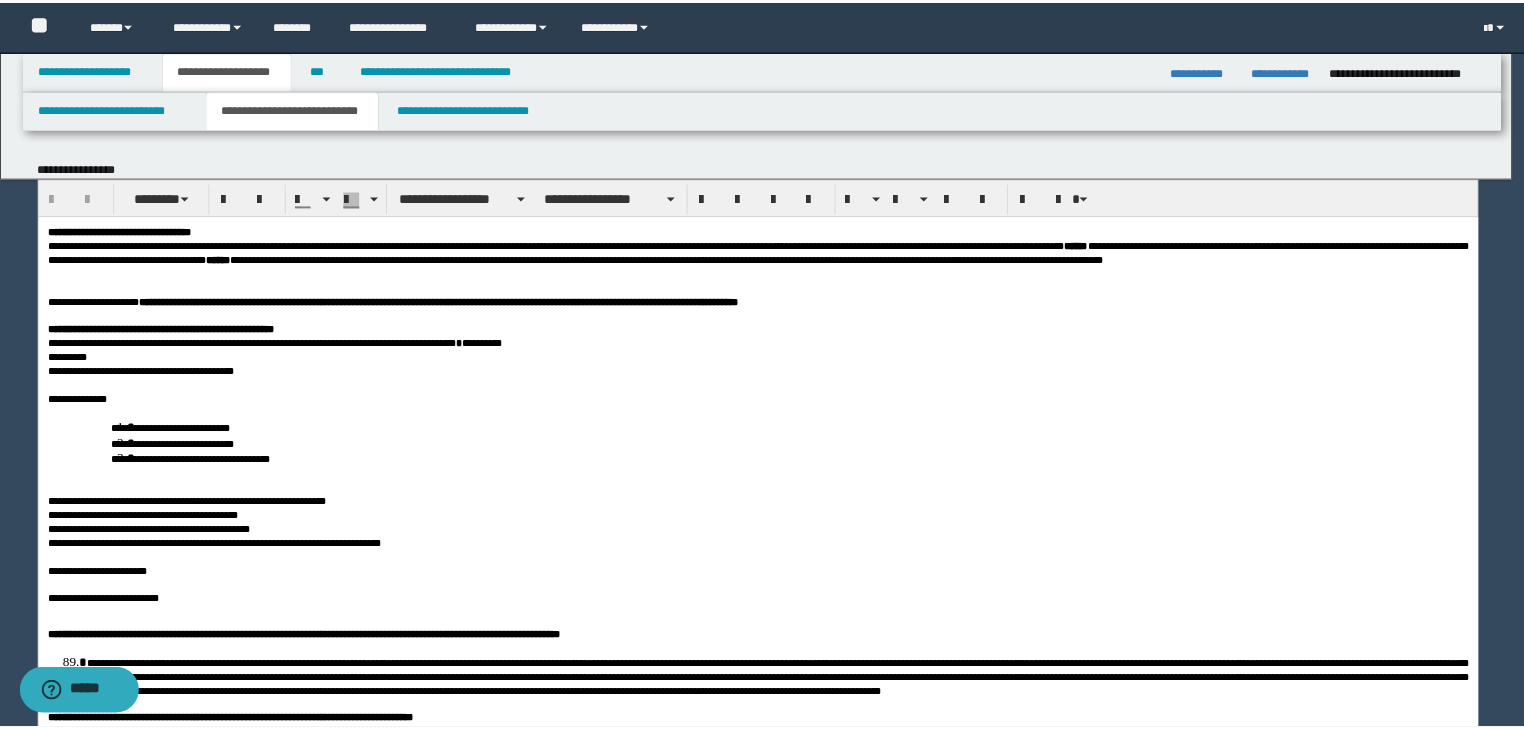 scroll, scrollTop: 0, scrollLeft: 0, axis: both 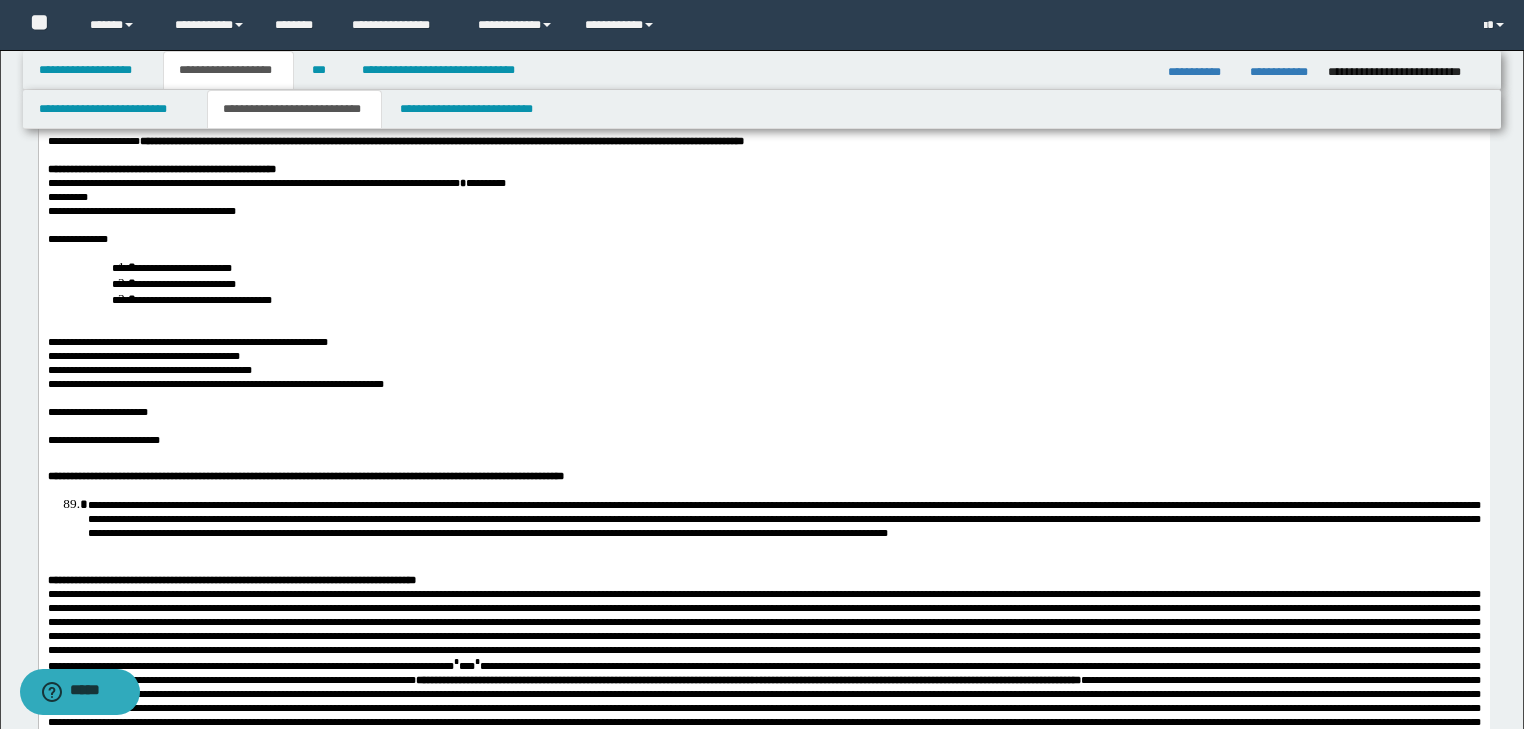 click on "**********" at bounding box center (783, 518) 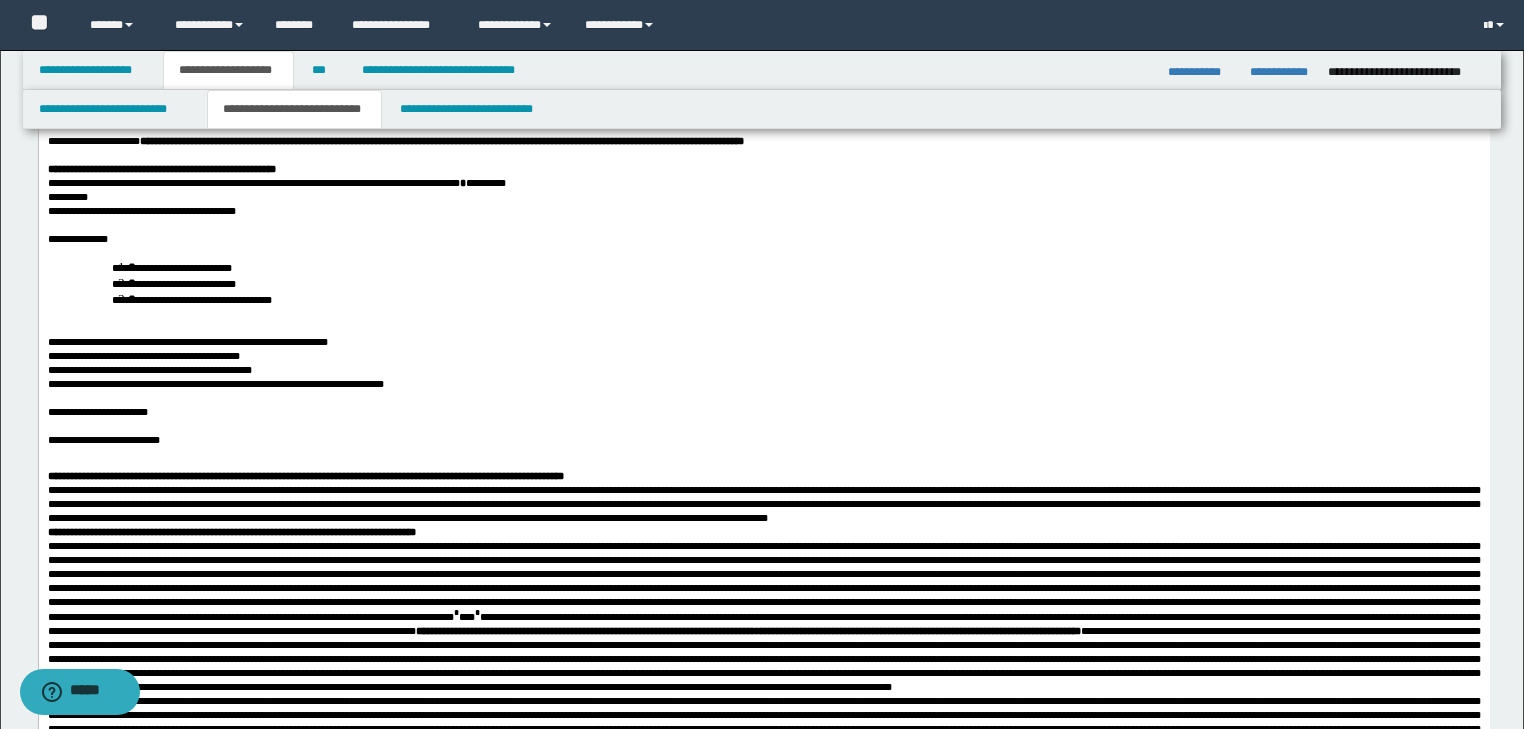 click on "**********" at bounding box center (231, 531) 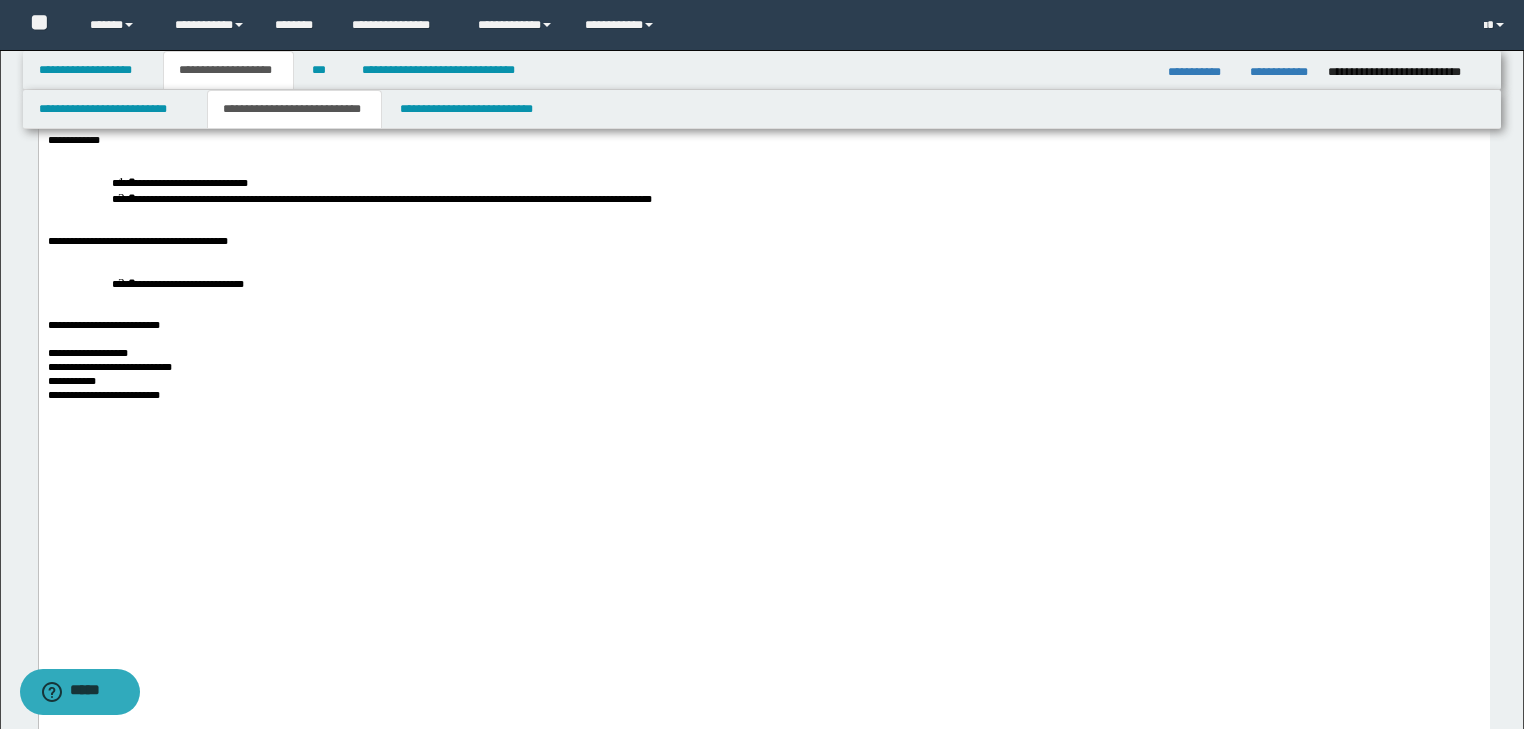 scroll, scrollTop: 1360, scrollLeft: 0, axis: vertical 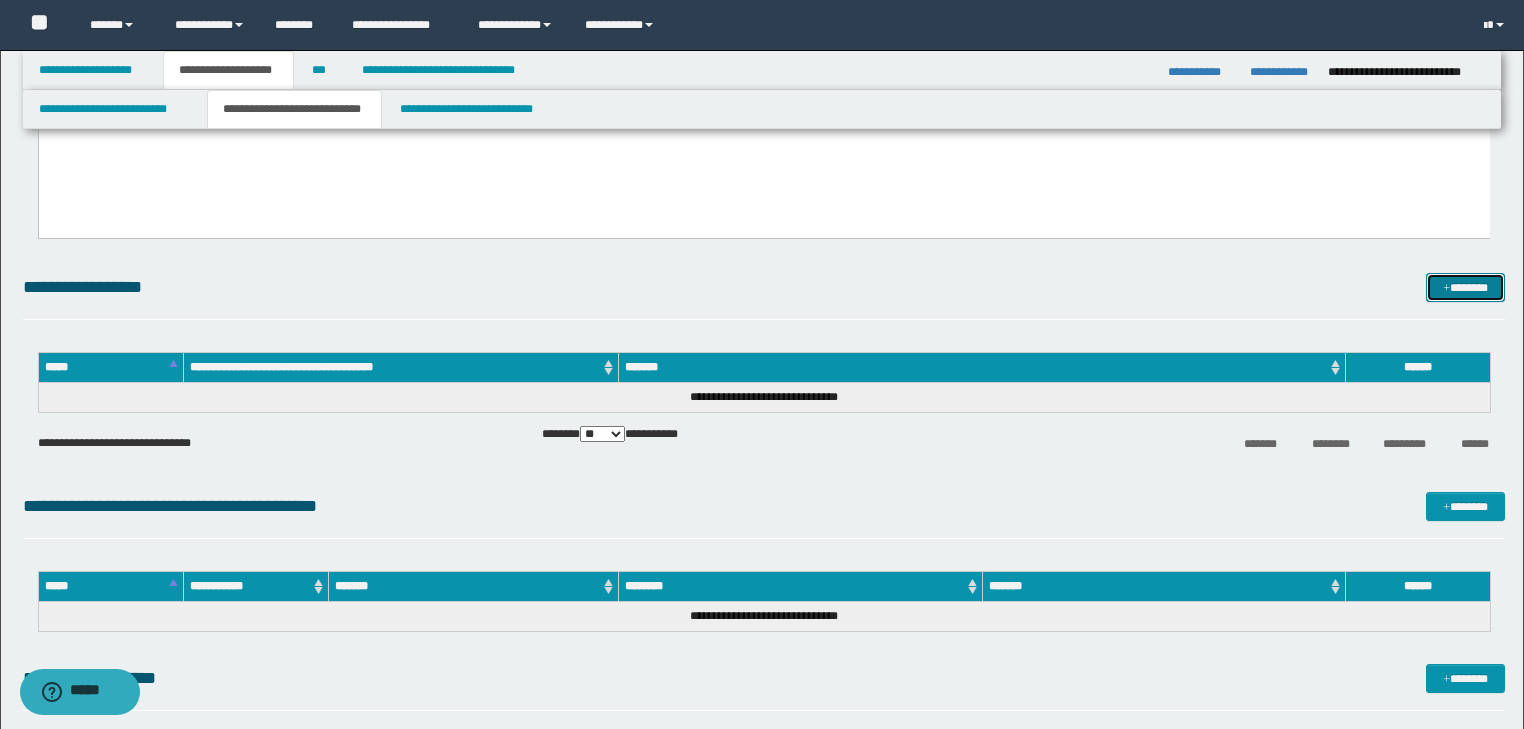 click at bounding box center (1446, 289) 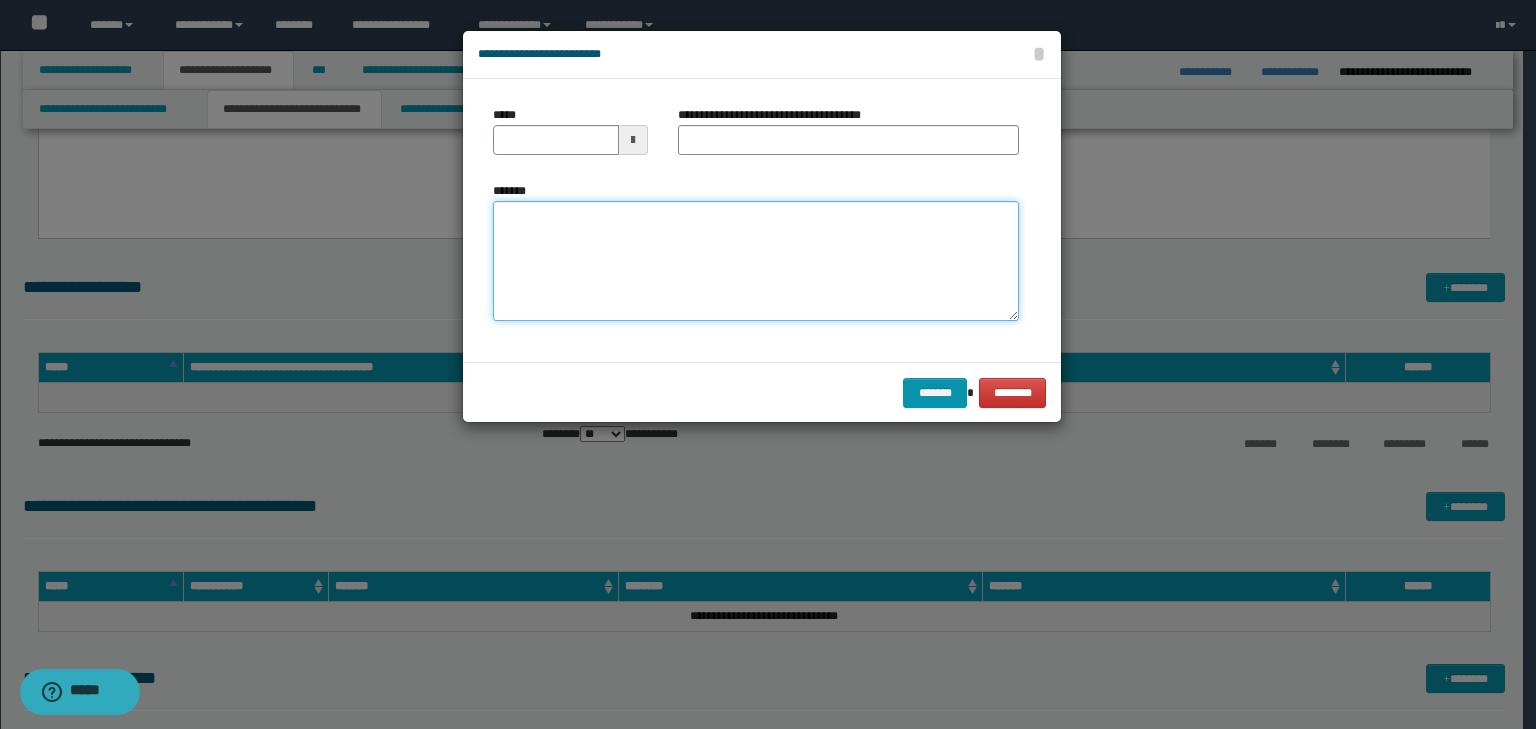 click on "*******" at bounding box center (756, 261) 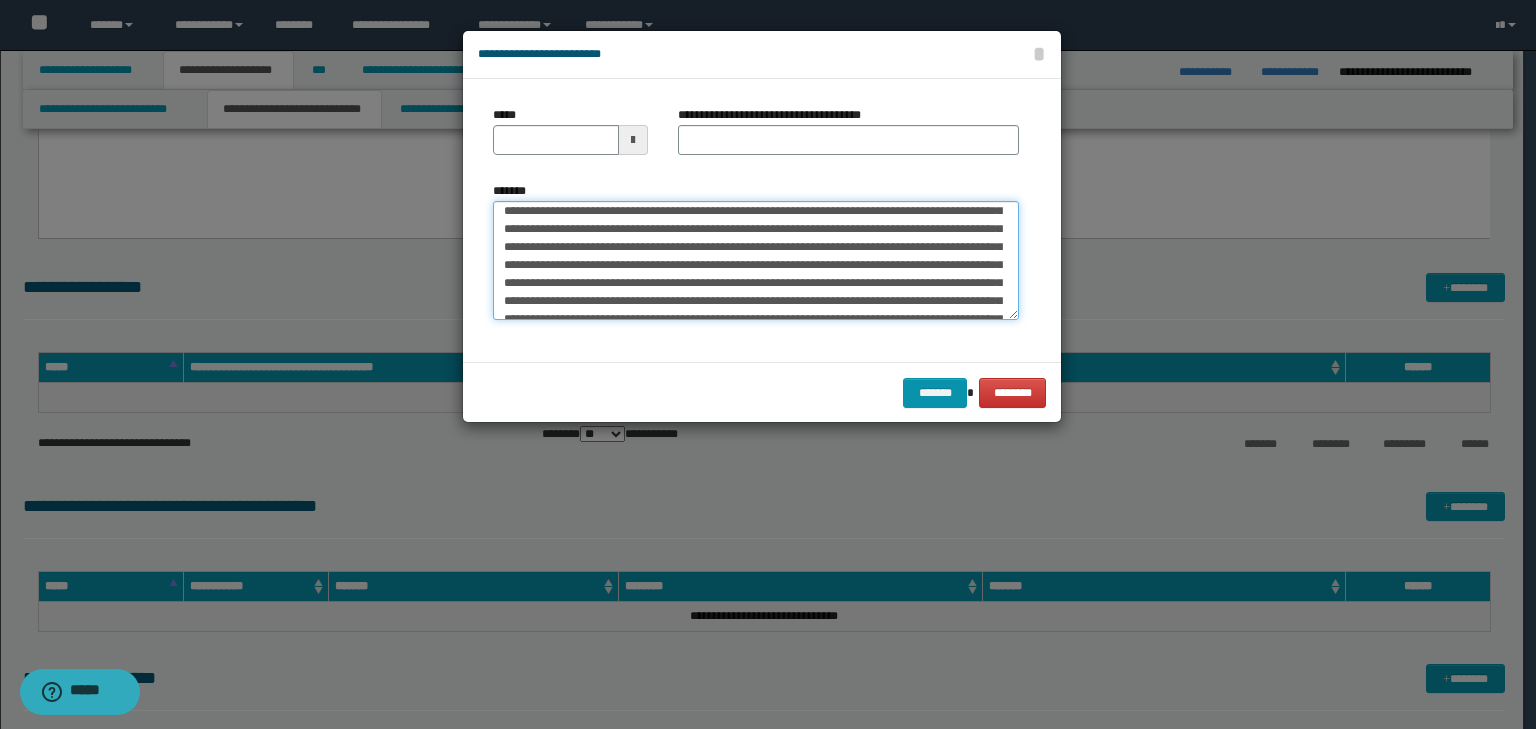 scroll, scrollTop: 0, scrollLeft: 0, axis: both 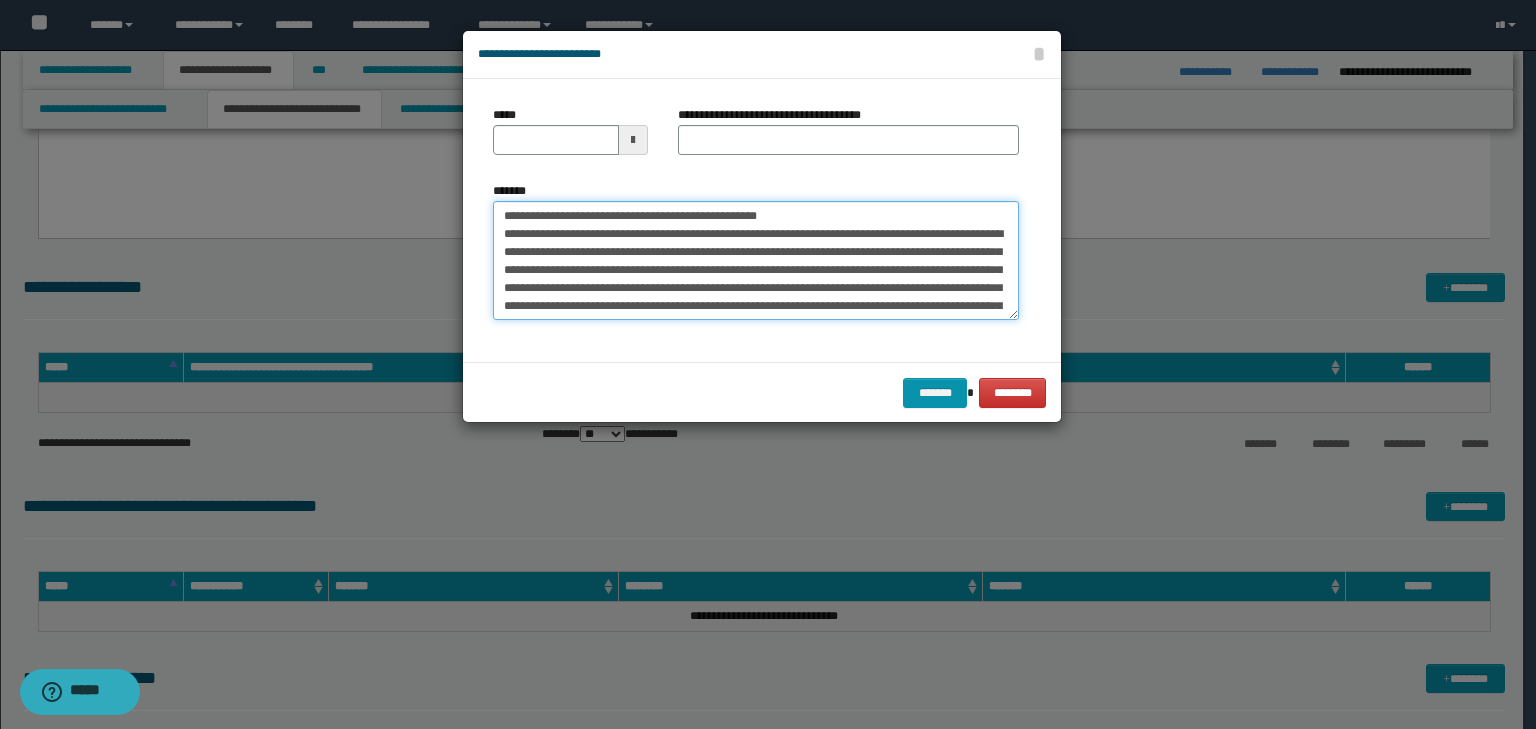 drag, startPoint x: 565, startPoint y: 217, endPoint x: 382, endPoint y: 186, distance: 185.60712 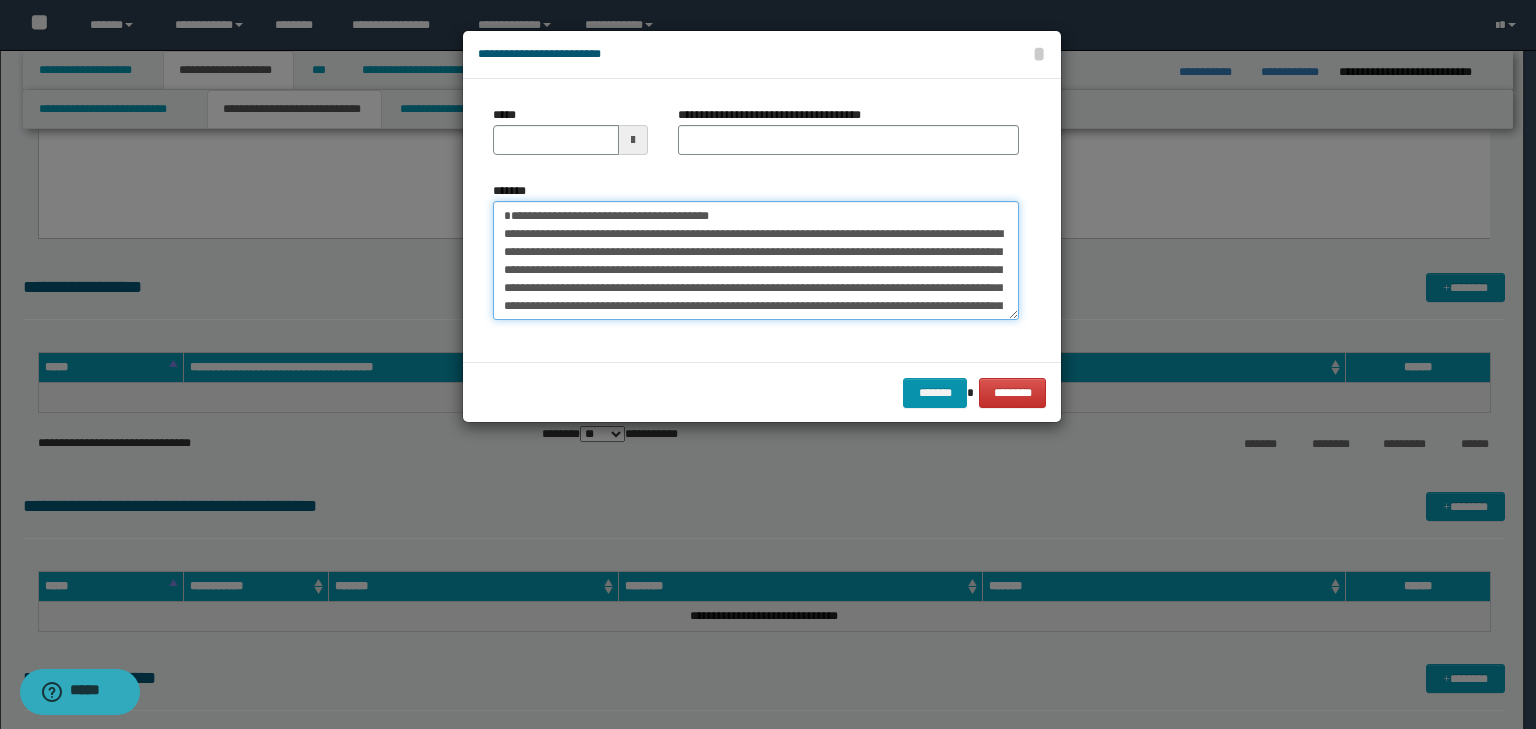 type 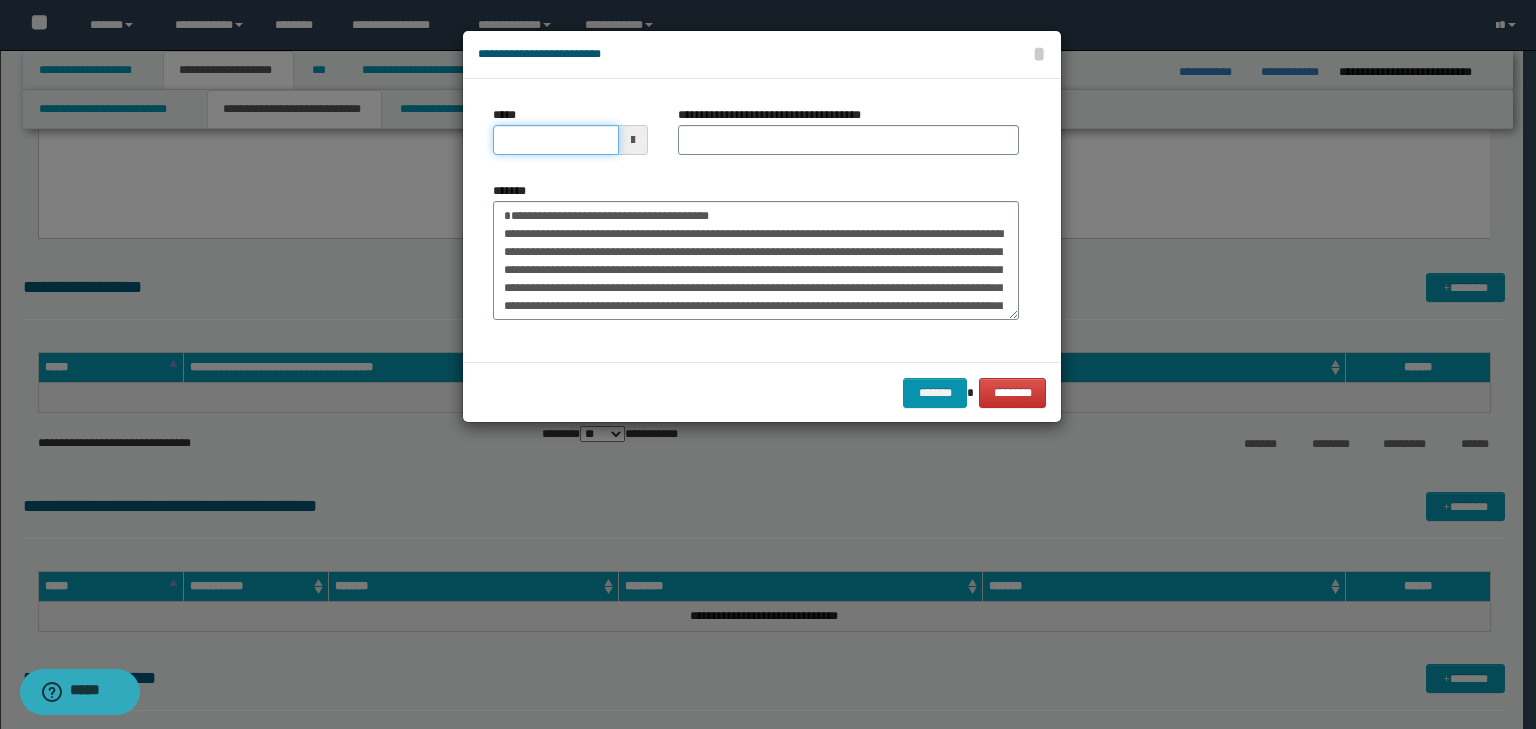 click on "*****" at bounding box center (556, 140) 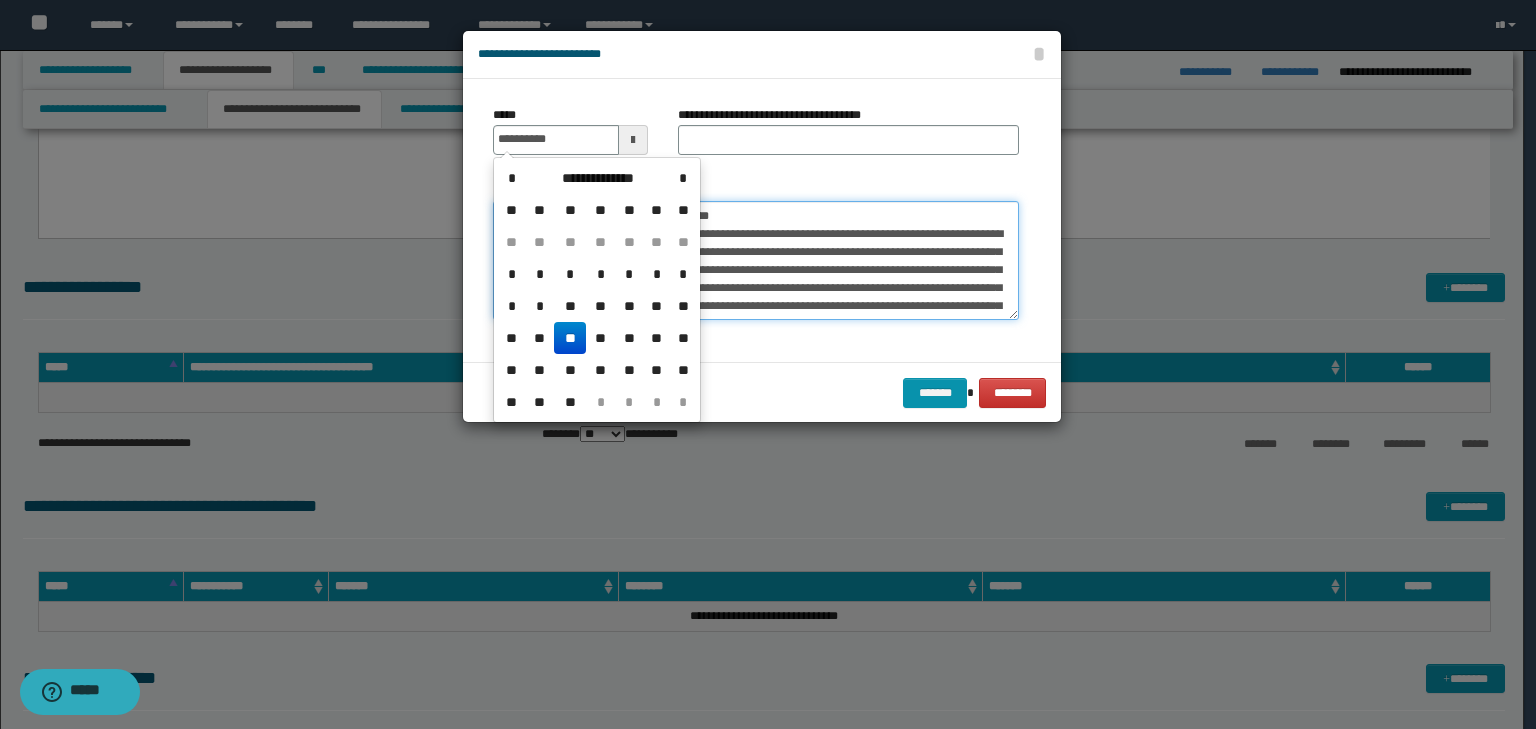 type on "**********" 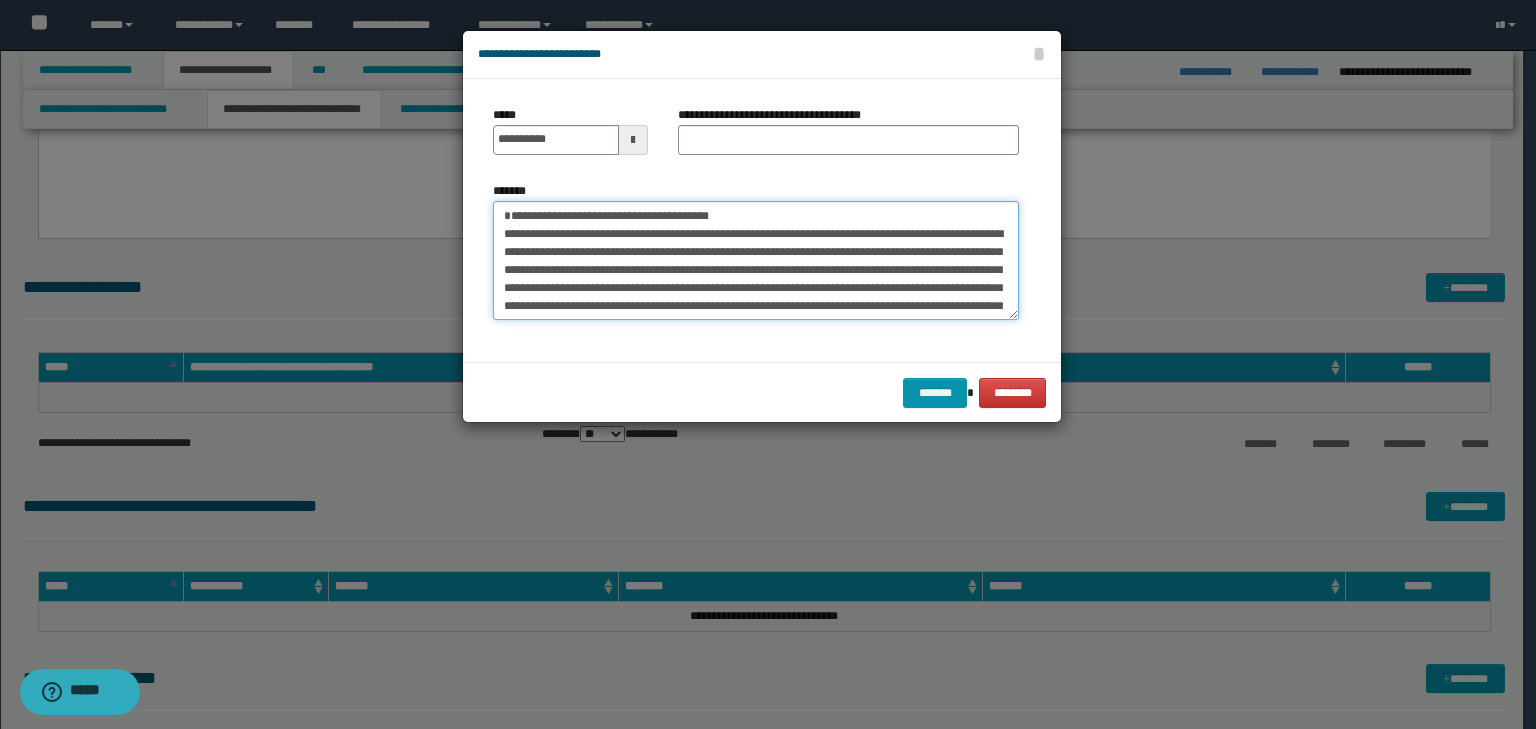 drag, startPoint x: 750, startPoint y: 204, endPoint x: 388, endPoint y: 185, distance: 362.4983 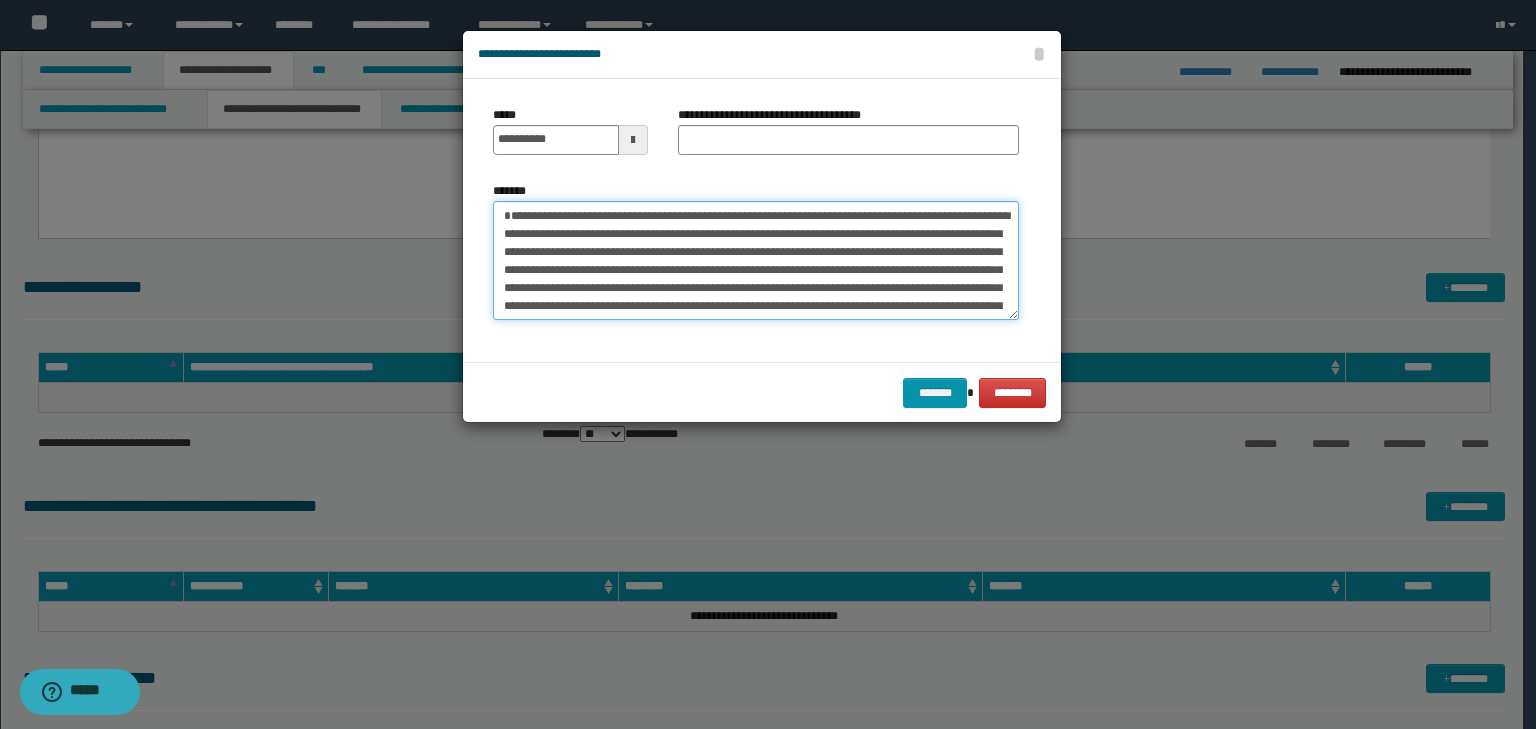 type on "**********" 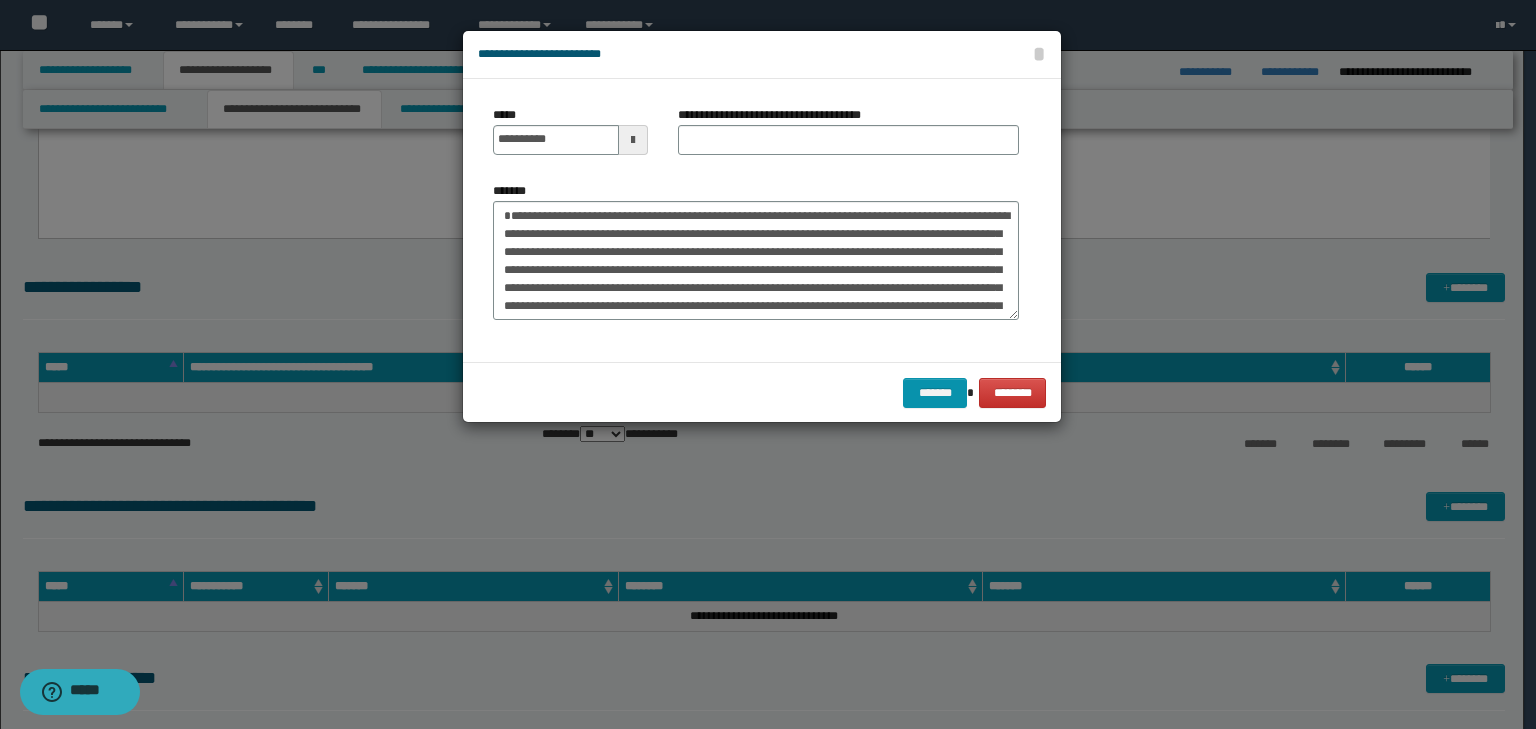 click on "**********" at bounding box center [848, 138] 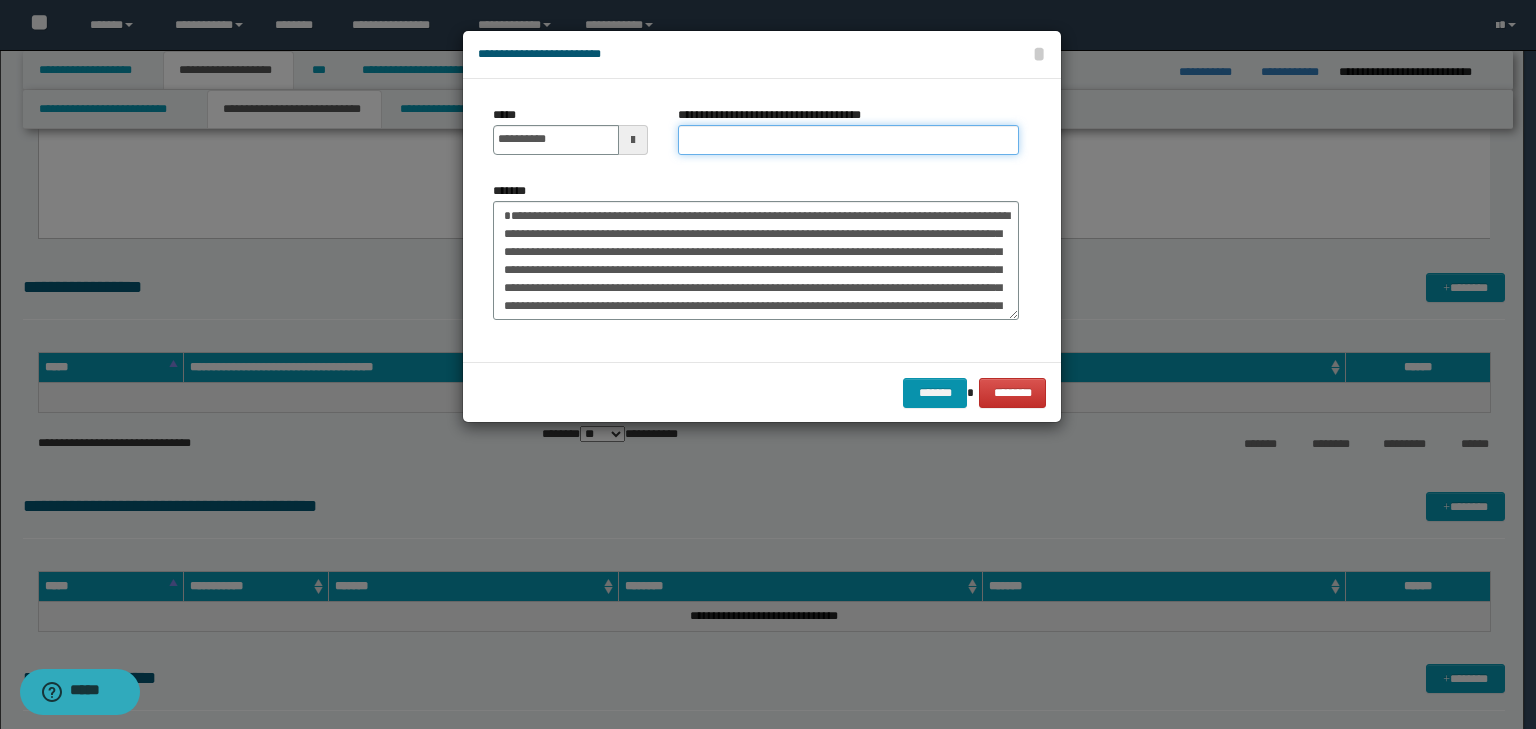 click on "**********" at bounding box center (848, 140) 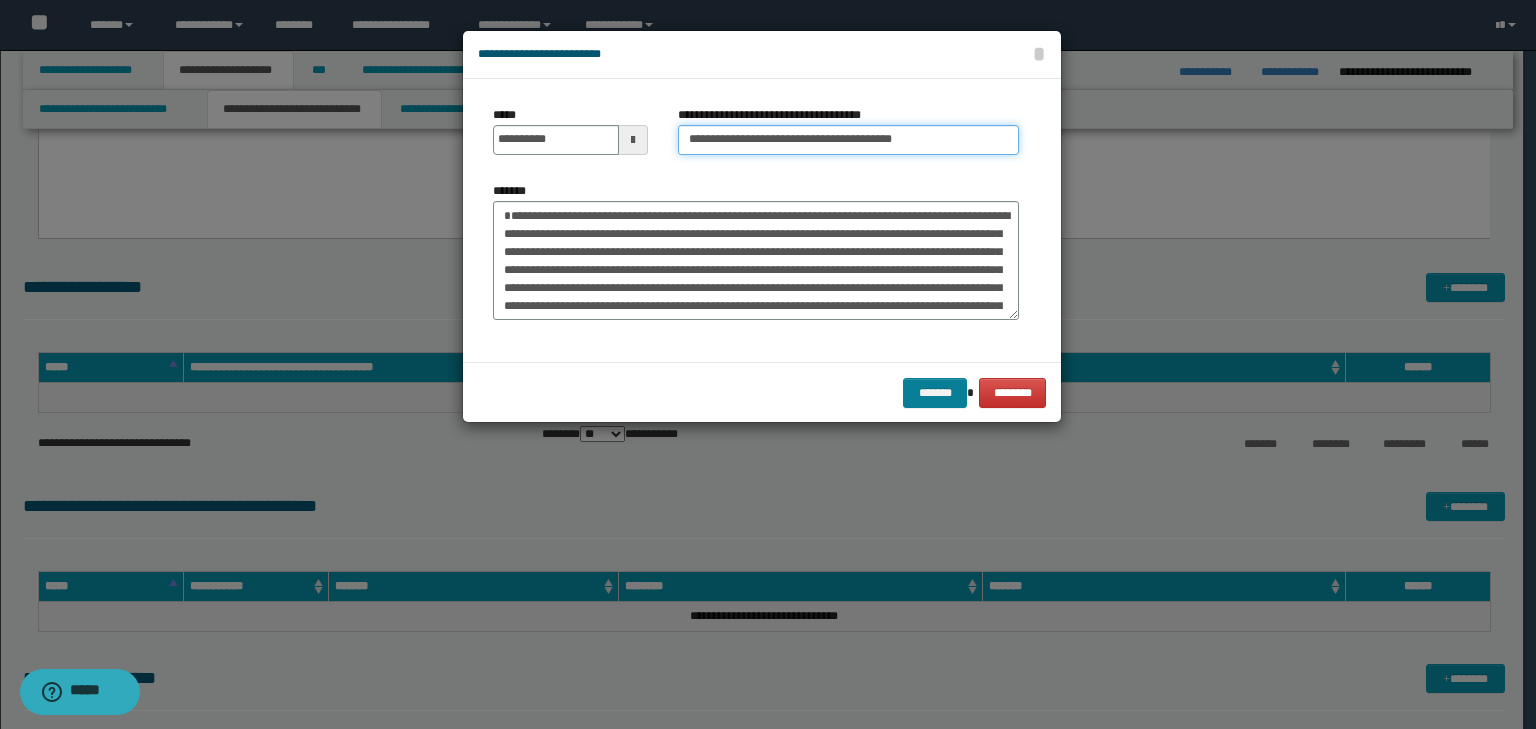 type on "**********" 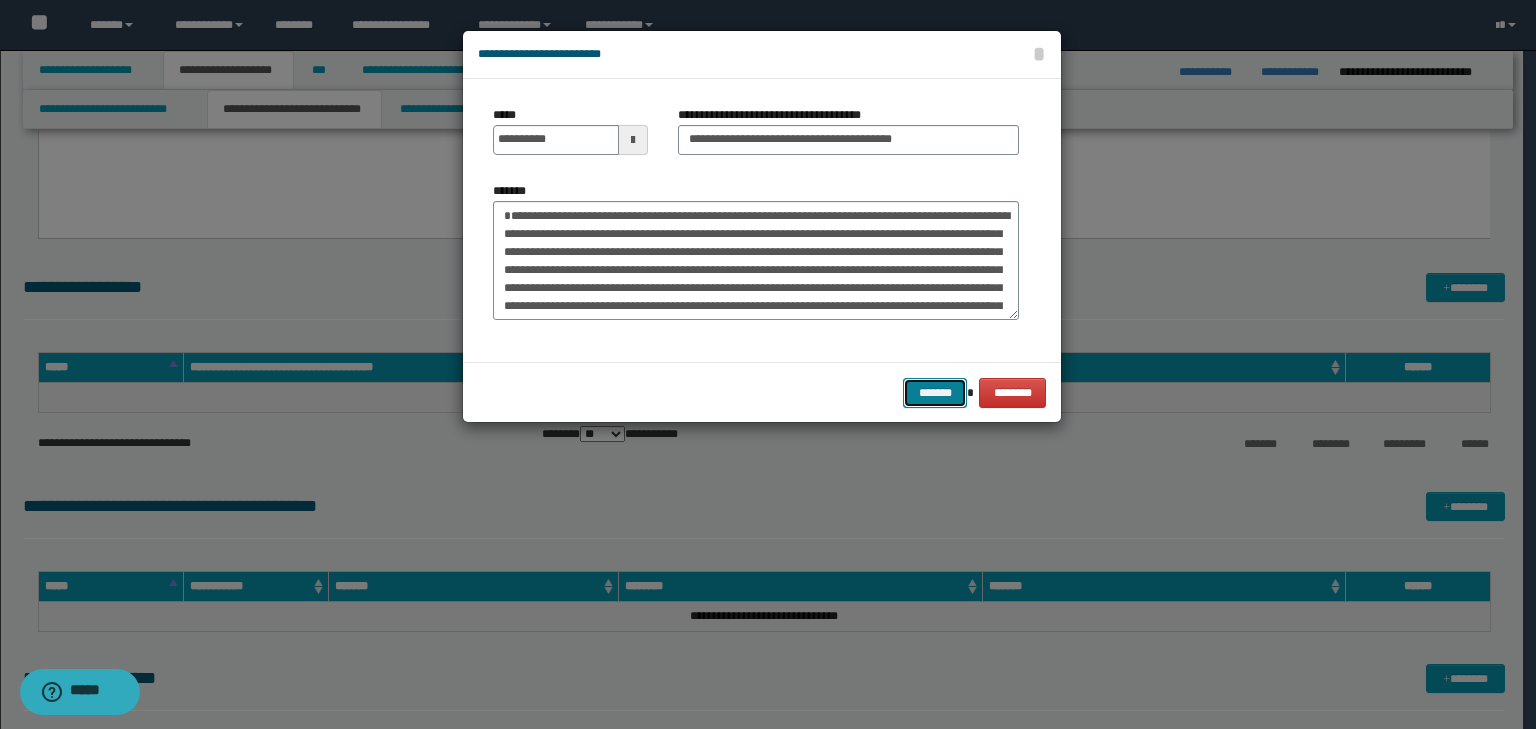 click on "*******" at bounding box center [935, 393] 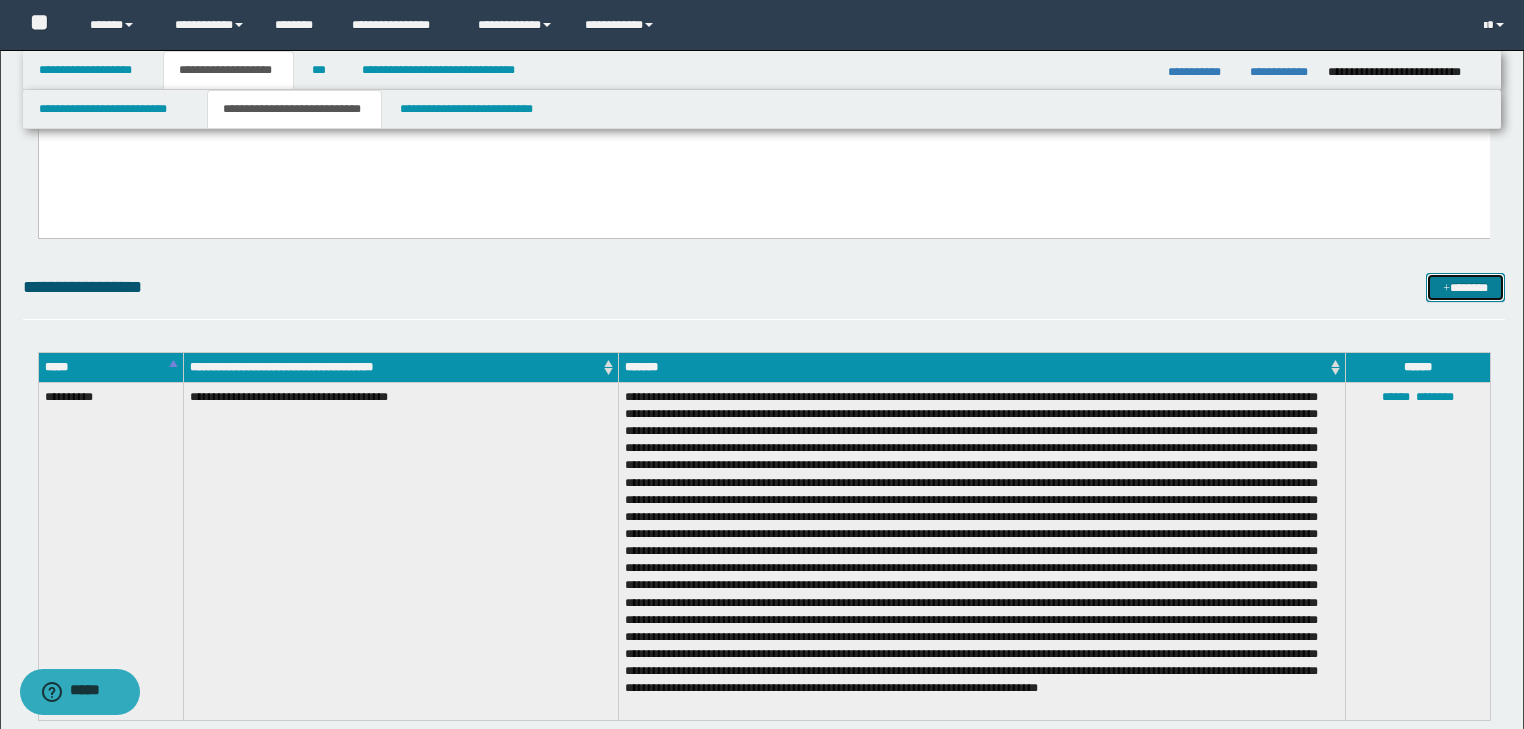 click at bounding box center (1446, 289) 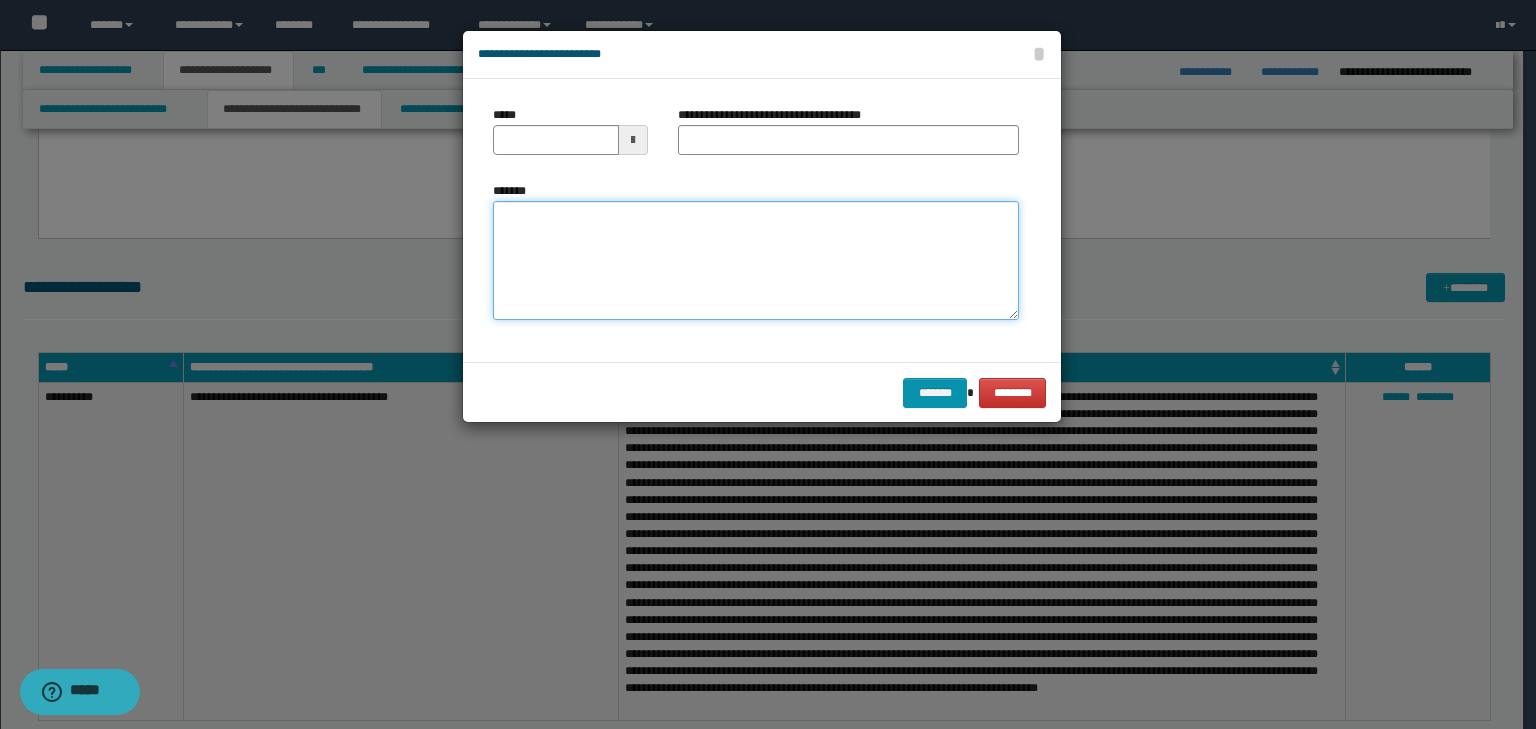 click on "*******" at bounding box center [756, 261] 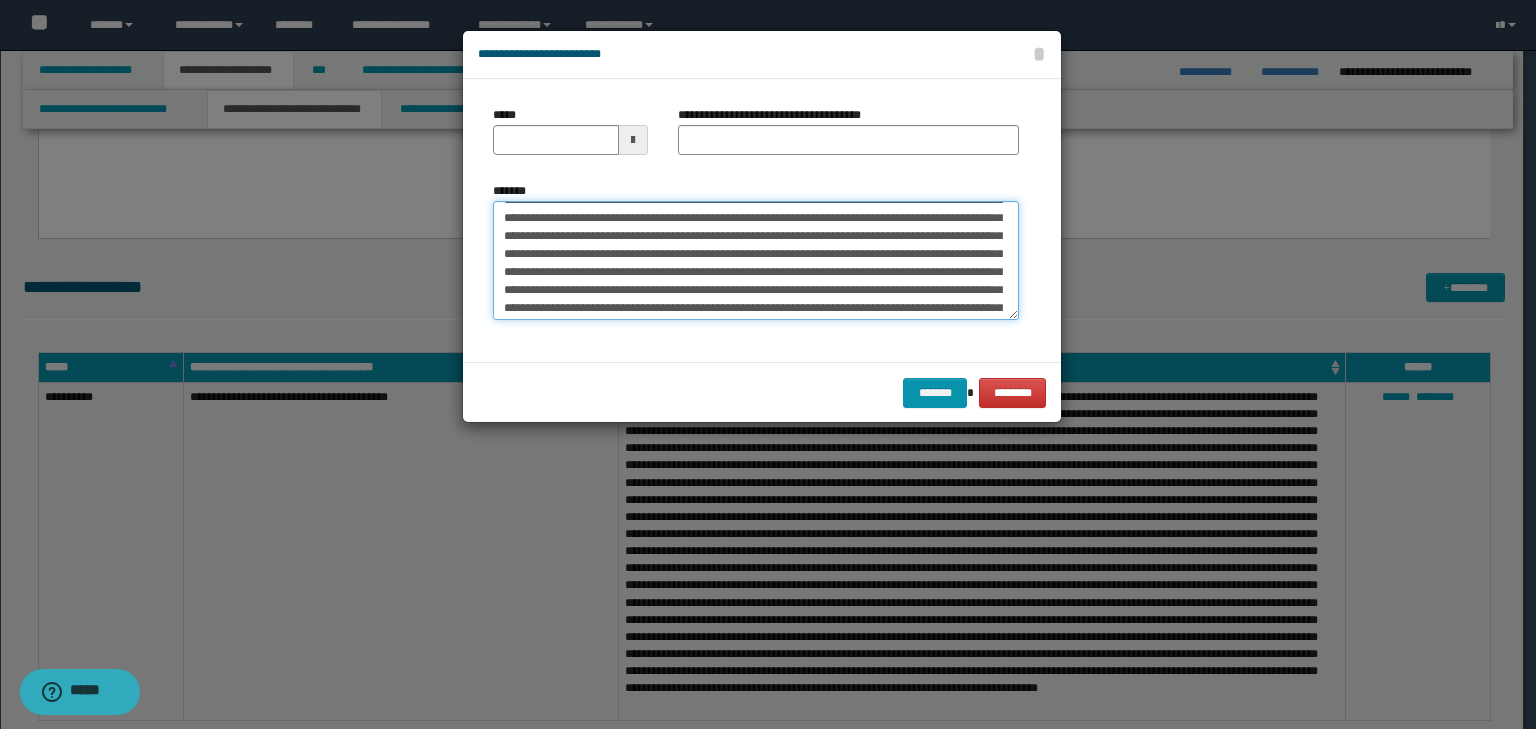 scroll, scrollTop: 0, scrollLeft: 0, axis: both 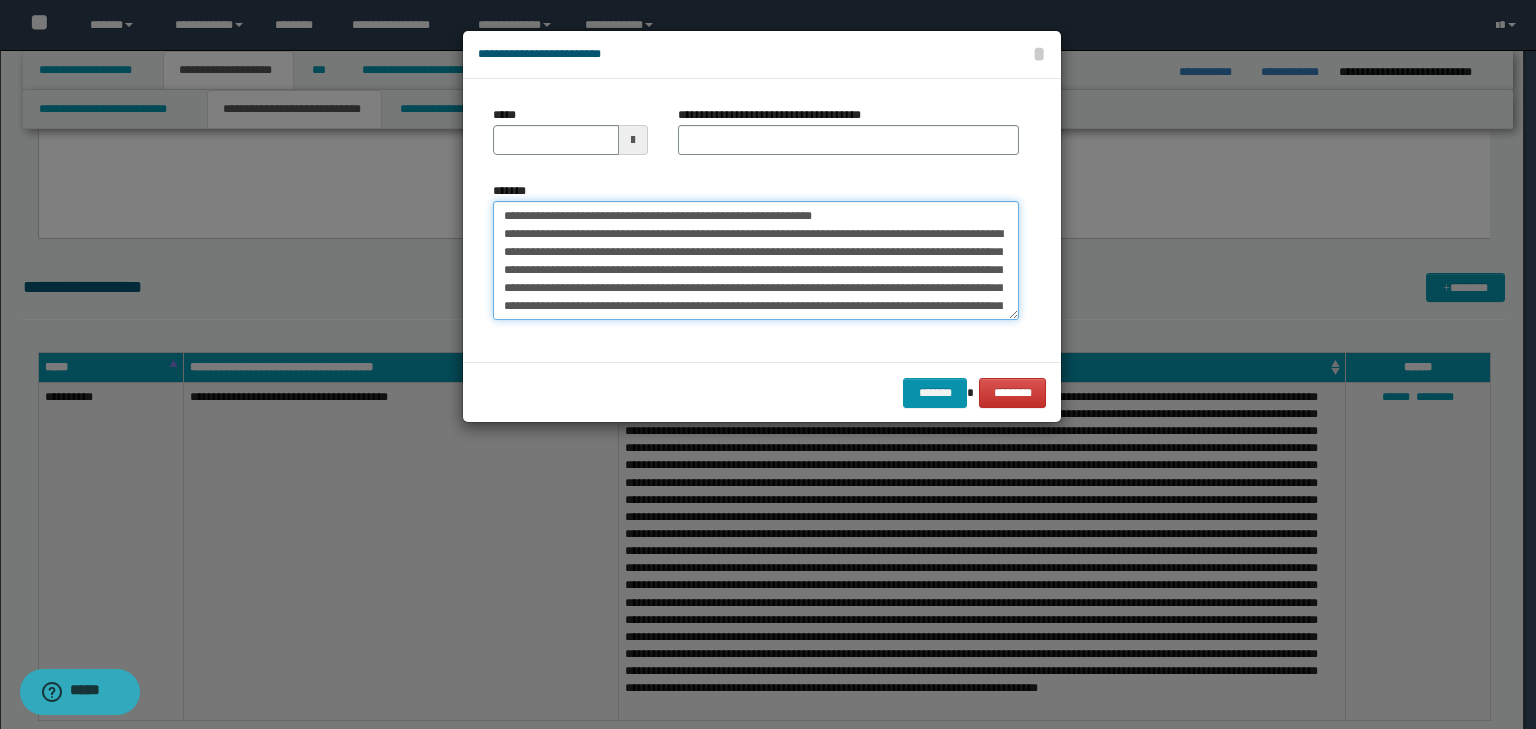 drag, startPoint x: 568, startPoint y: 212, endPoint x: 432, endPoint y: 197, distance: 136.8247 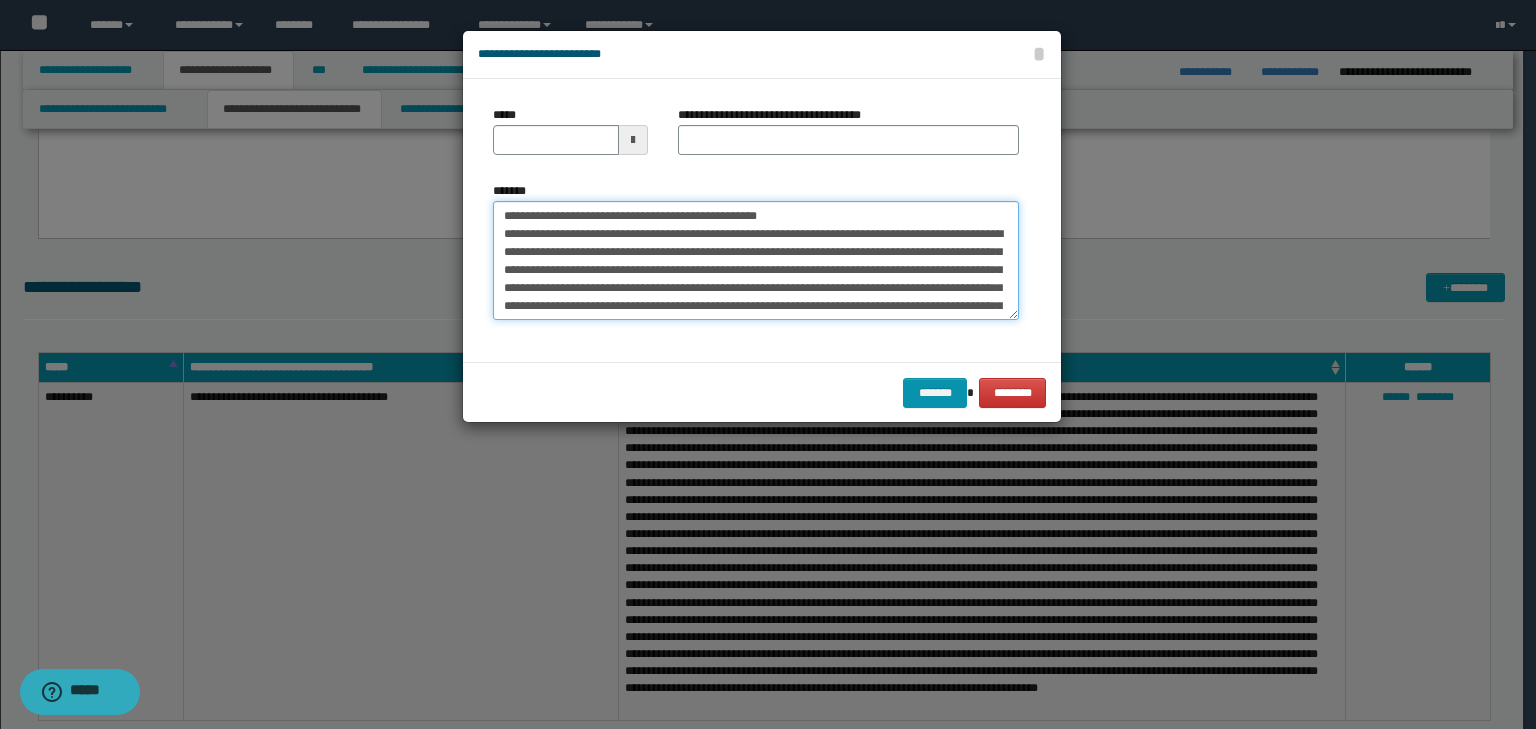 type 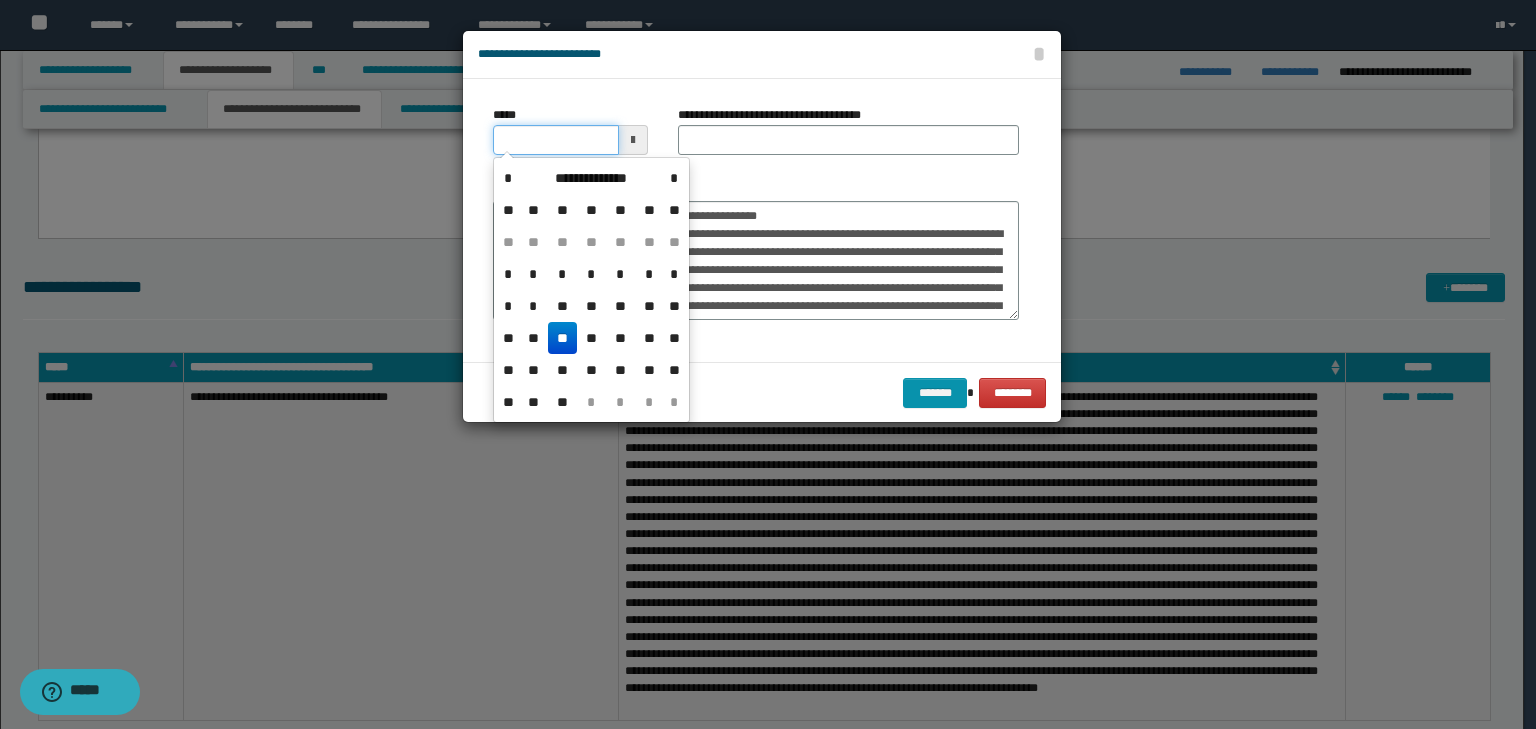 click on "*****" at bounding box center (556, 140) 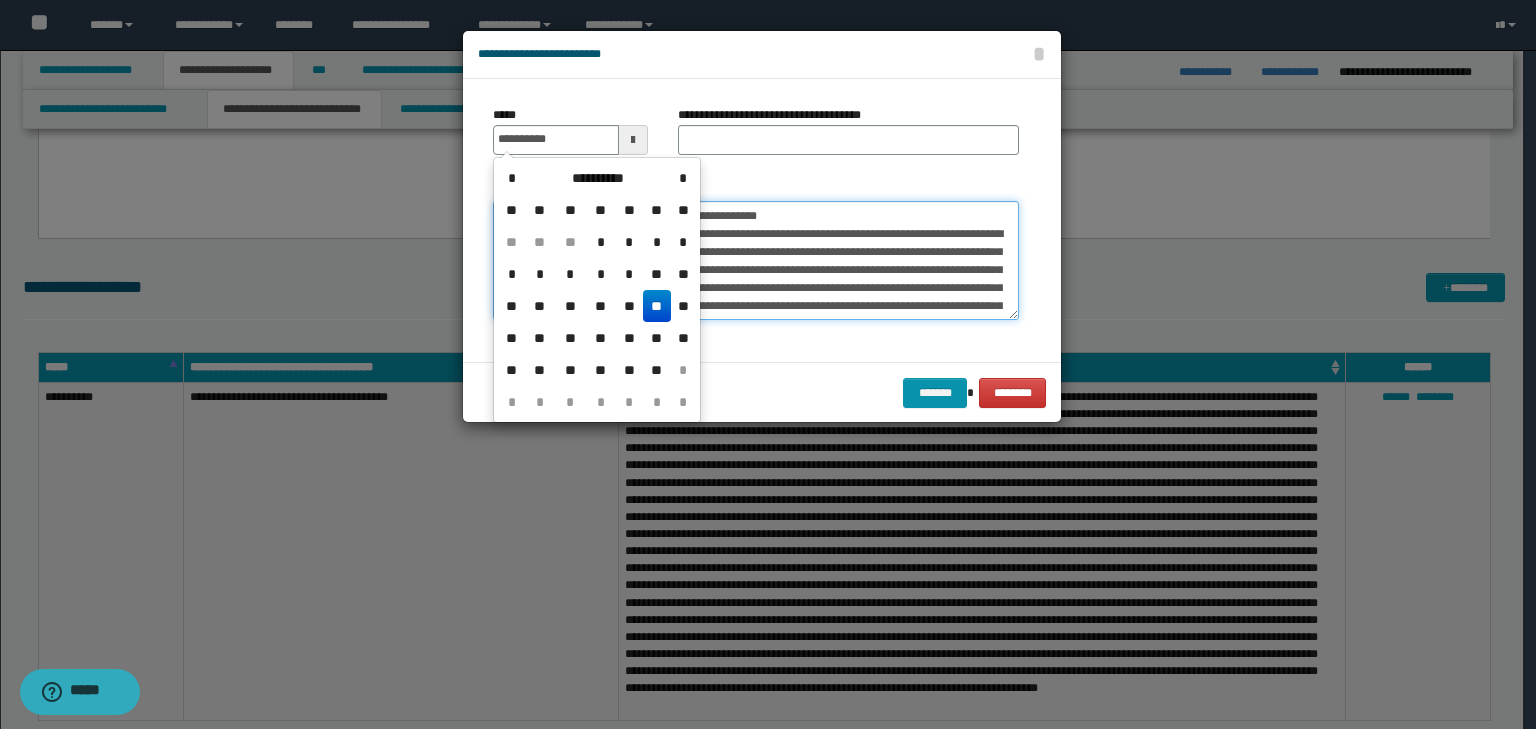 type on "**********" 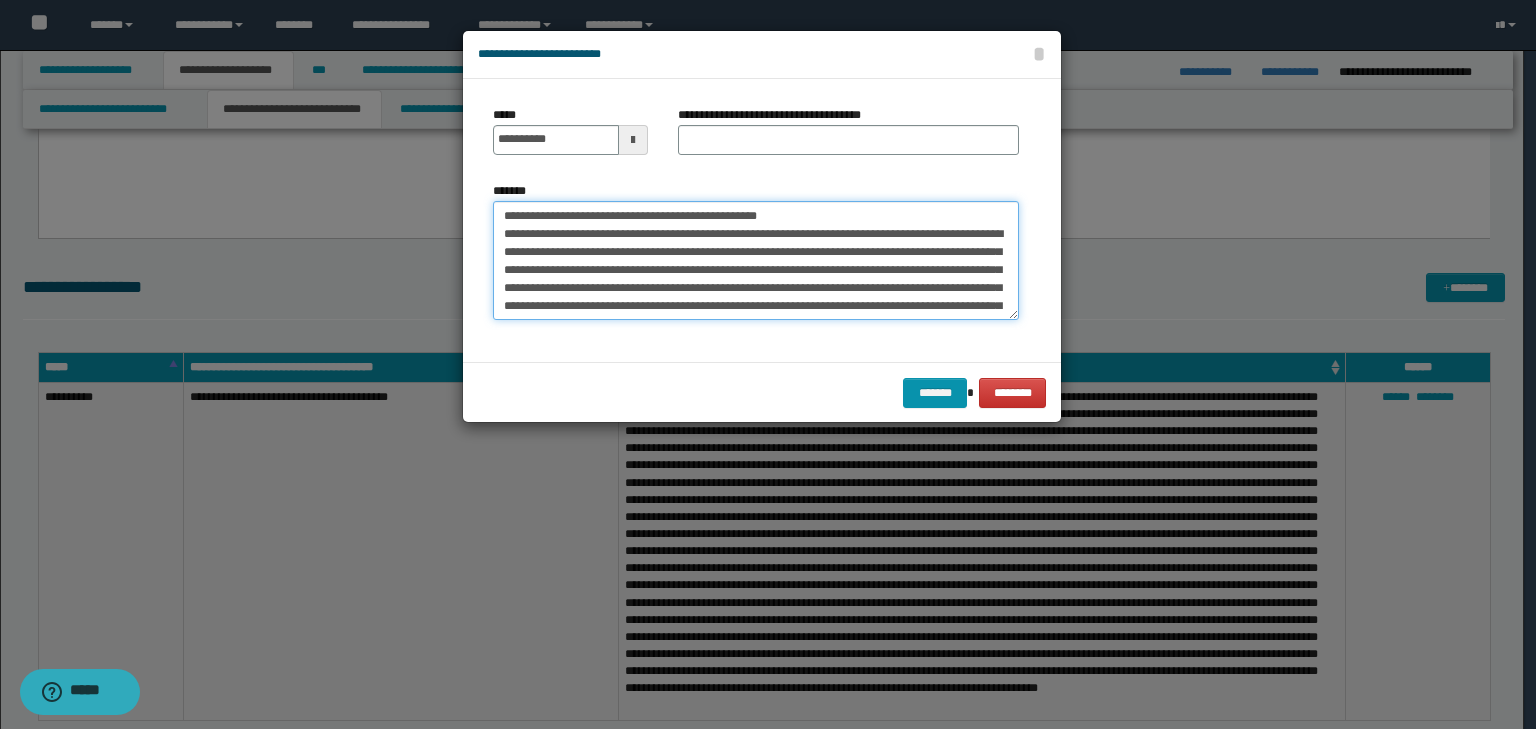 drag, startPoint x: 852, startPoint y: 213, endPoint x: 369, endPoint y: 222, distance: 483.08383 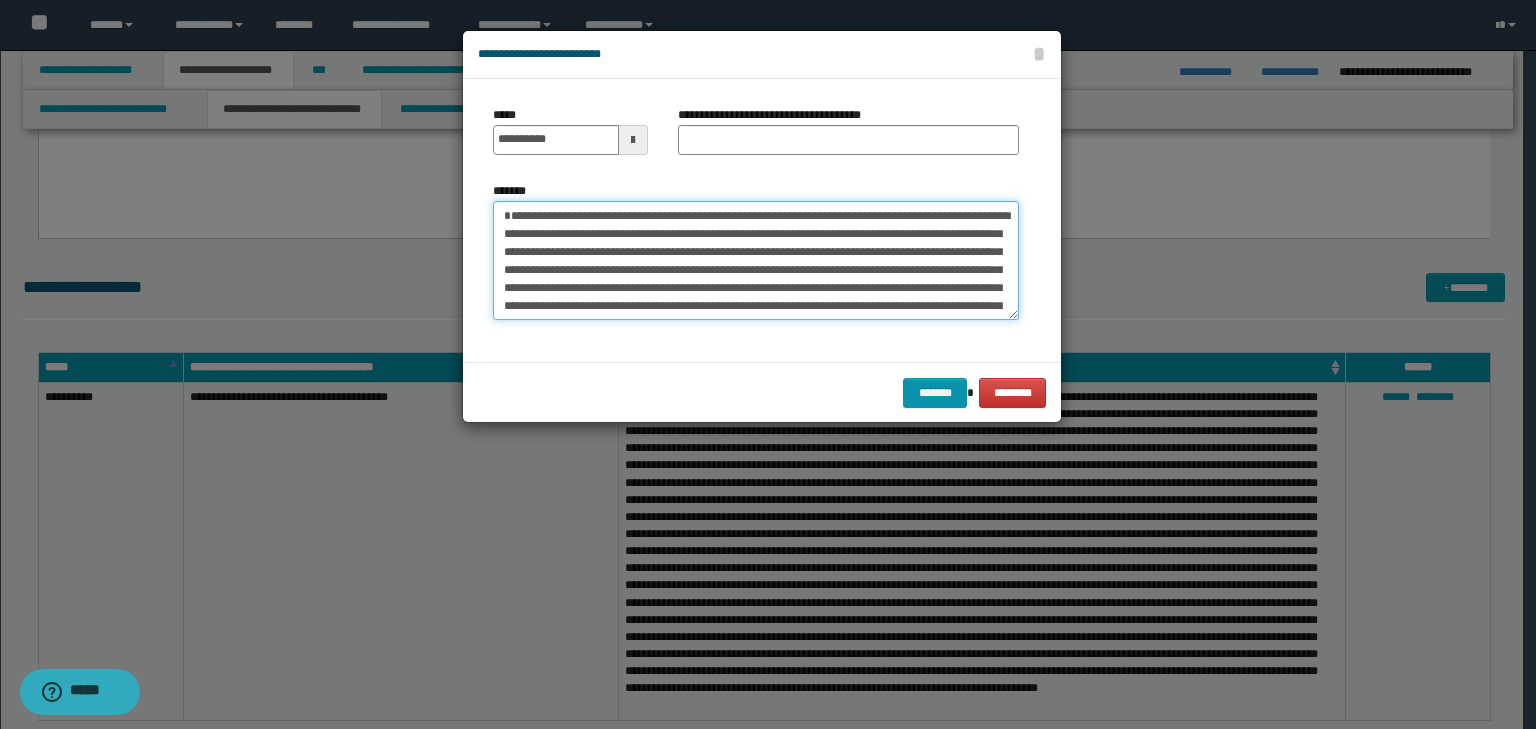 type on "**********" 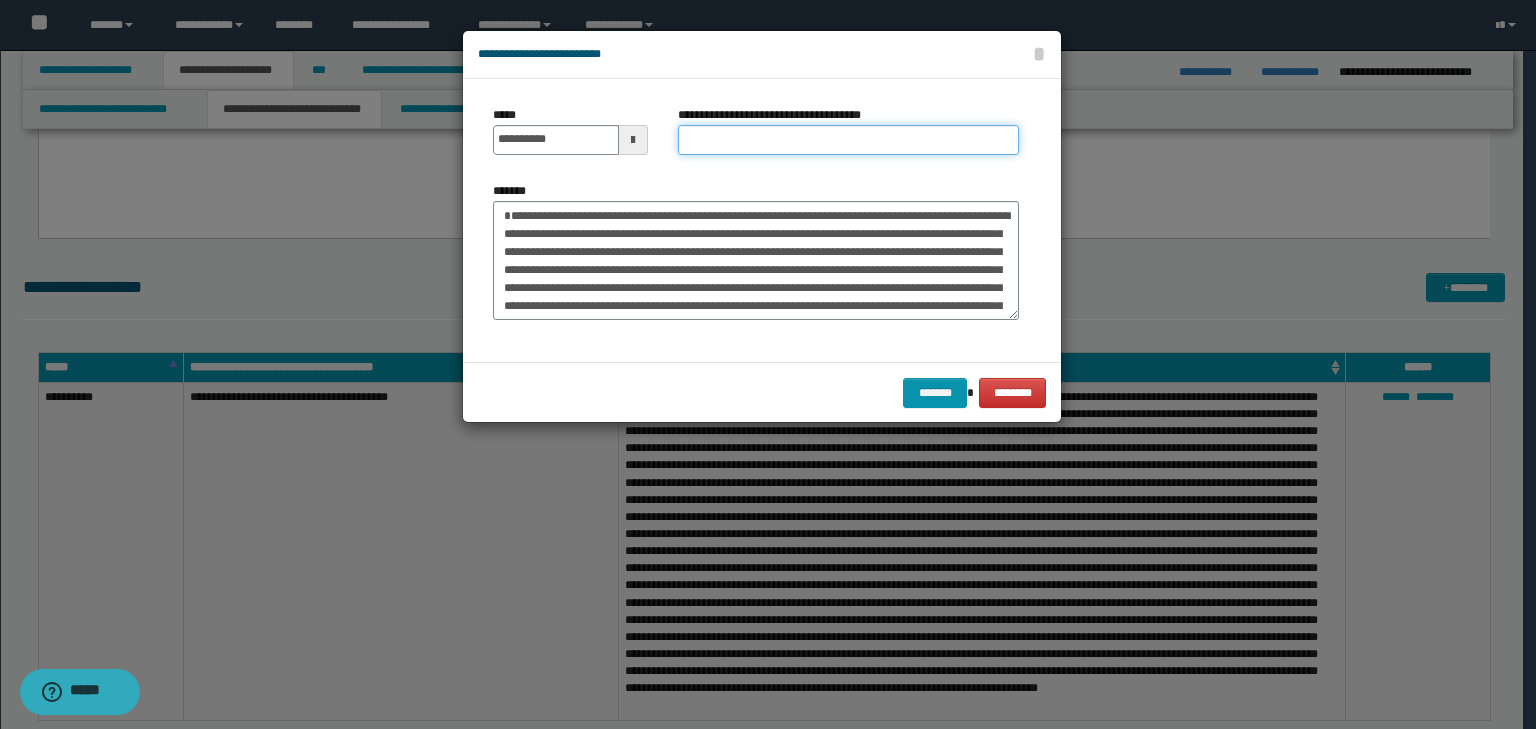 click on "**********" at bounding box center (848, 140) 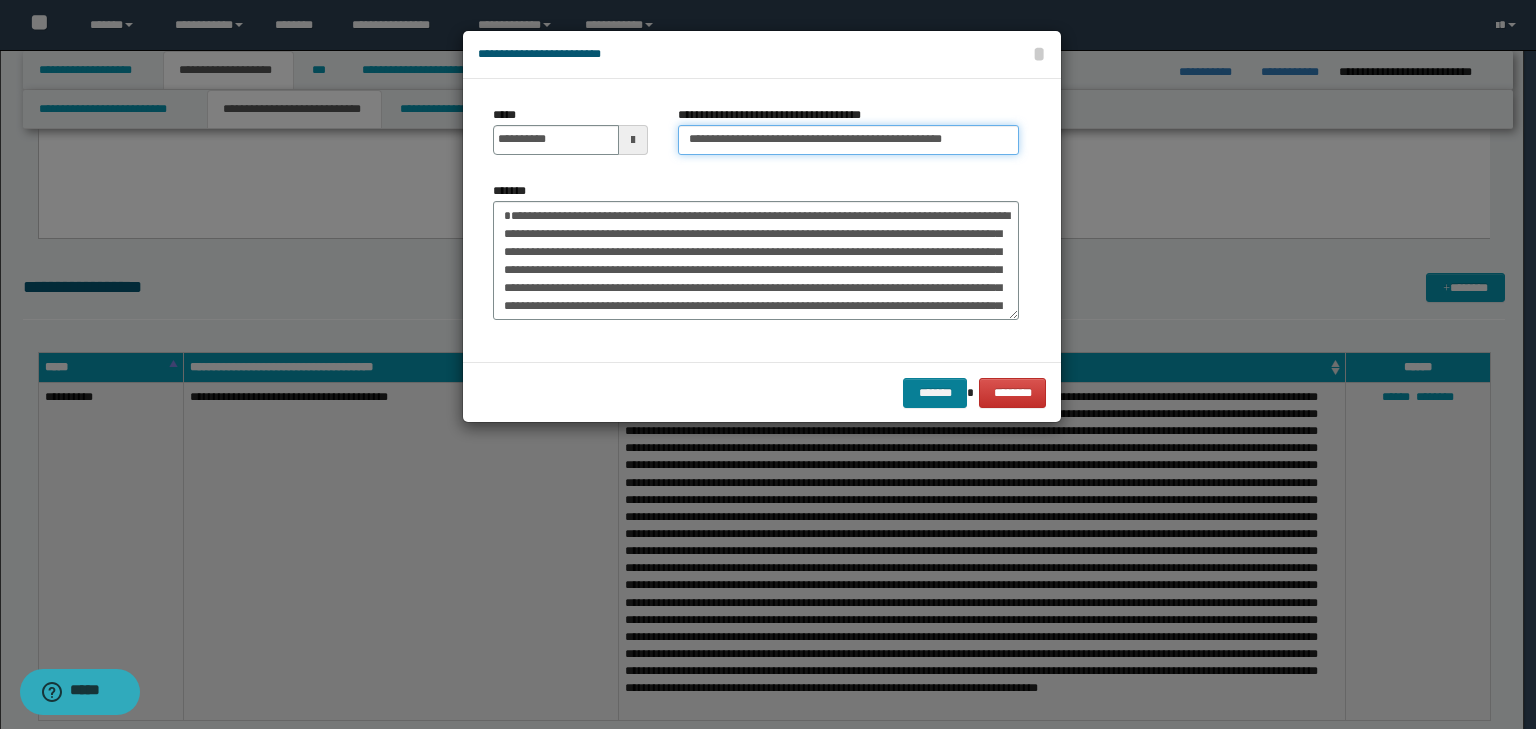 scroll, scrollTop: 0, scrollLeft: 3, axis: horizontal 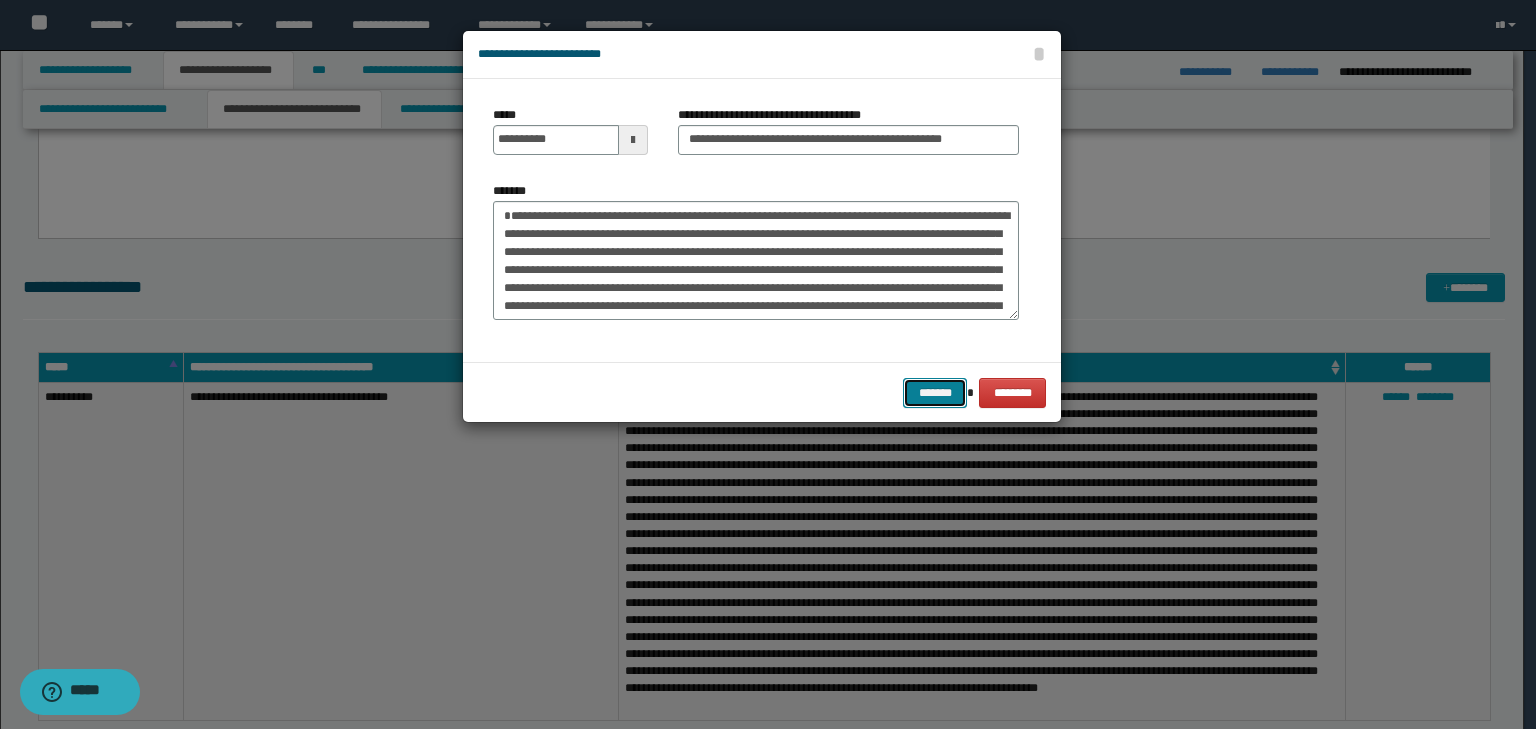 click on "*******" at bounding box center [935, 393] 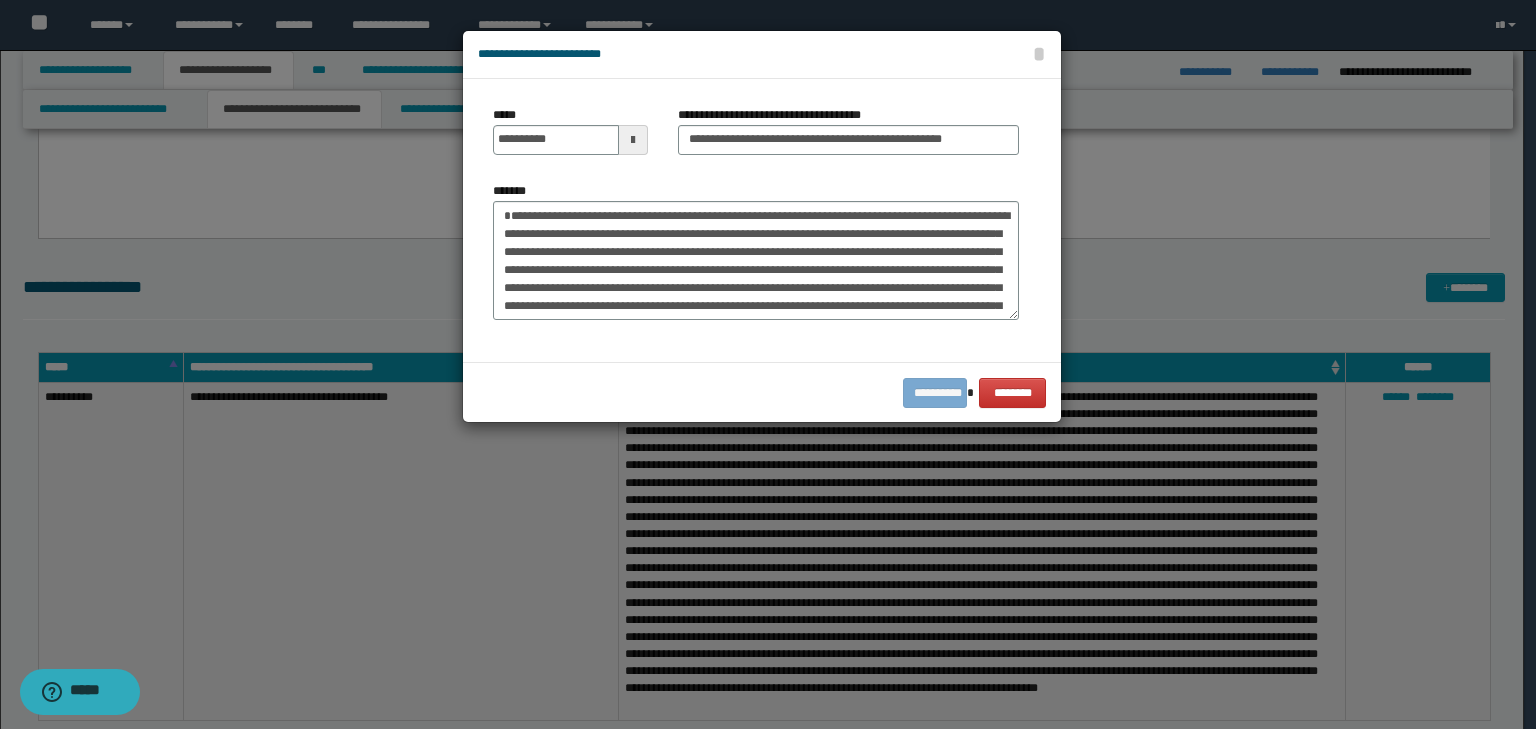 scroll, scrollTop: 0, scrollLeft: 0, axis: both 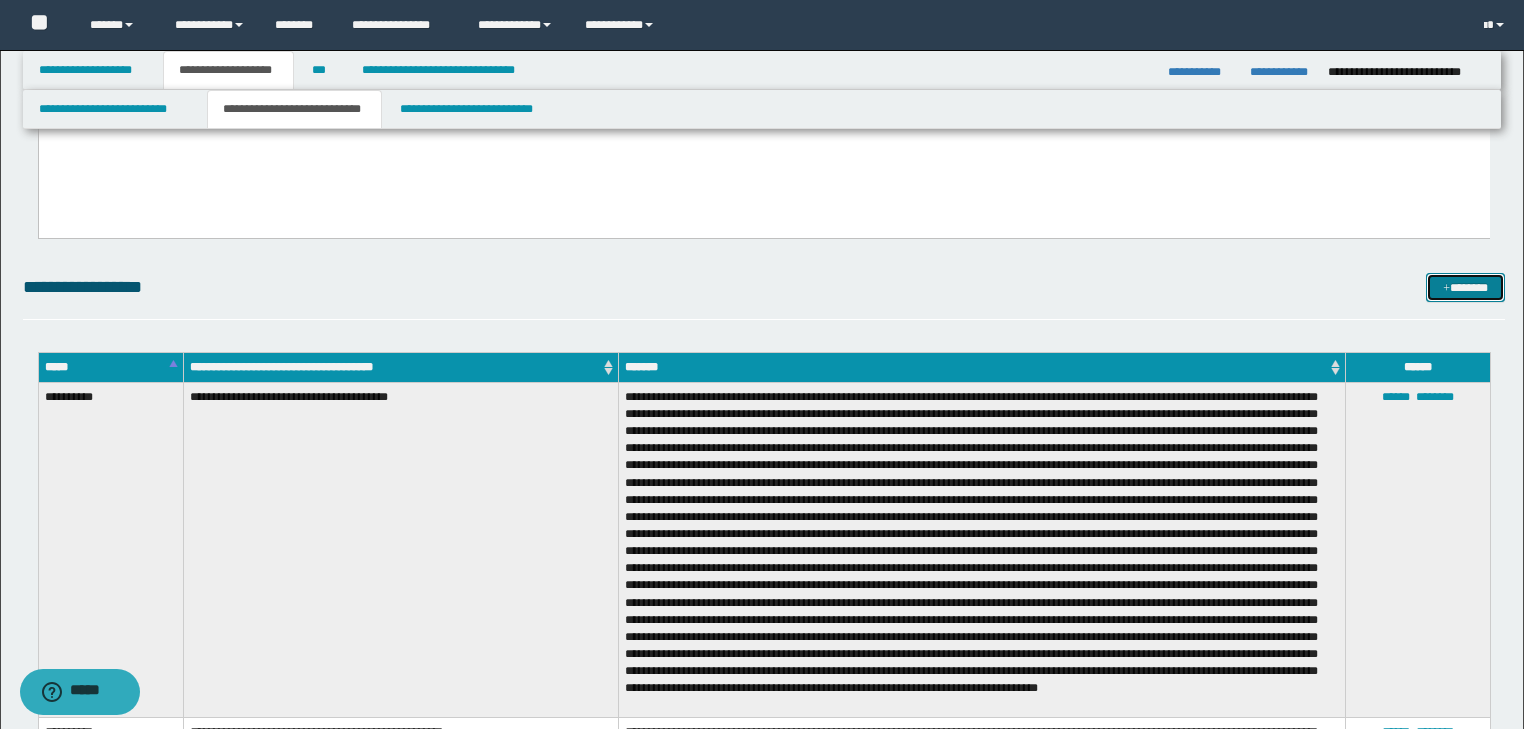 click on "*******" at bounding box center [1465, 288] 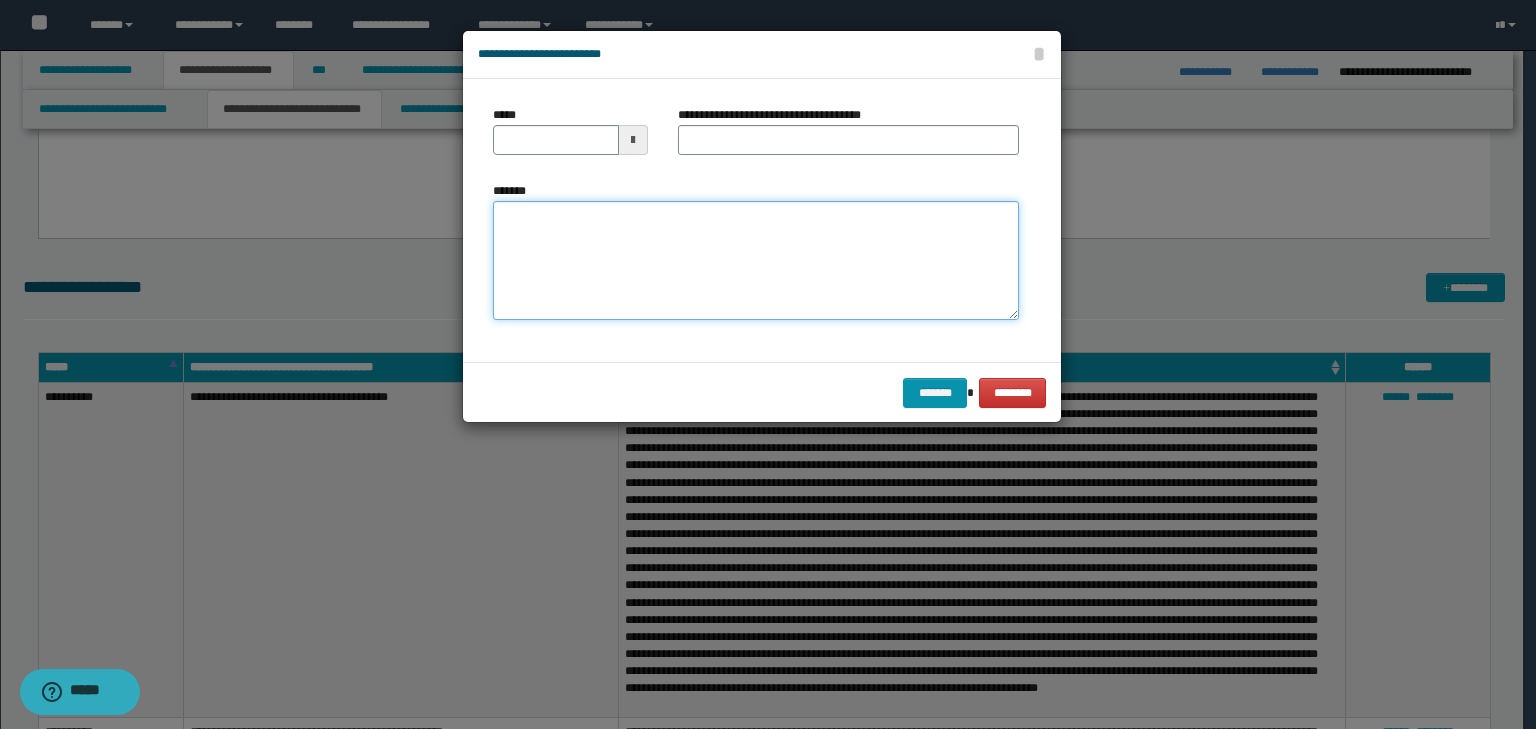 click on "*******" at bounding box center [756, 261] 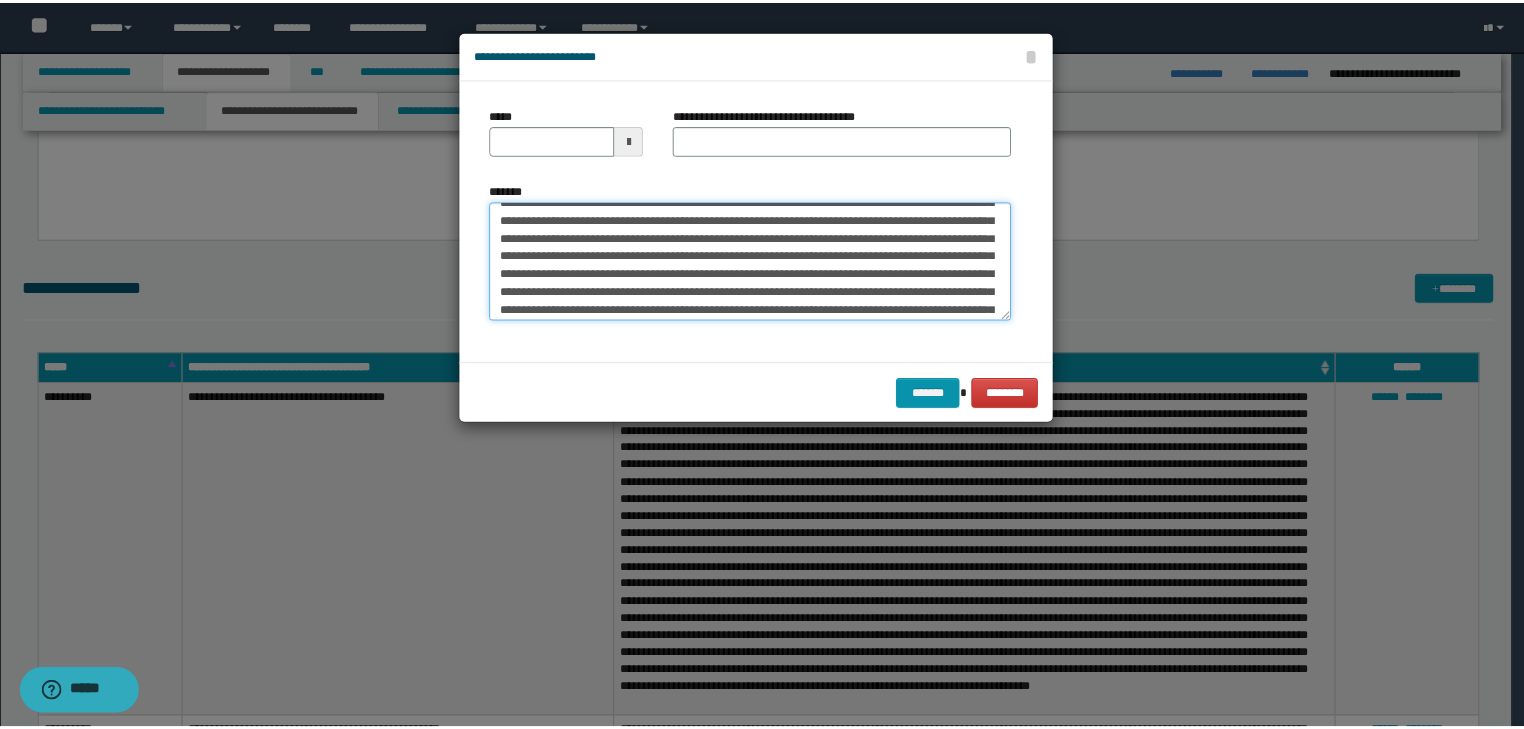 scroll, scrollTop: 0, scrollLeft: 0, axis: both 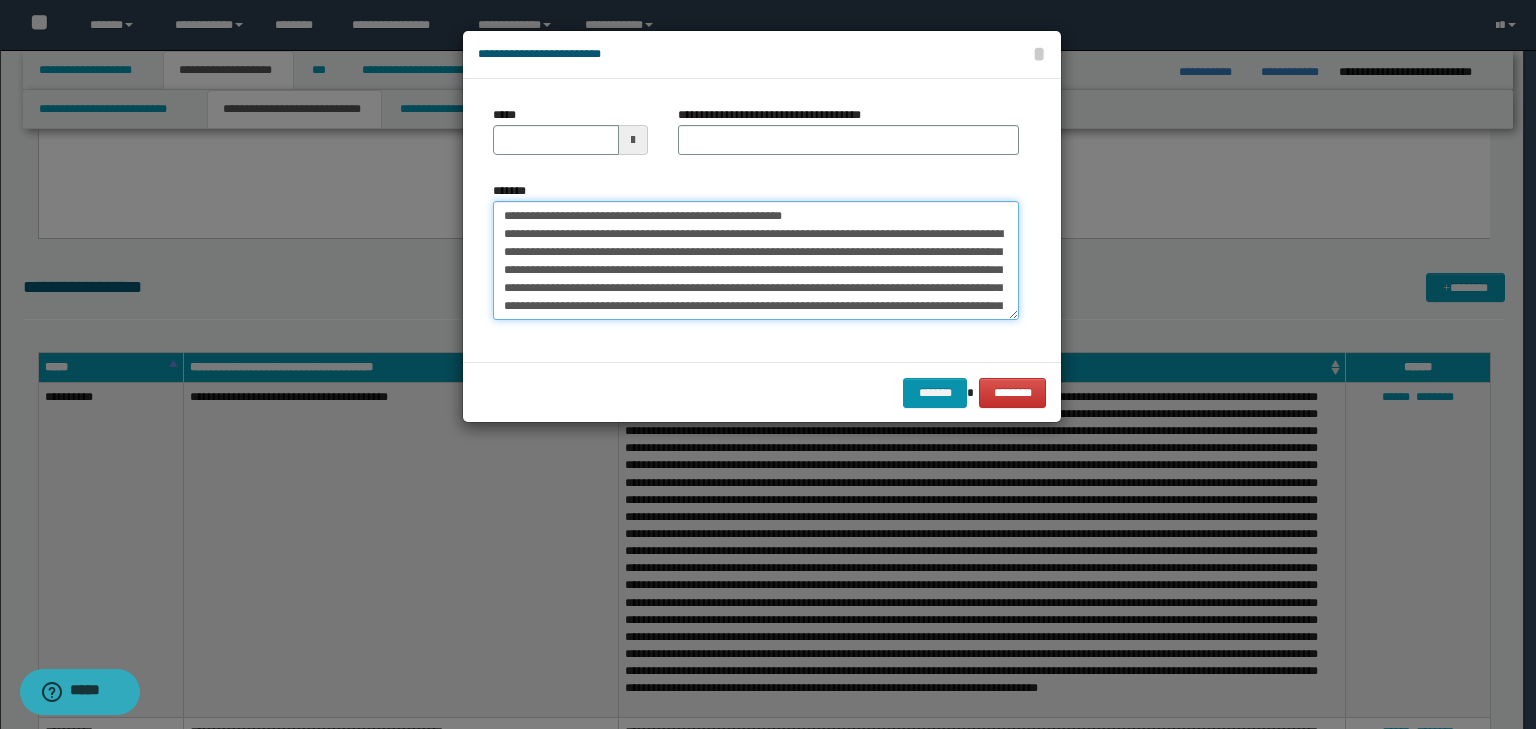 drag, startPoint x: 564, startPoint y: 213, endPoint x: 484, endPoint y: 214, distance: 80.00625 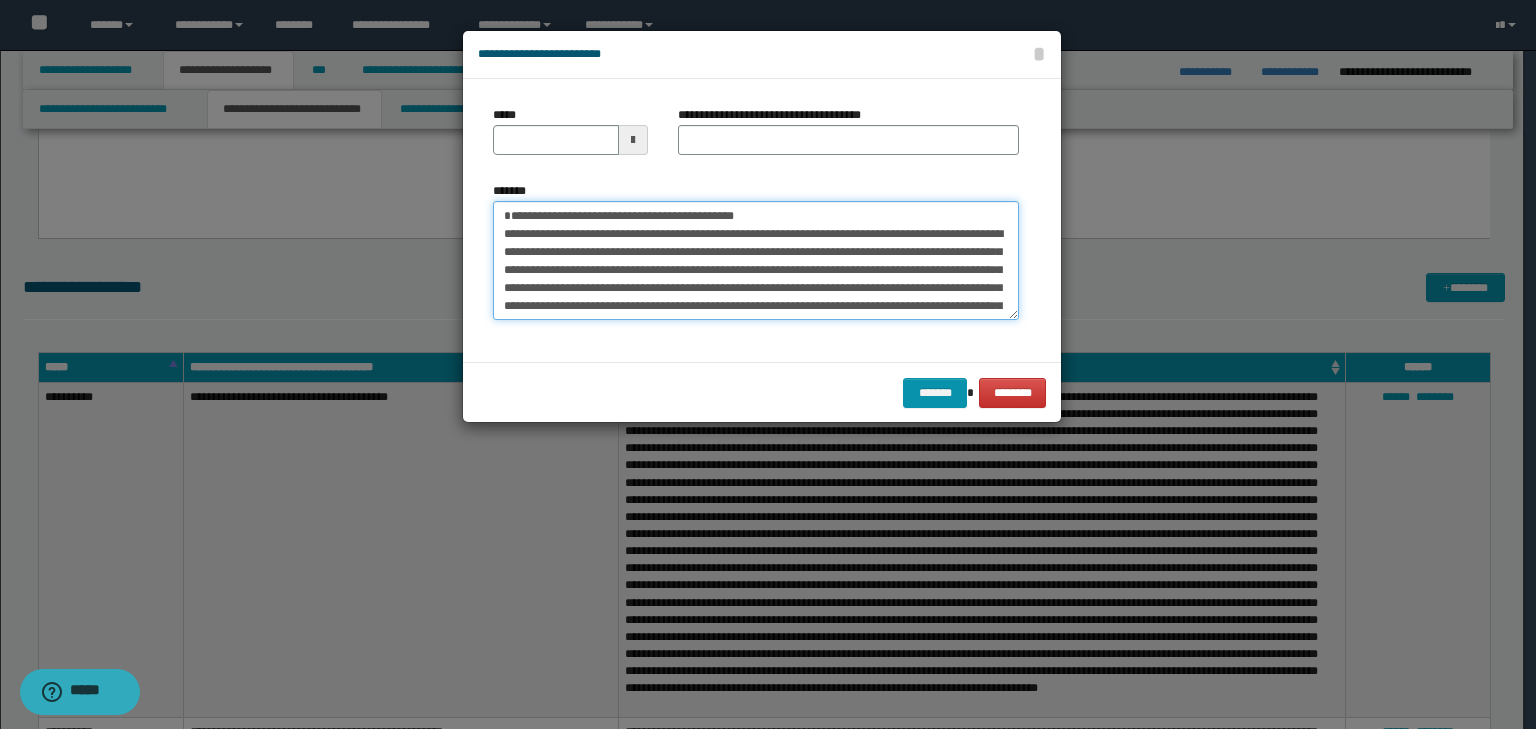 type on "**********" 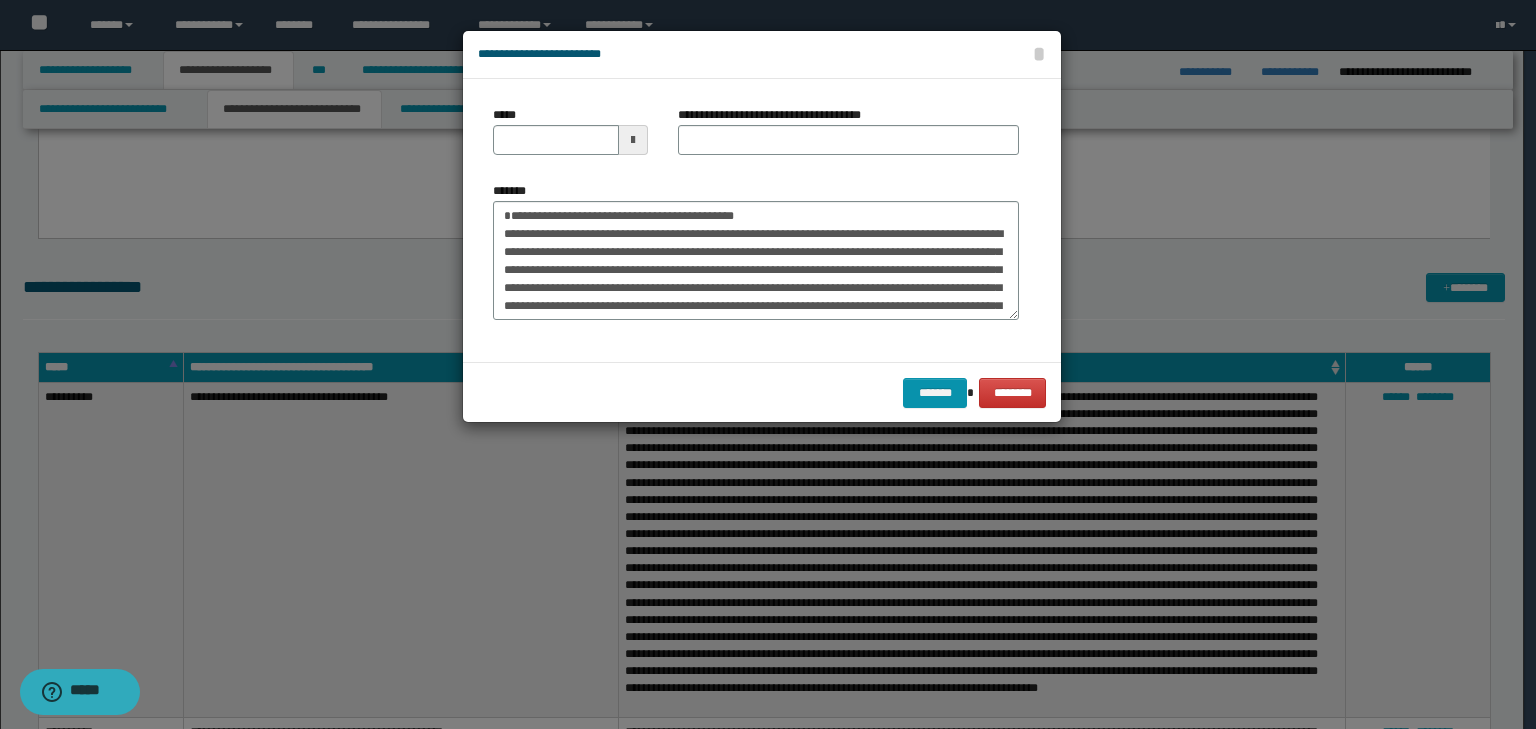 click on "*****" at bounding box center [570, 138] 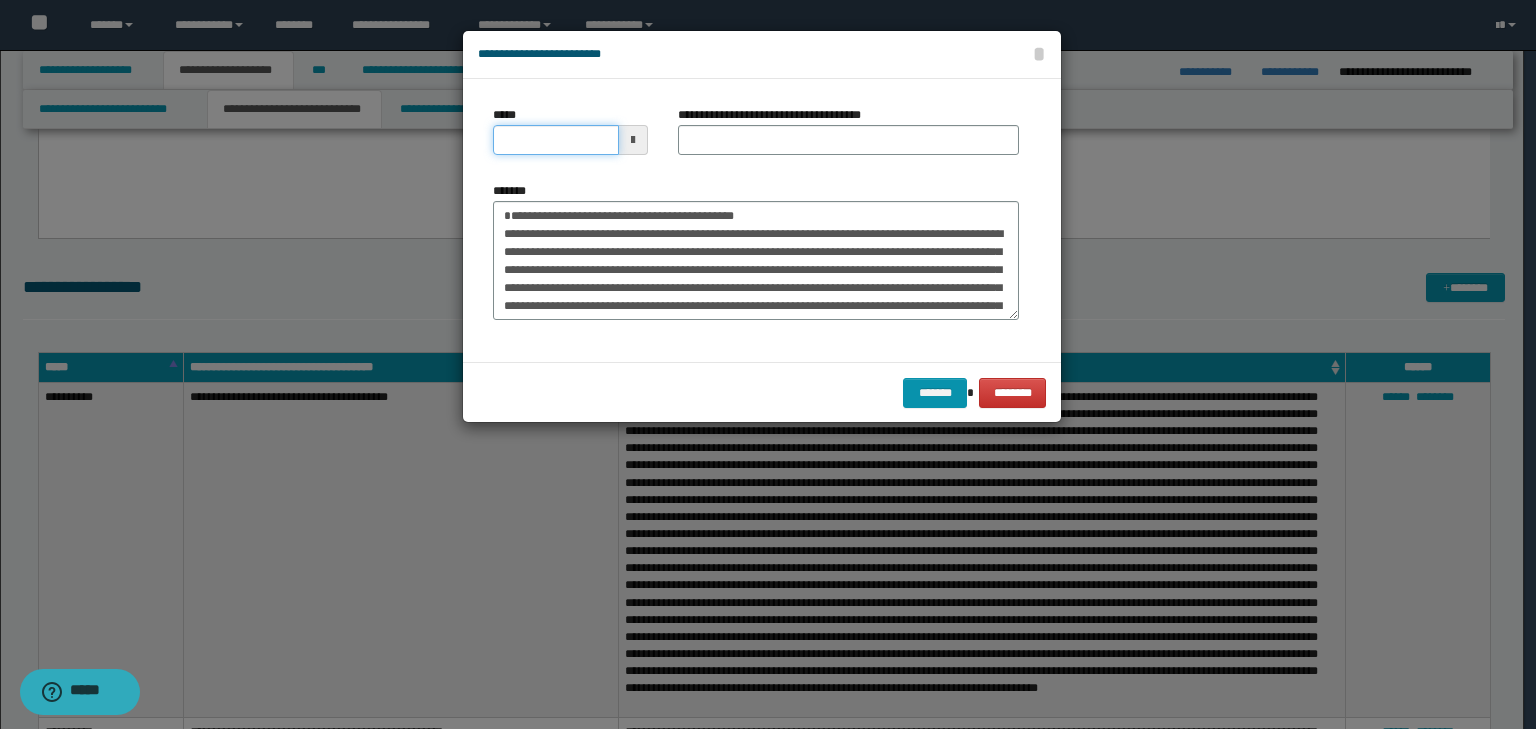 click on "*****" at bounding box center [556, 140] 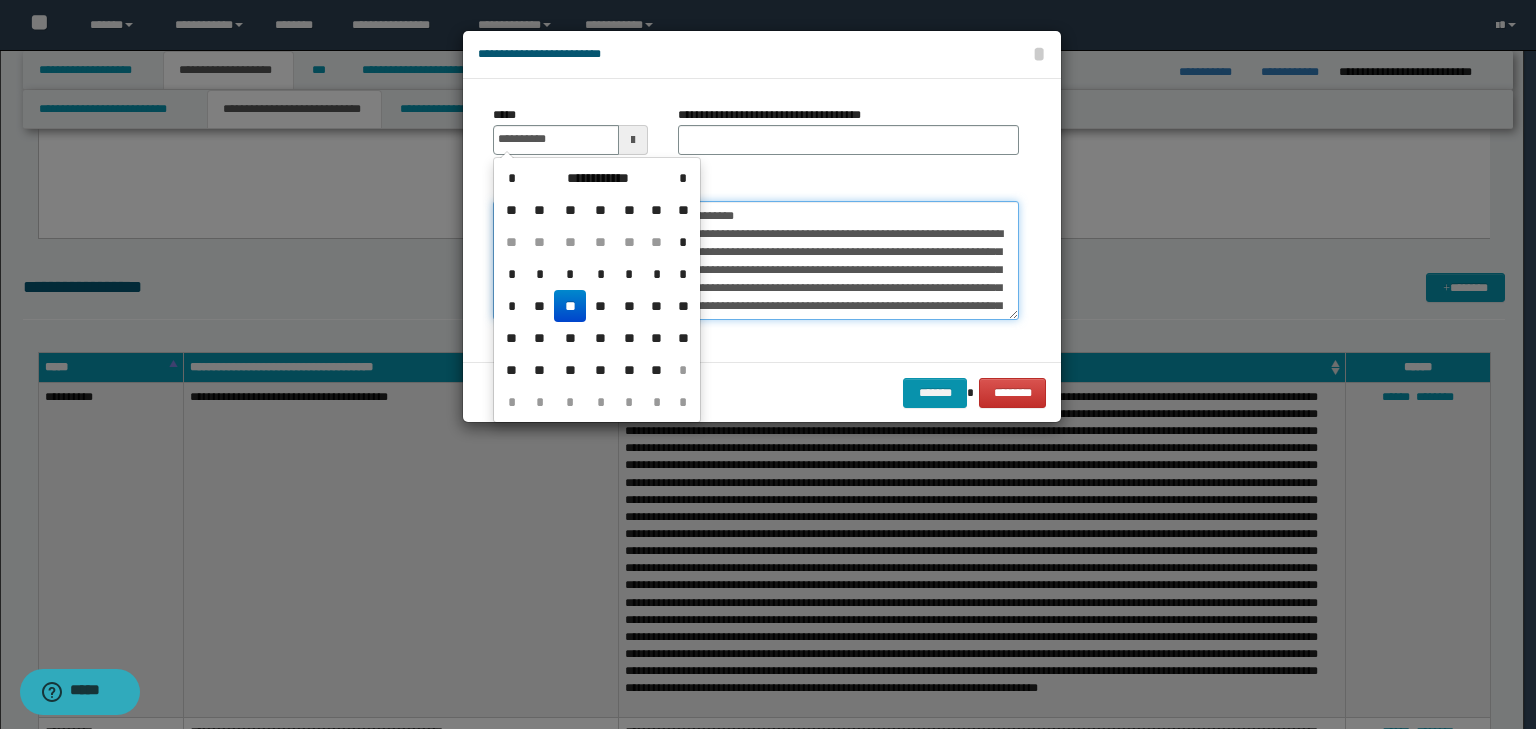 type on "**********" 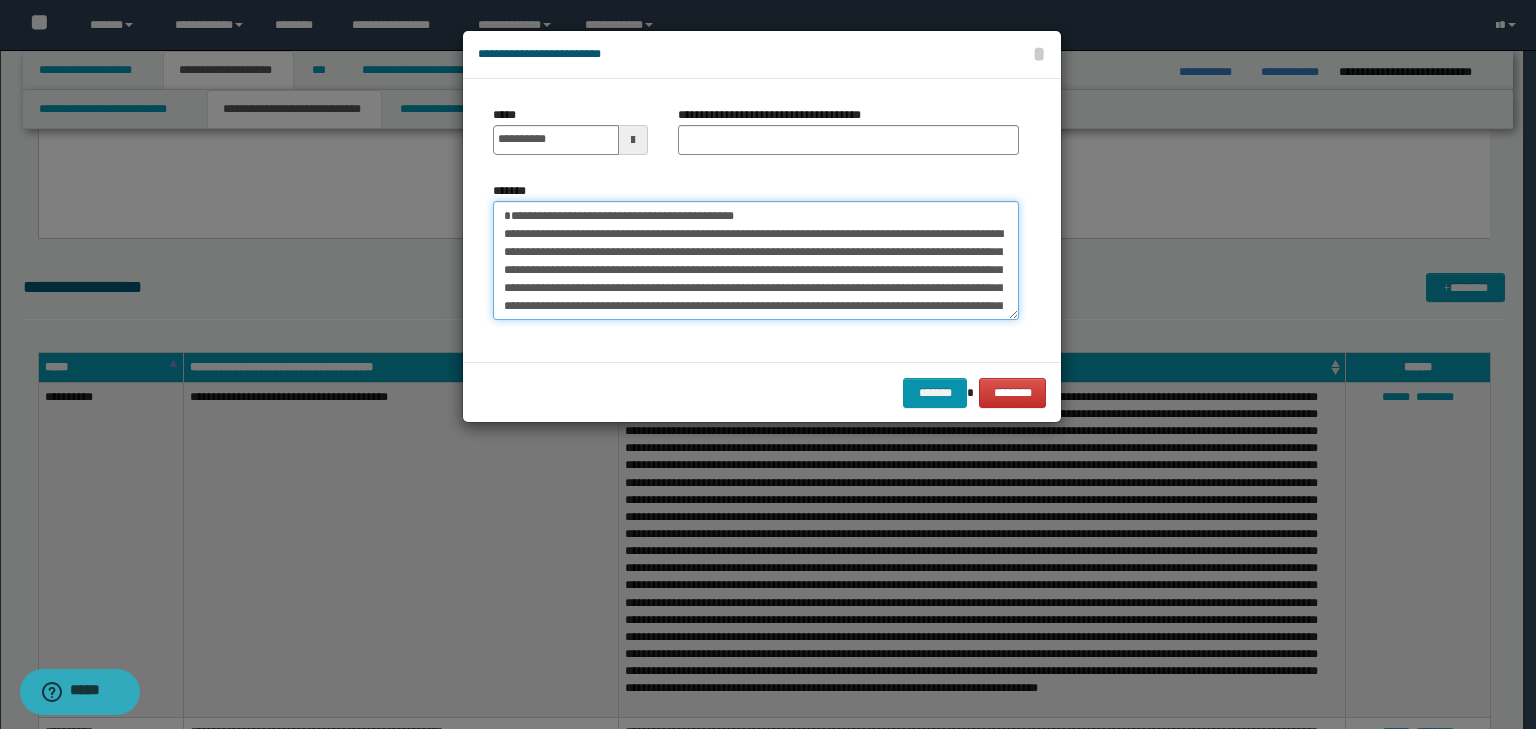 drag, startPoint x: 828, startPoint y: 213, endPoint x: 318, endPoint y: 190, distance: 510.51837 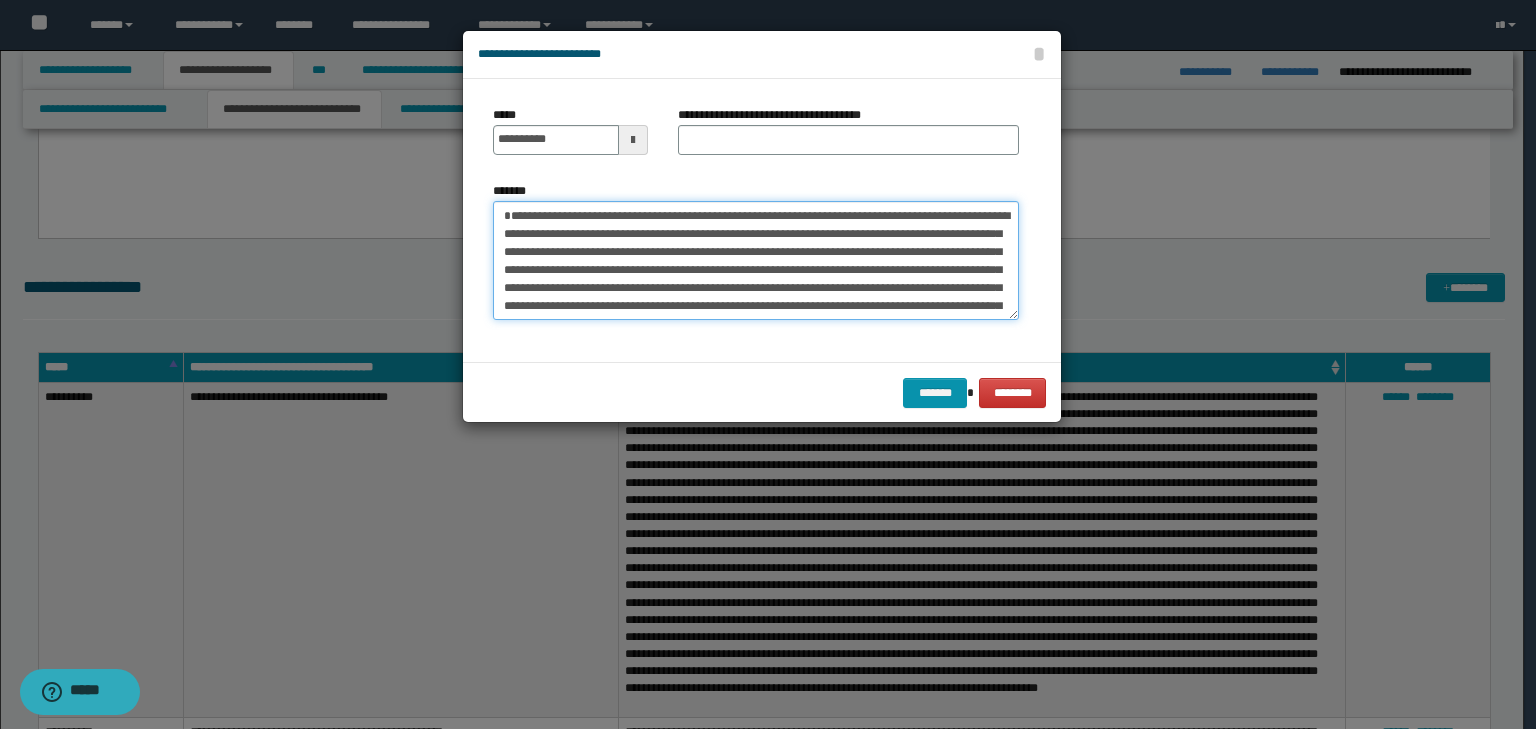 type on "**********" 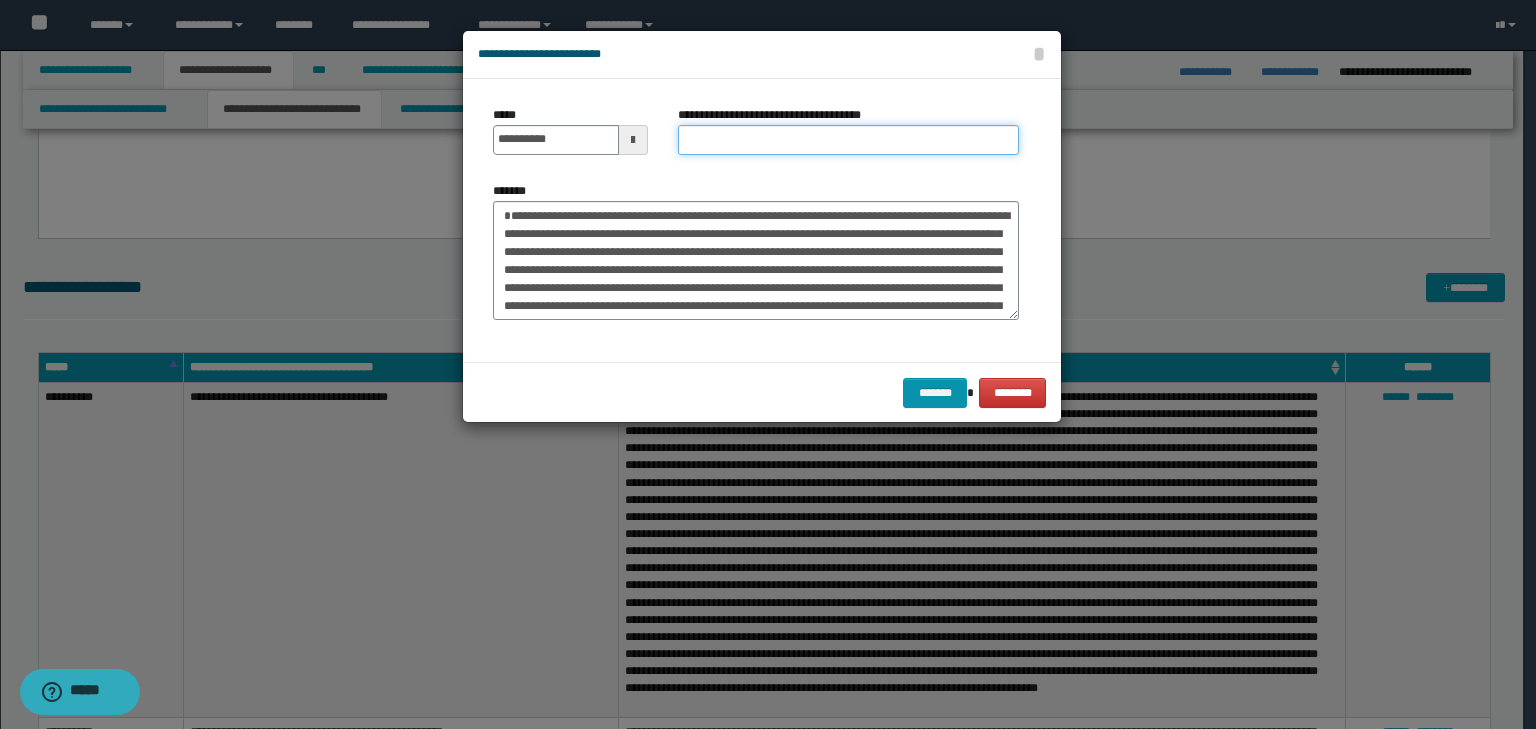 click on "**********" at bounding box center [848, 140] 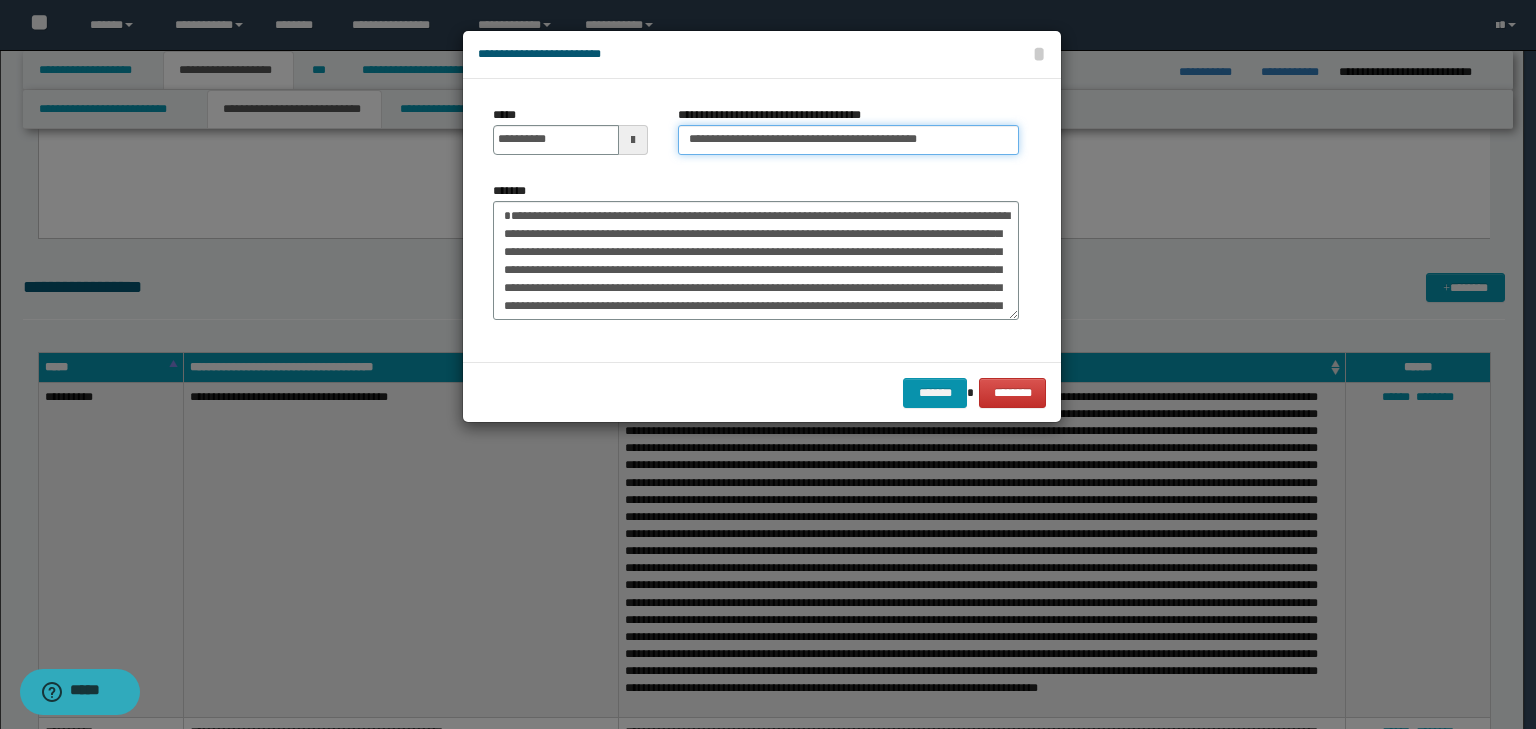 type on "**********" 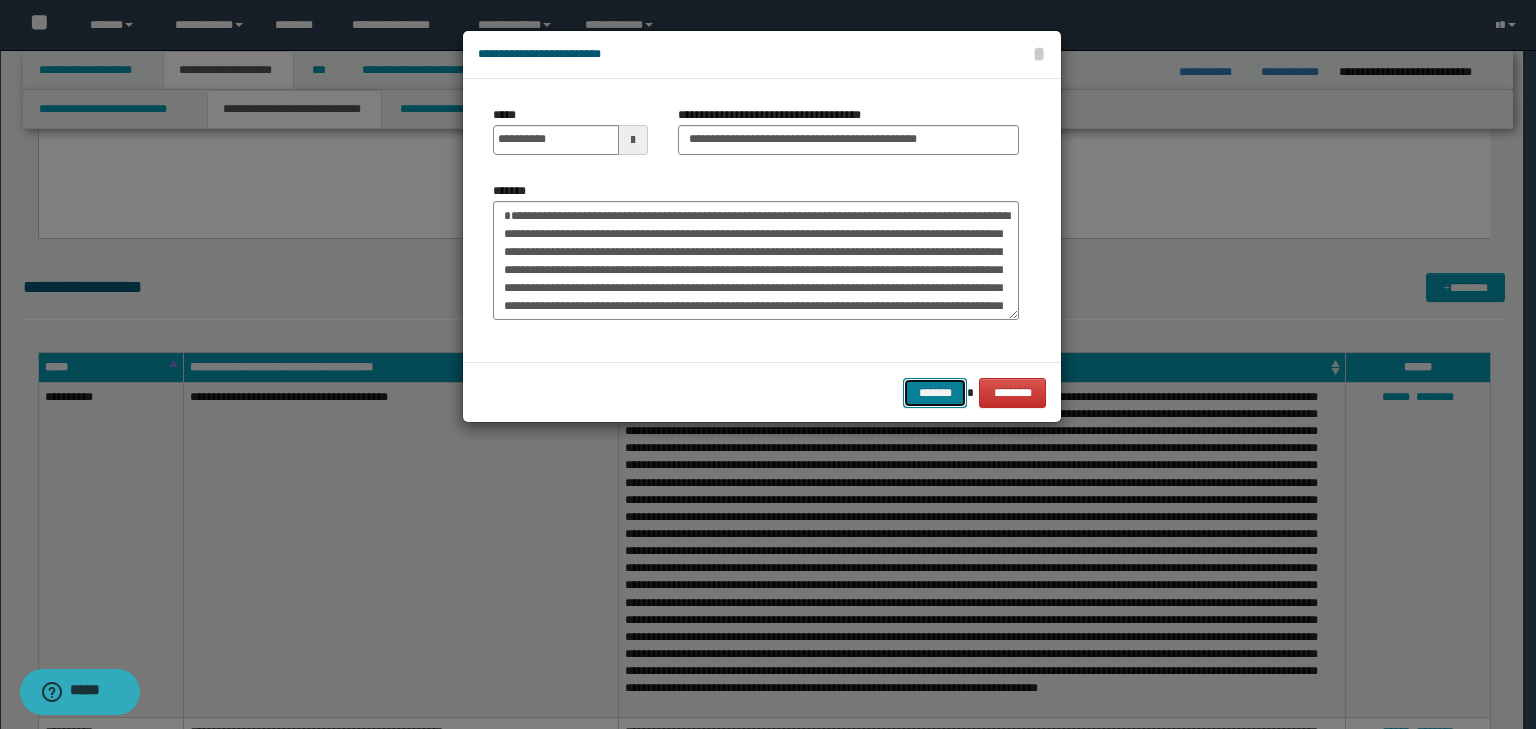 click on "*******" at bounding box center (935, 393) 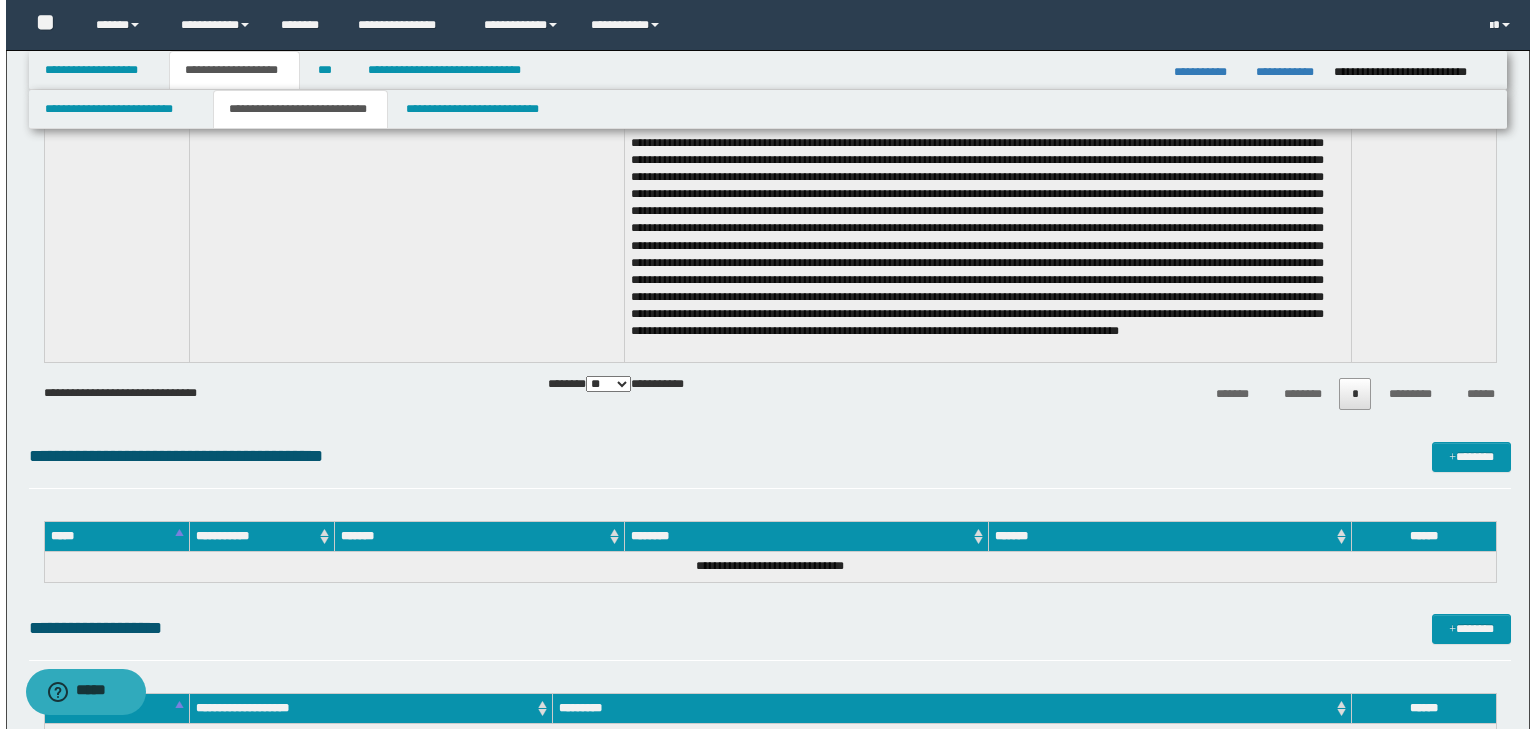 scroll, scrollTop: 3200, scrollLeft: 0, axis: vertical 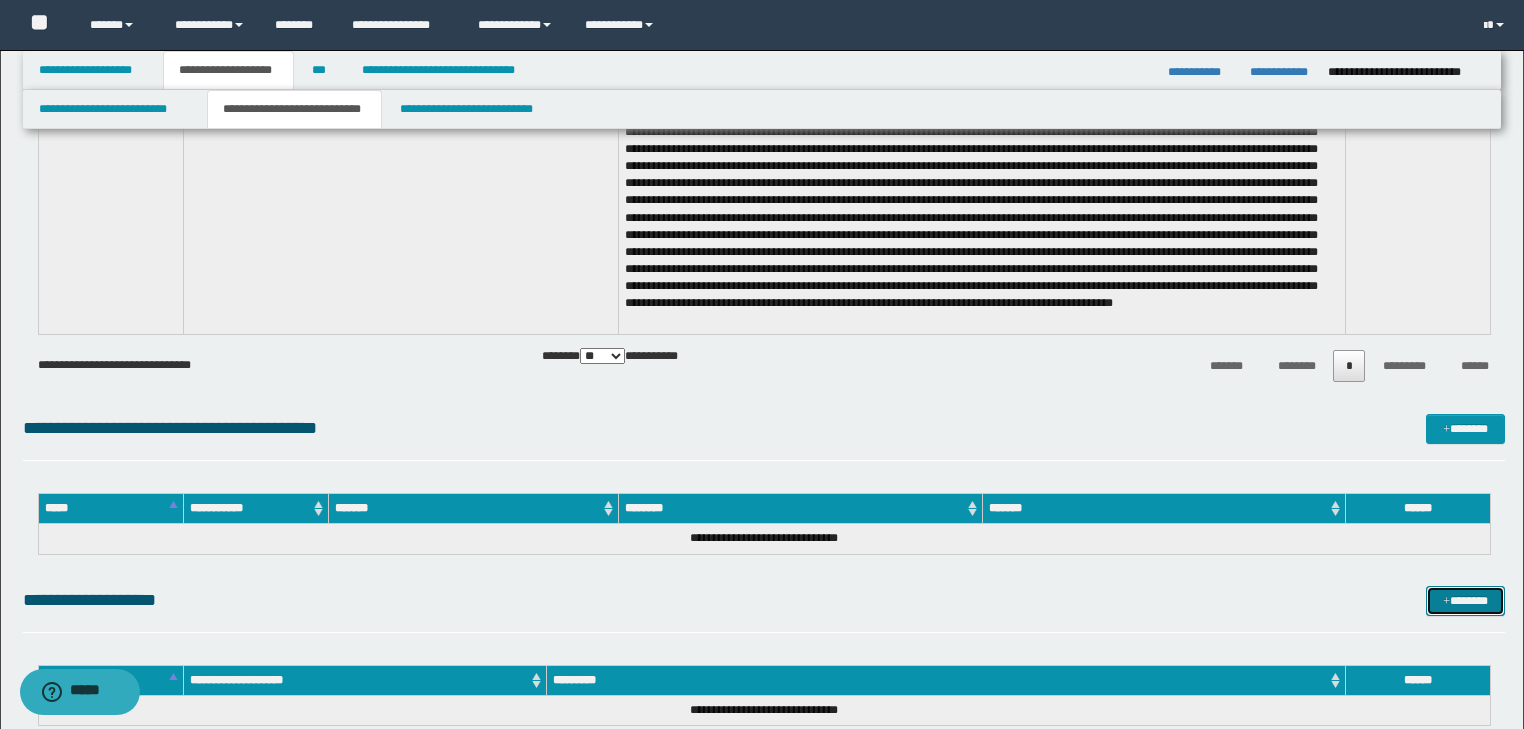click at bounding box center [1446, 602] 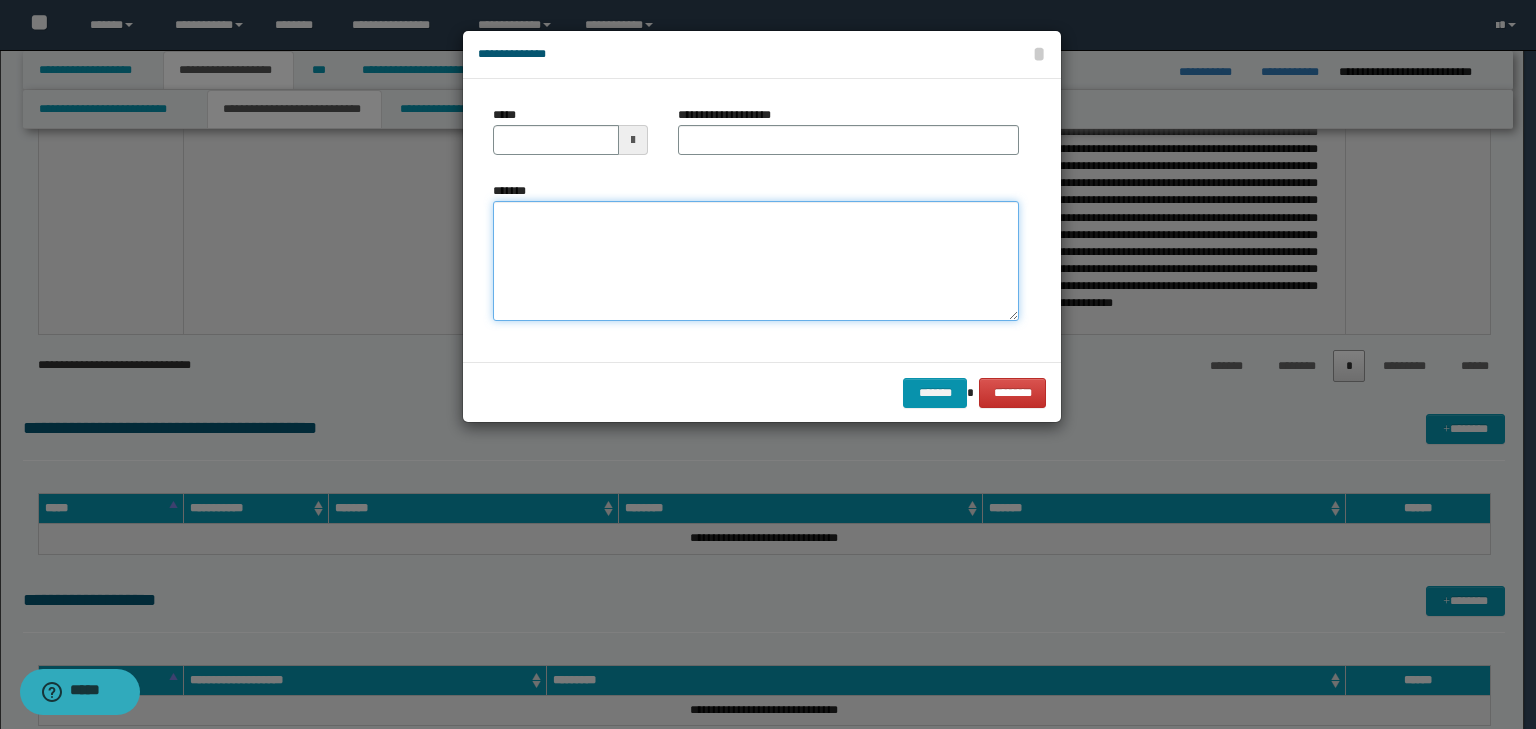 click on "*******" at bounding box center (756, 261) 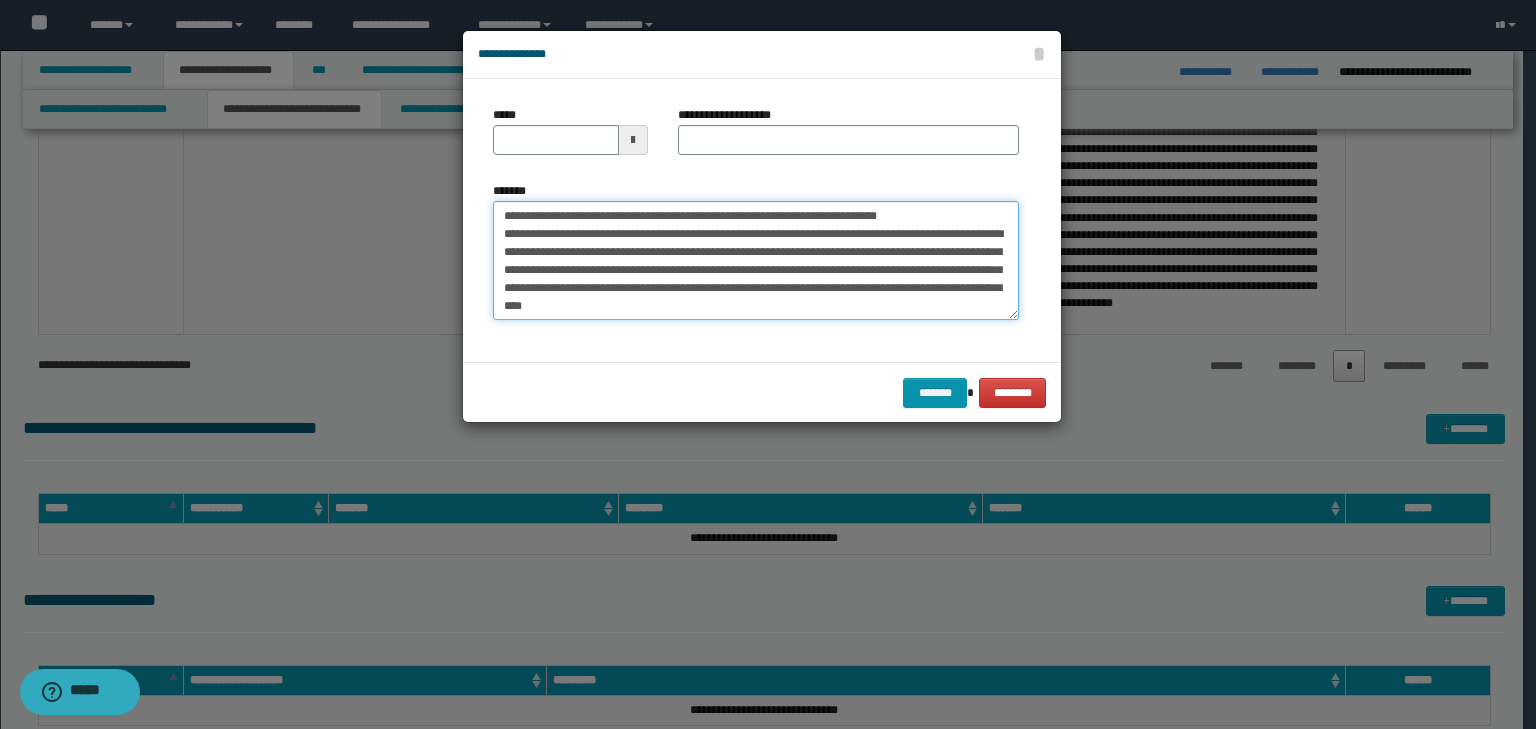 scroll, scrollTop: 0, scrollLeft: 0, axis: both 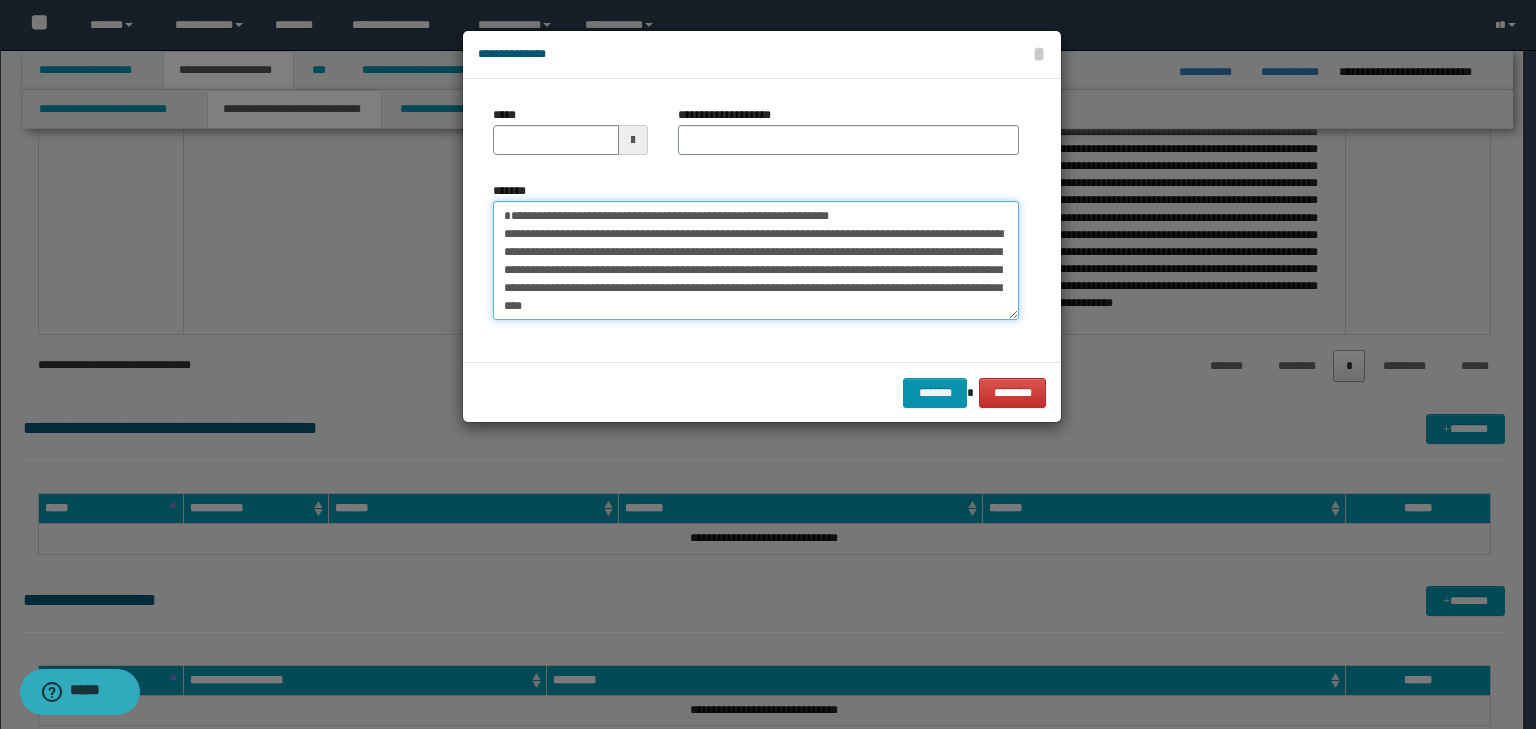type 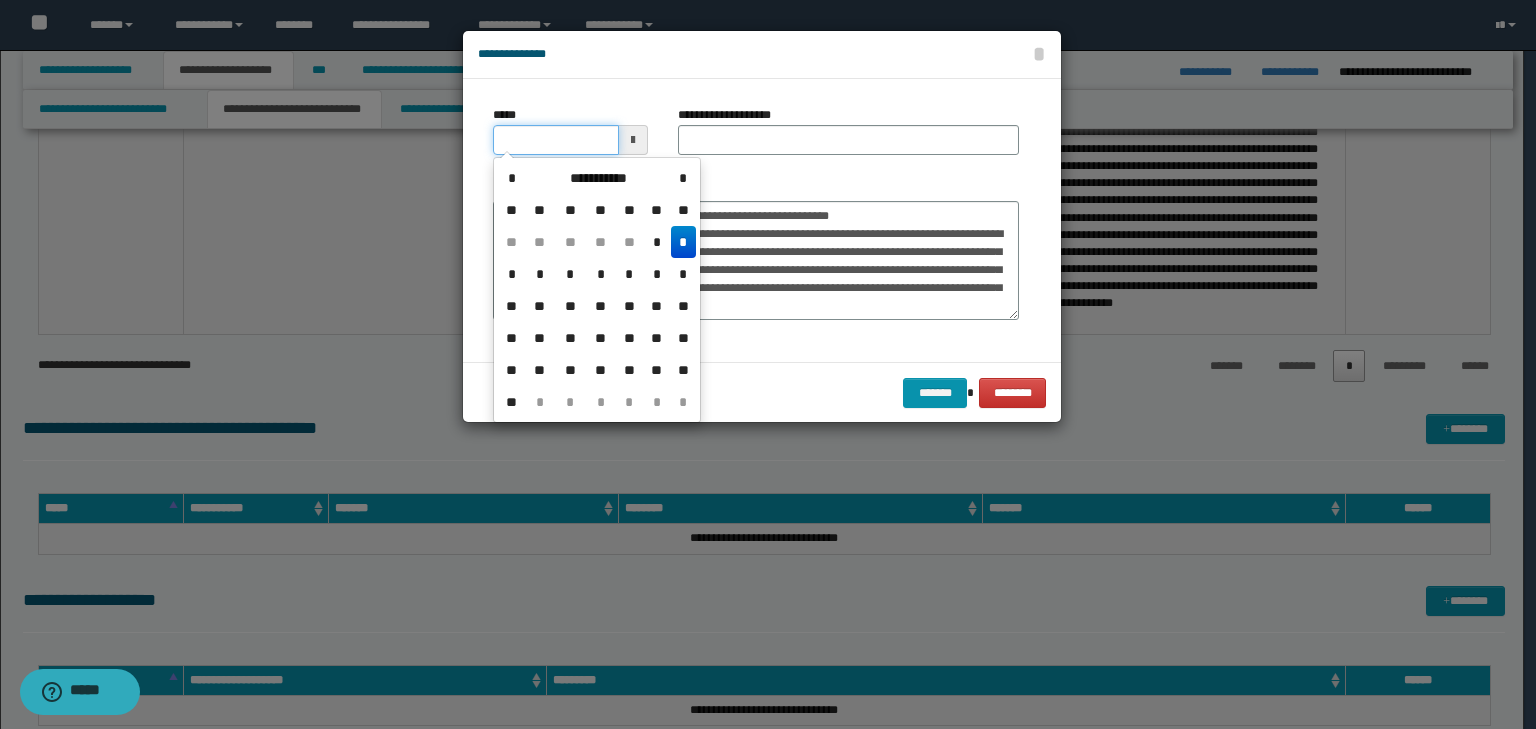 click on "*****" at bounding box center (556, 140) 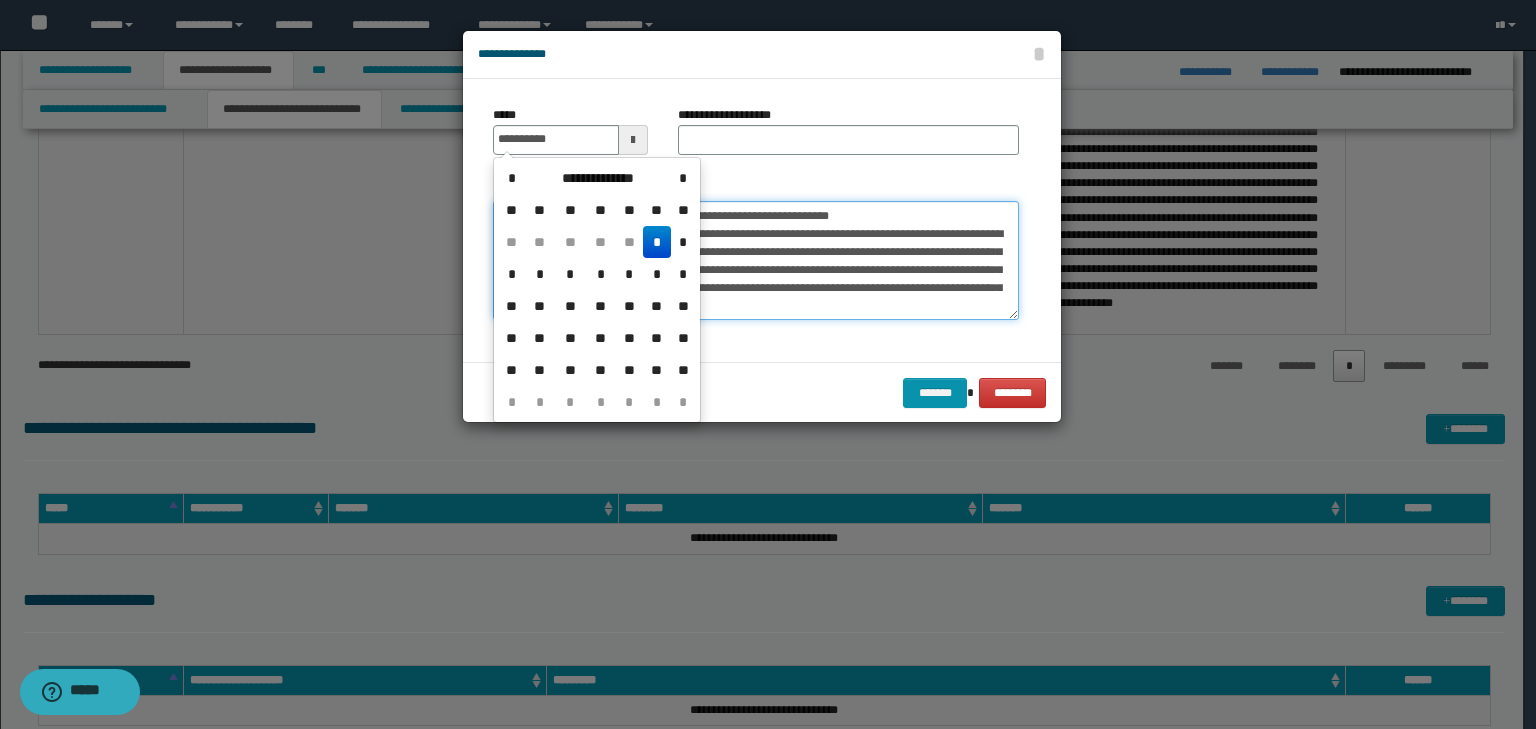 type on "**********" 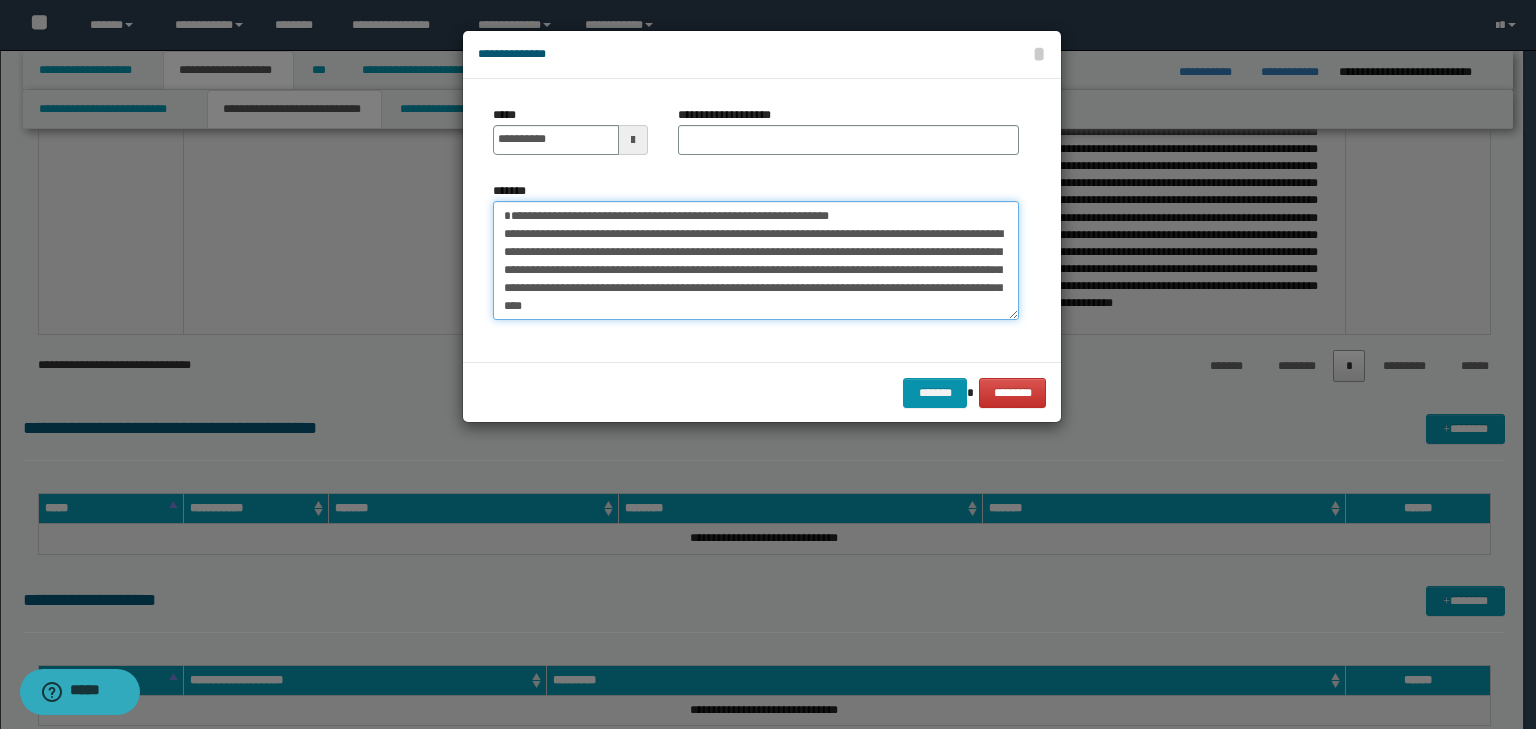 drag, startPoint x: 922, startPoint y: 206, endPoint x: 340, endPoint y: 187, distance: 582.31006 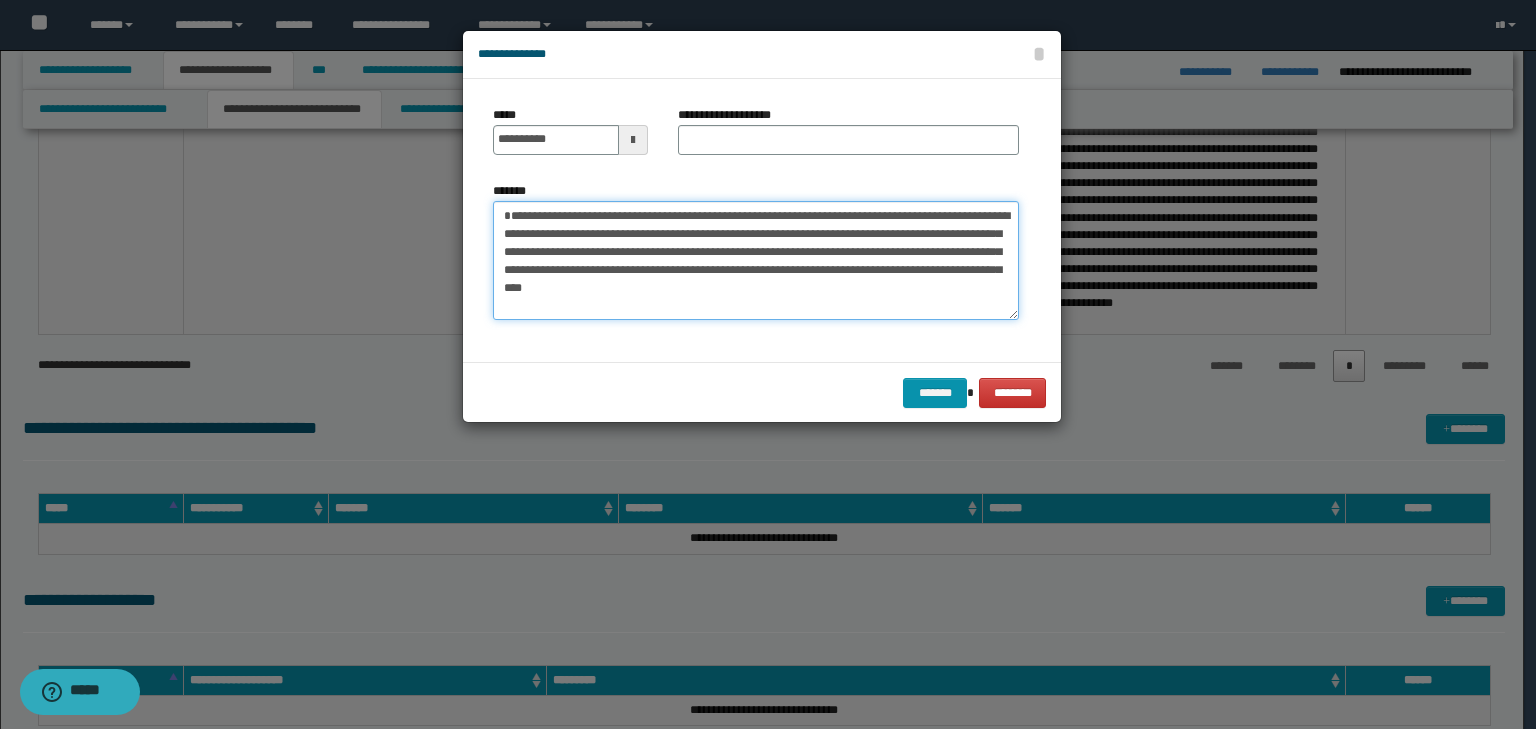 type on "**********" 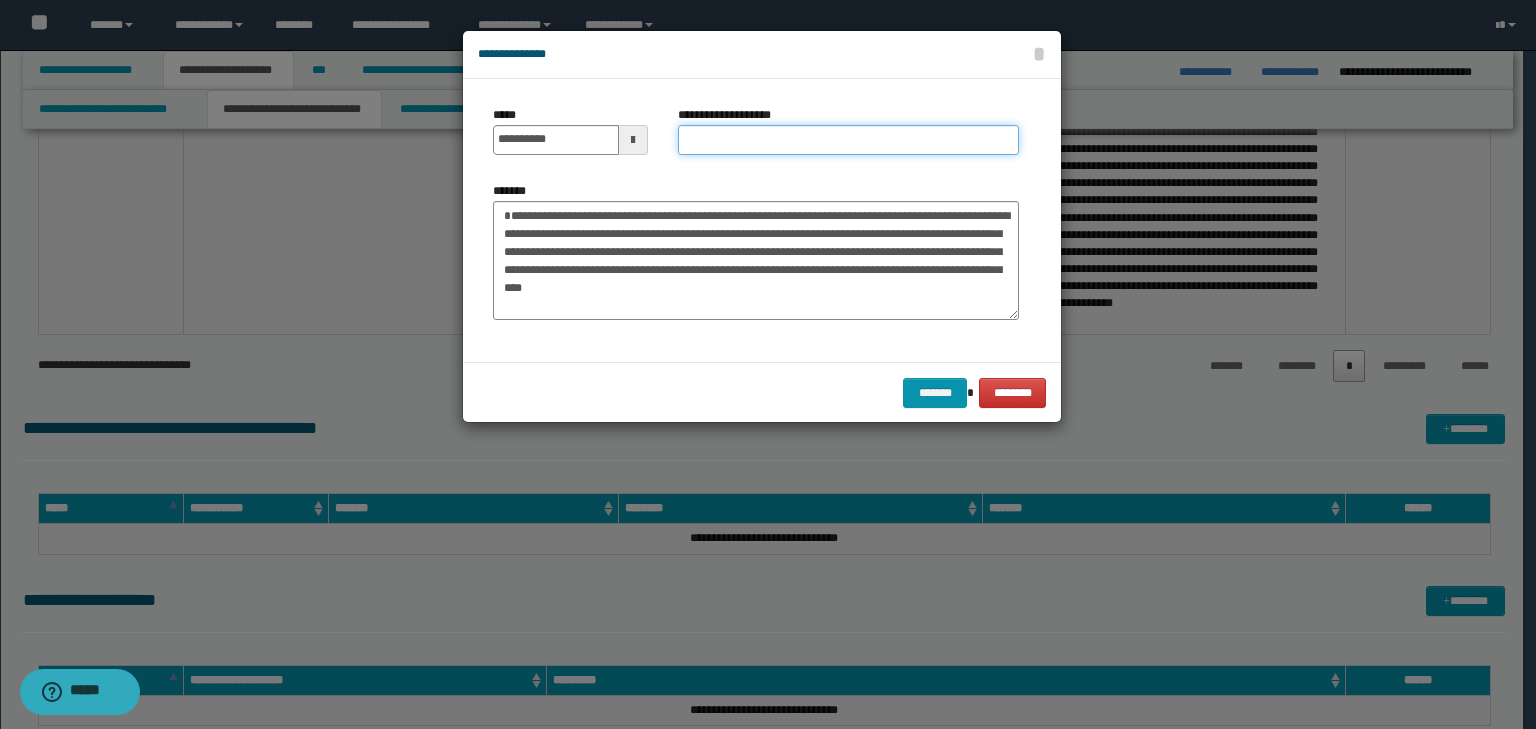 click on "**********" at bounding box center [848, 140] 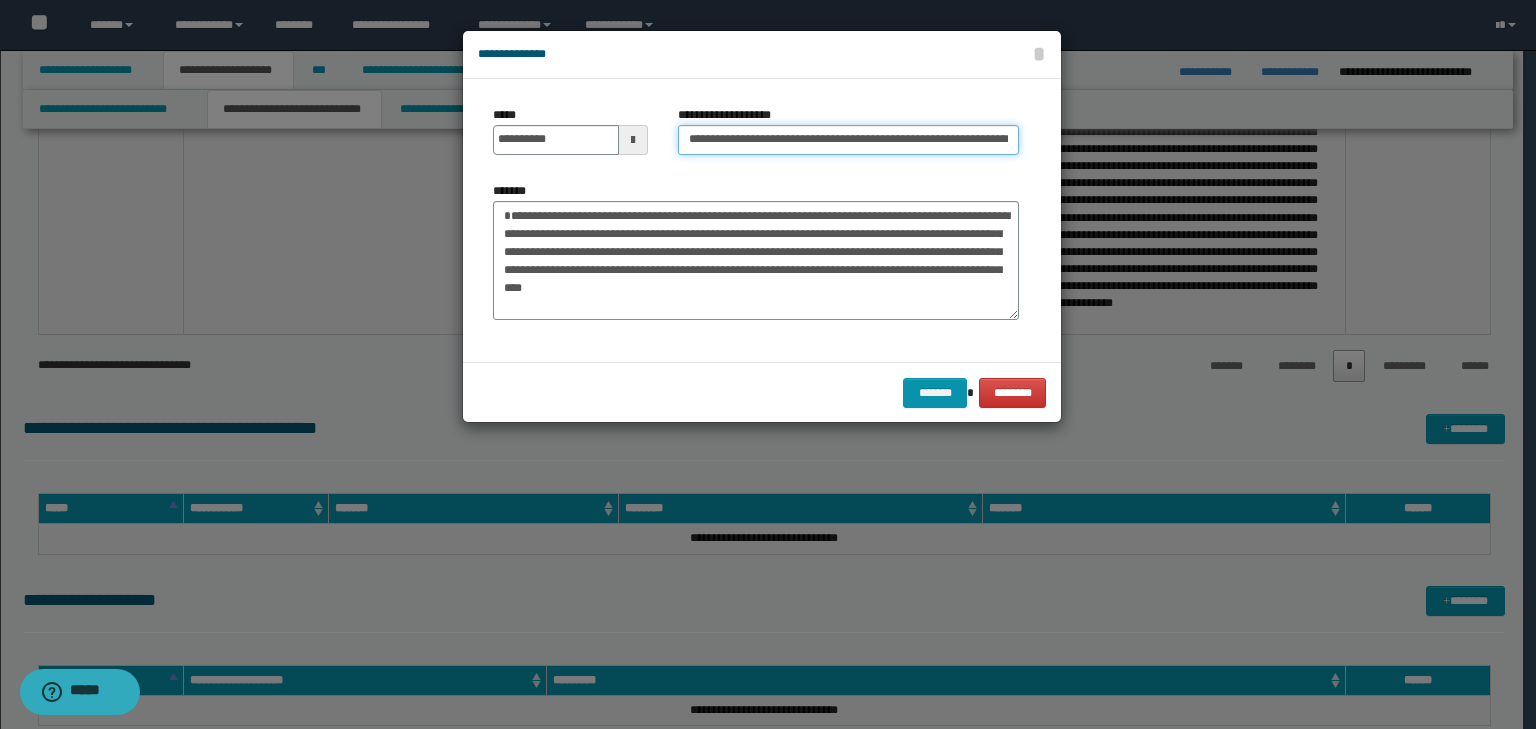scroll, scrollTop: 0, scrollLeft: 94, axis: horizontal 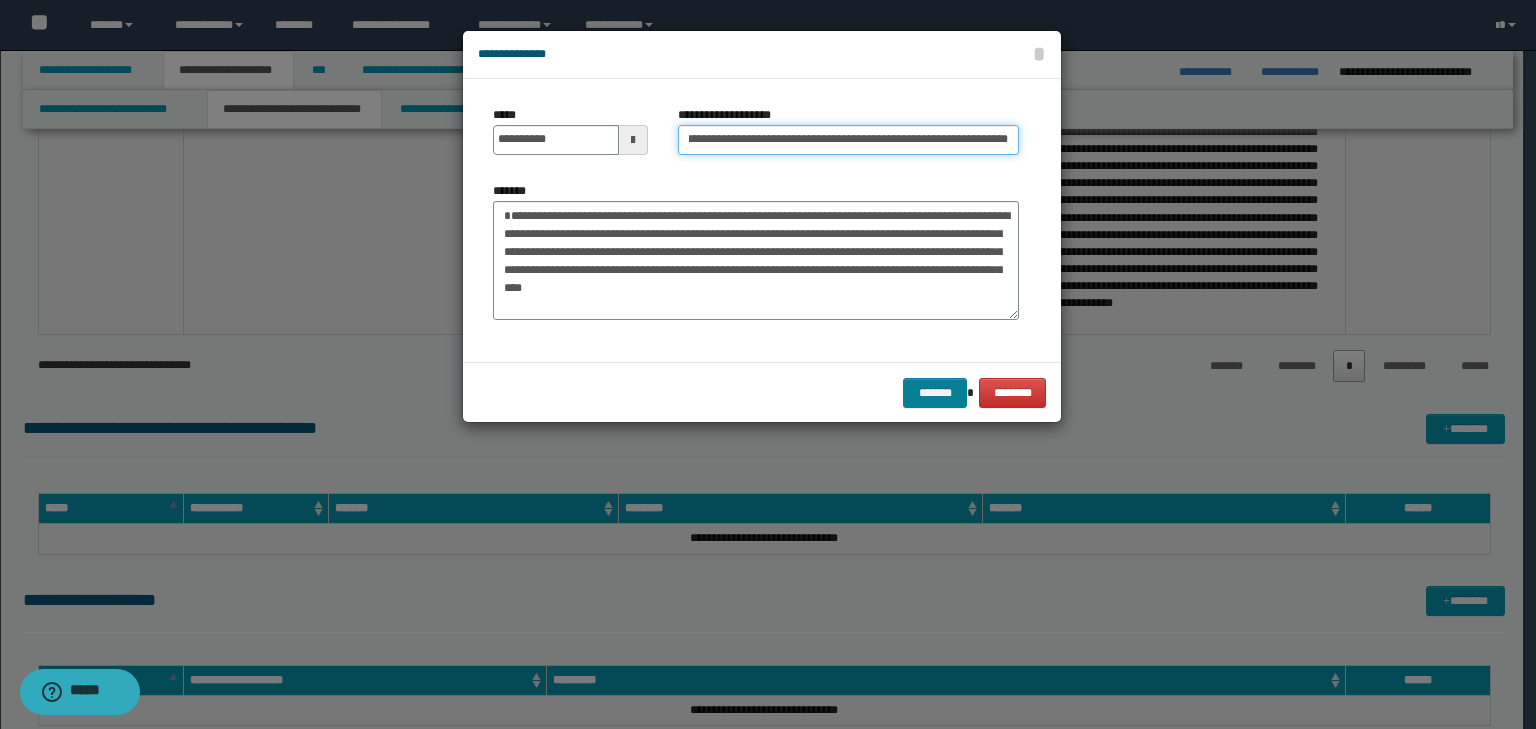 type on "**********" 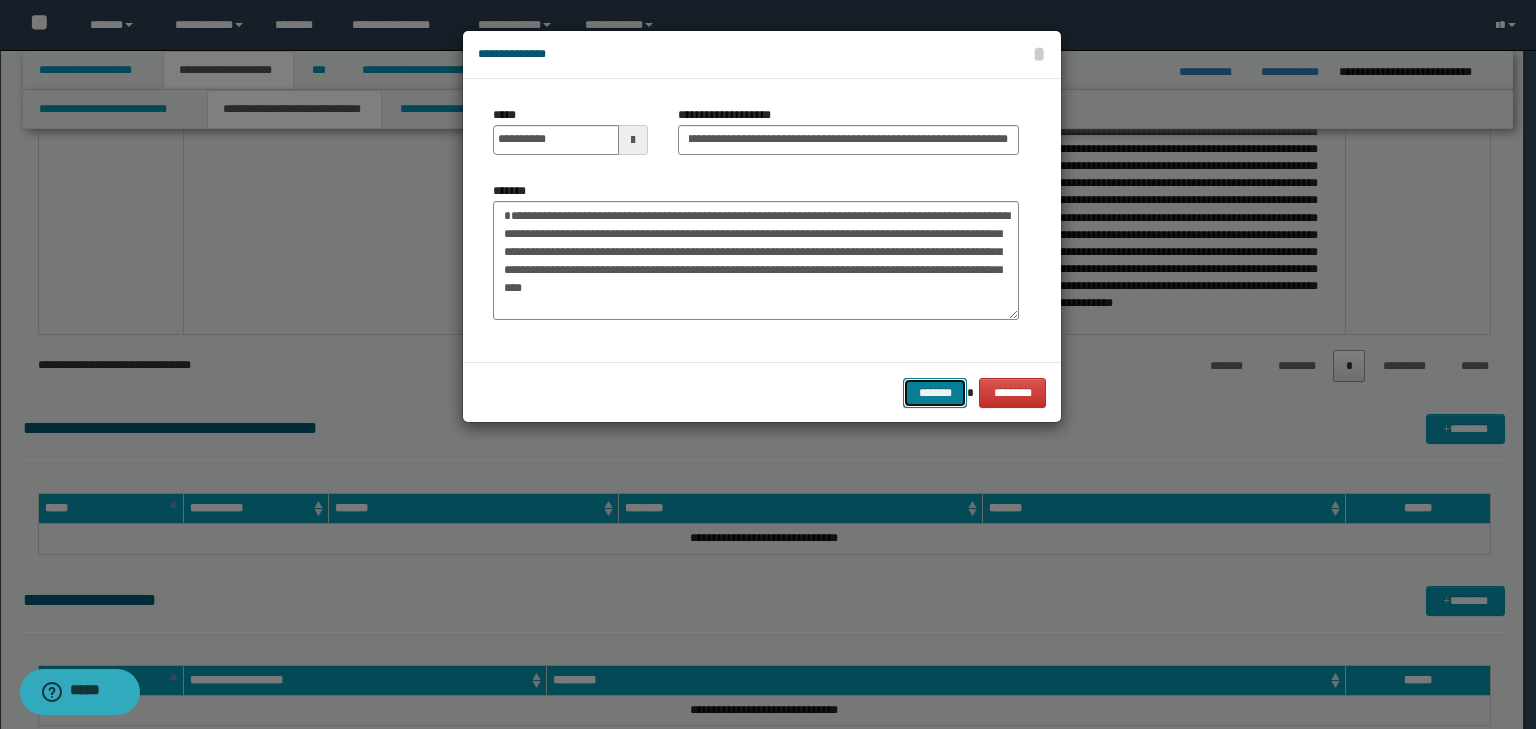 click on "*******" at bounding box center (935, 393) 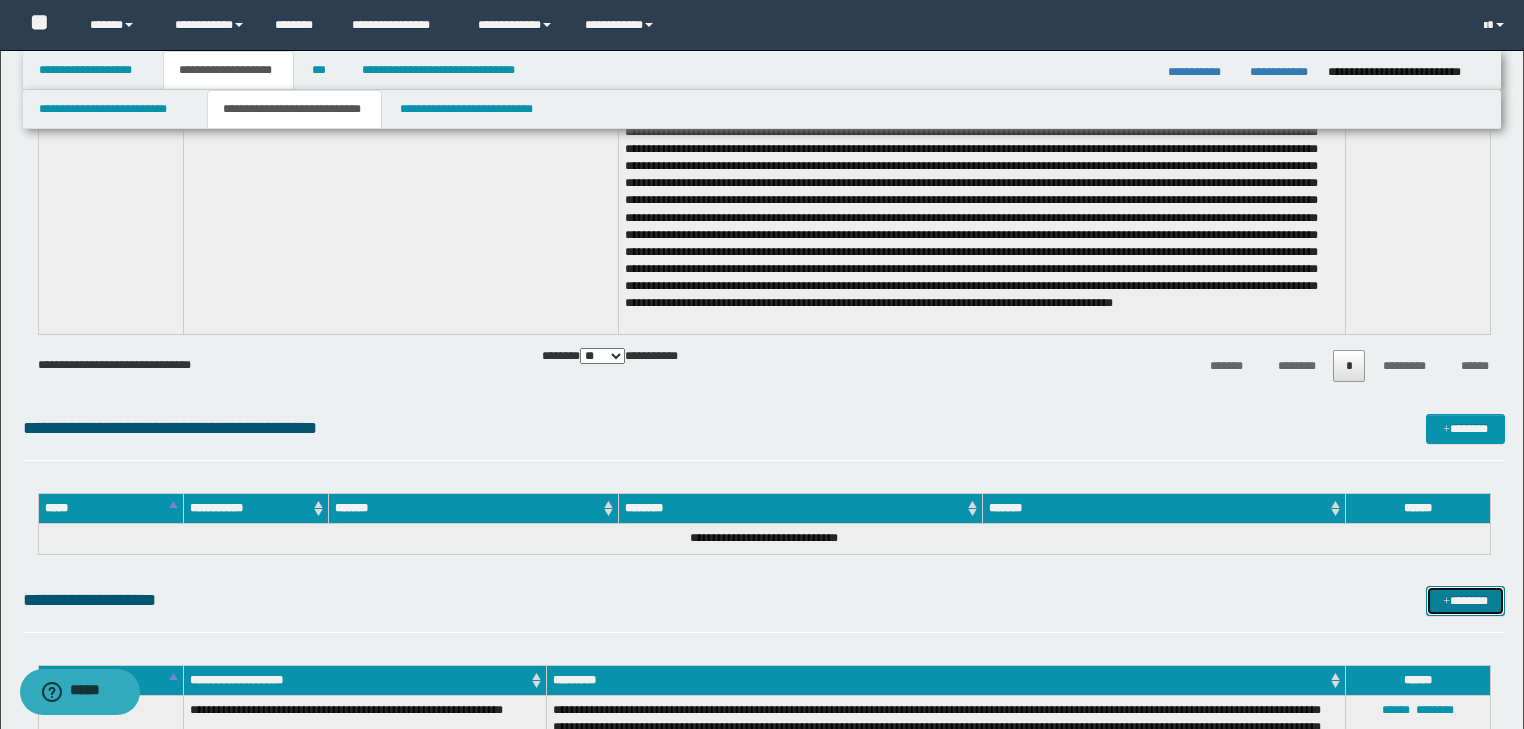 click on "*******" at bounding box center [1465, 601] 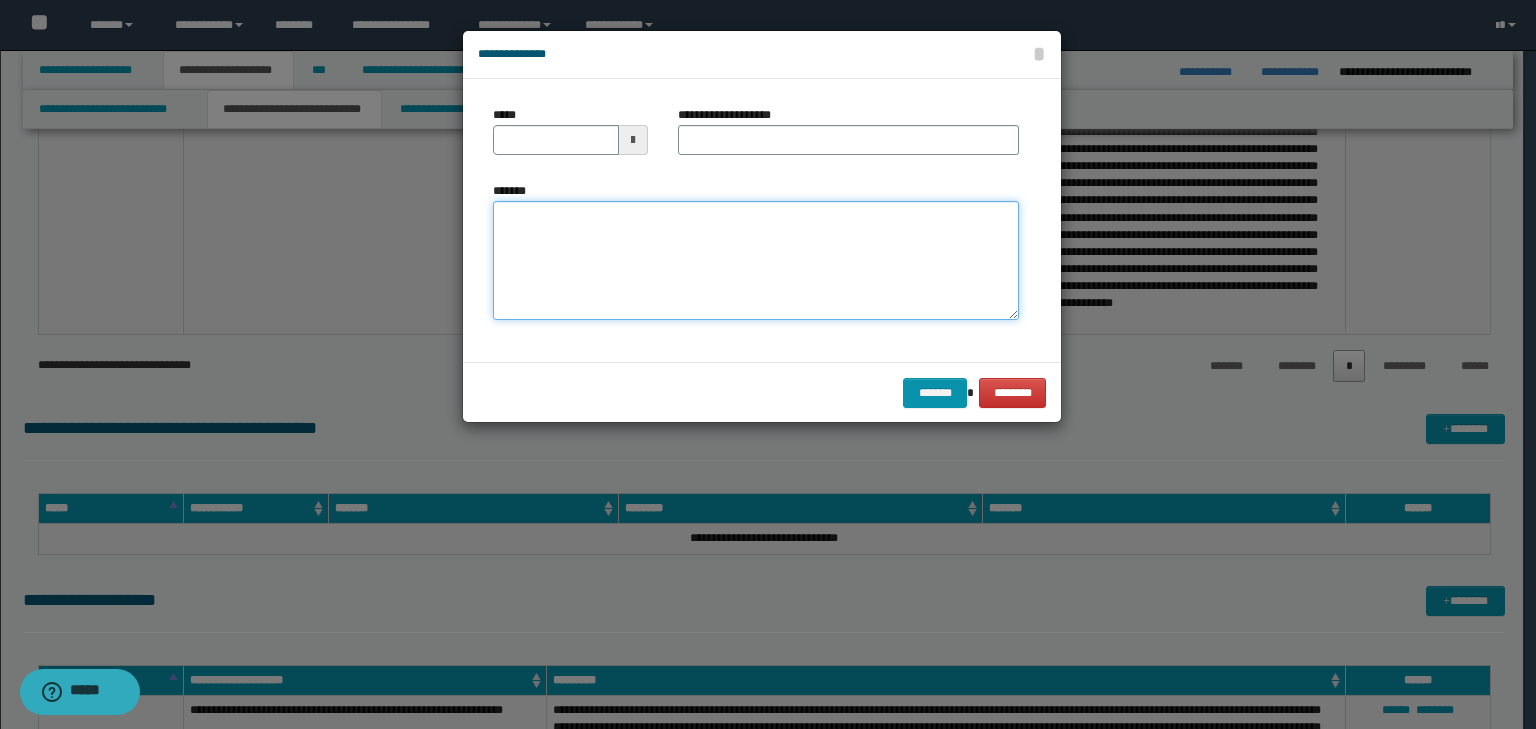click on "*******" at bounding box center [756, 261] 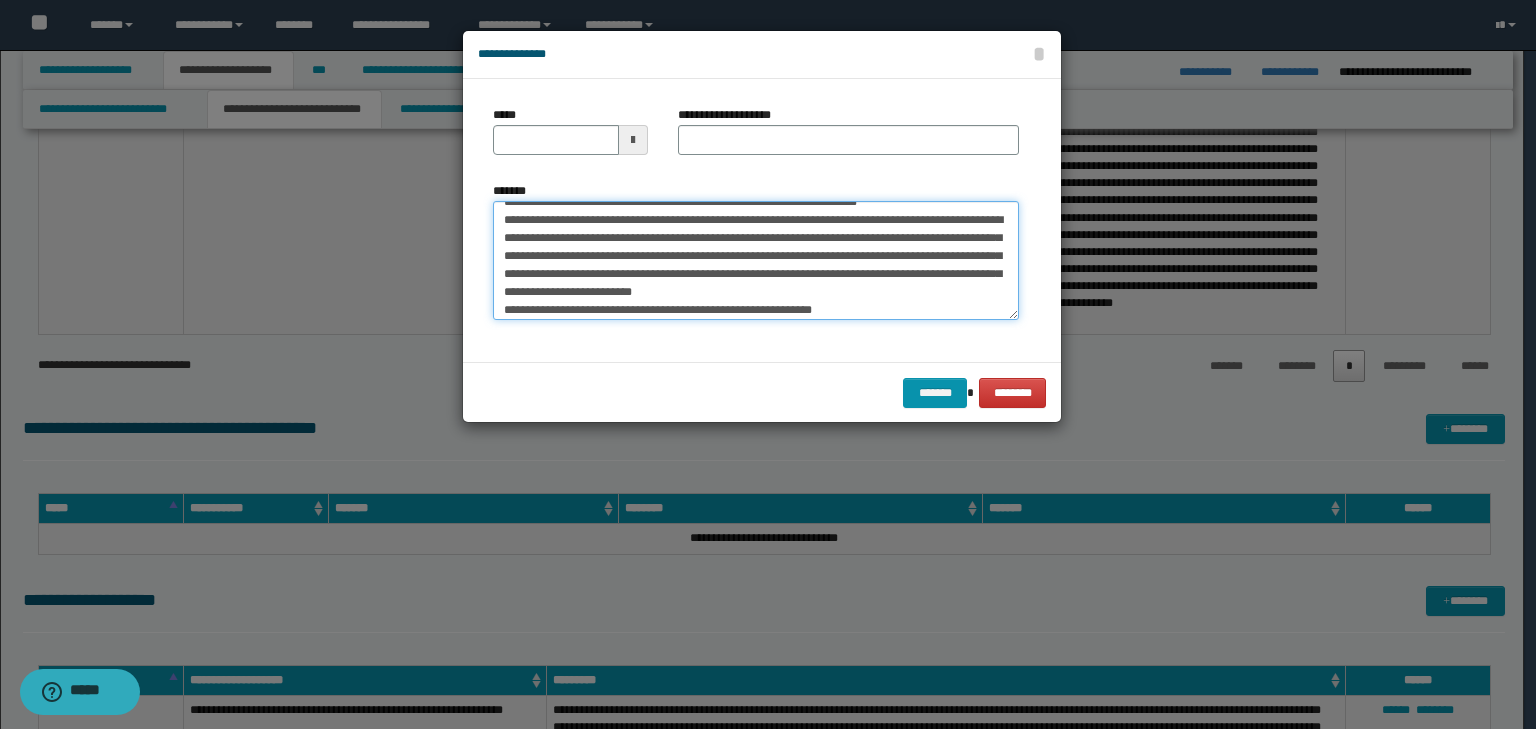 scroll, scrollTop: 0, scrollLeft: 0, axis: both 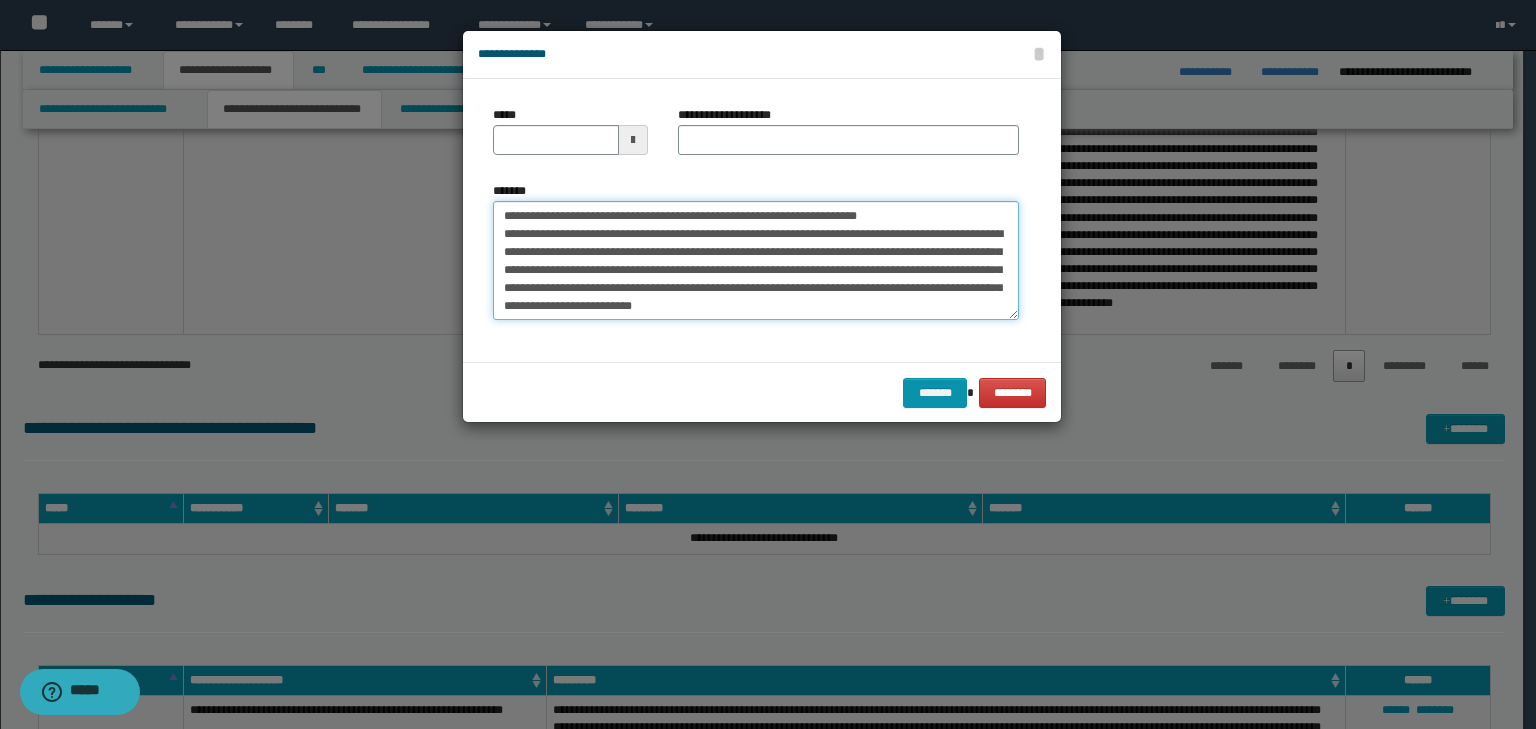 drag, startPoint x: 562, startPoint y: 210, endPoint x: 376, endPoint y: 216, distance: 186.09676 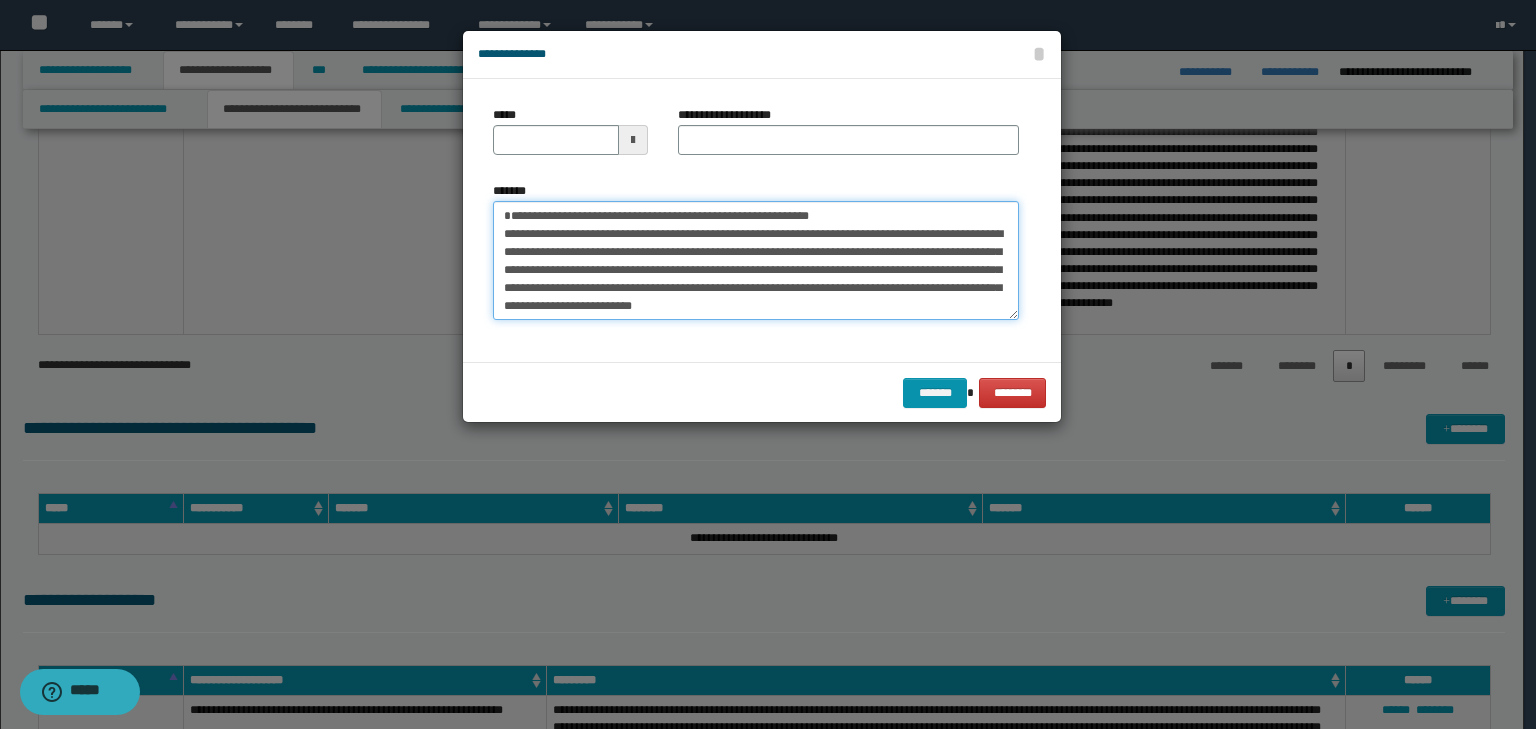 type 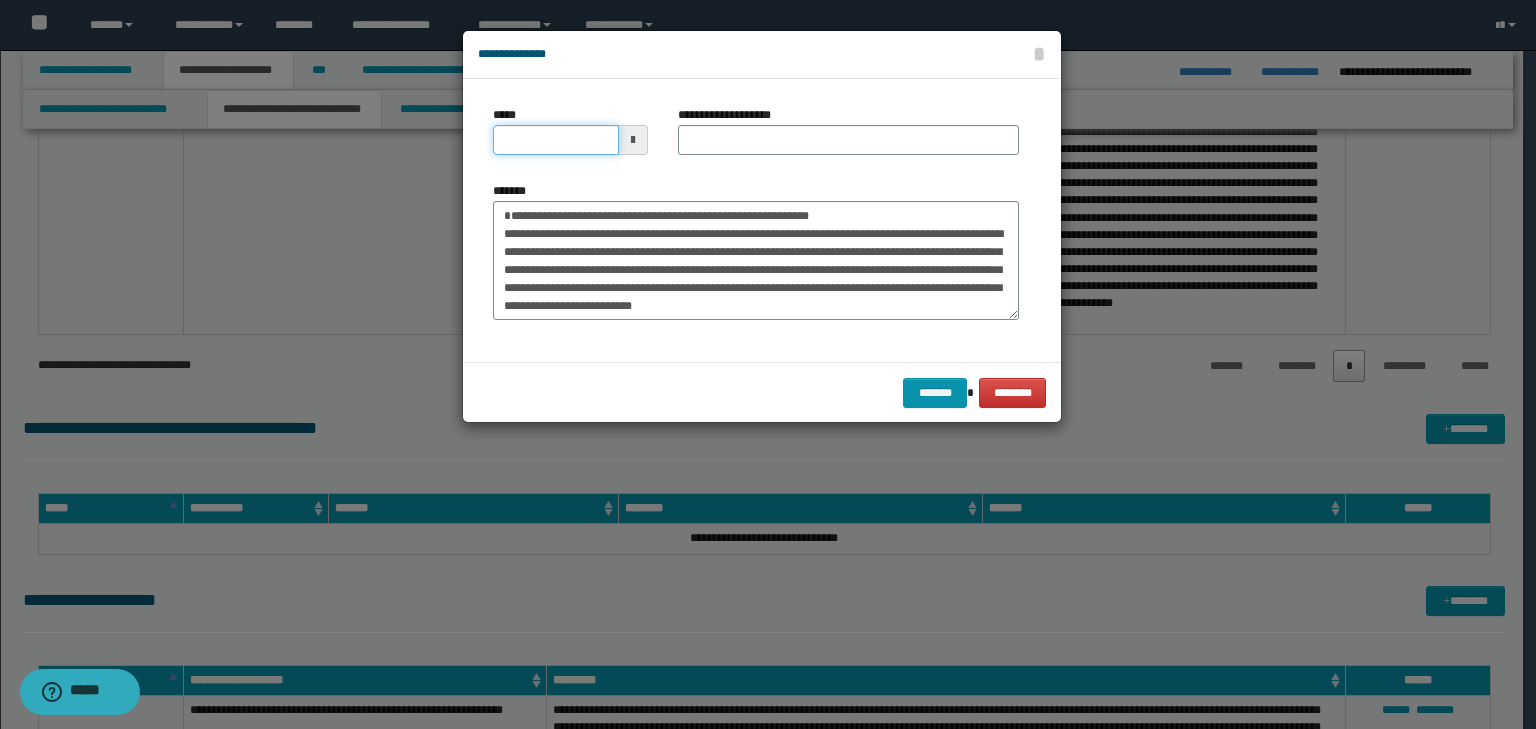 click on "*****" at bounding box center (556, 140) 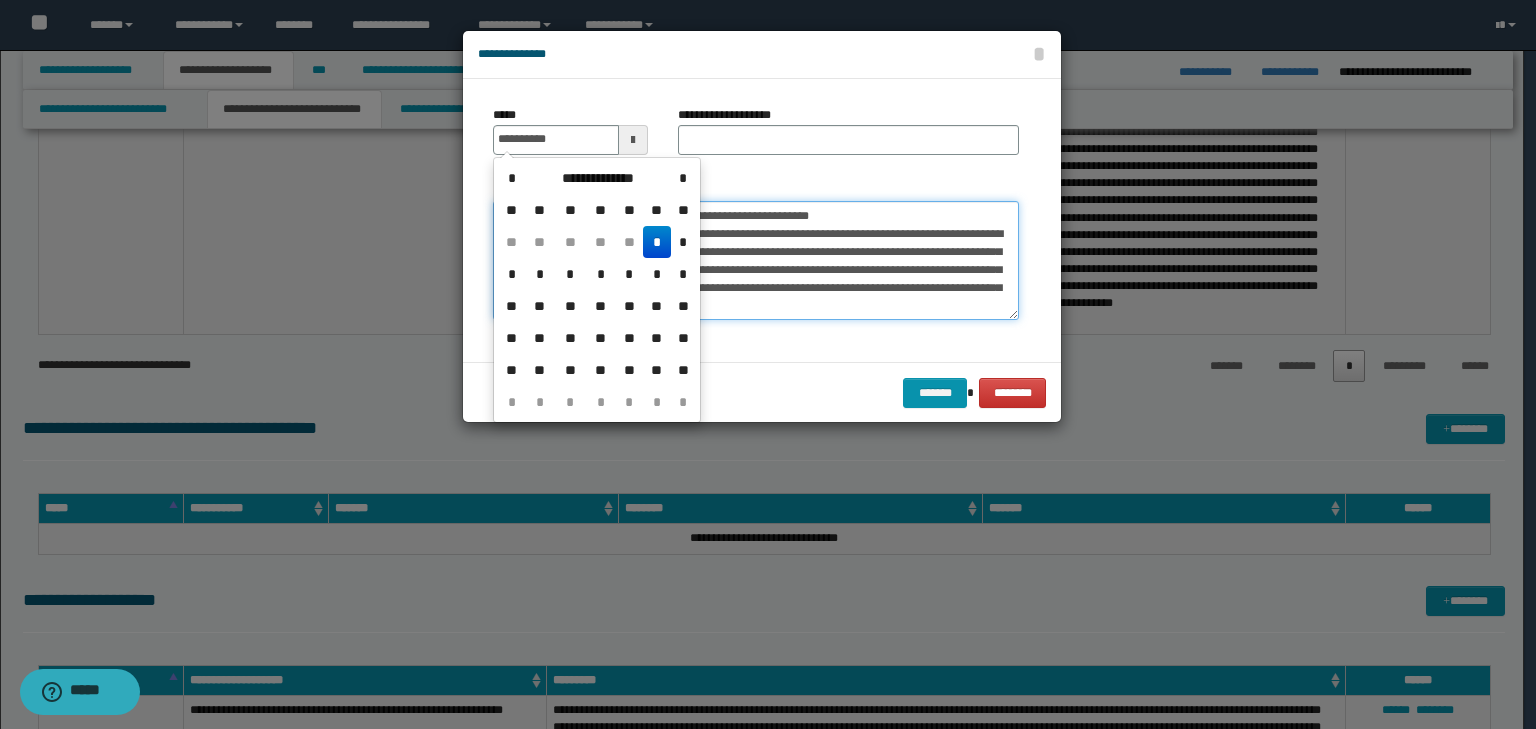 type on "**********" 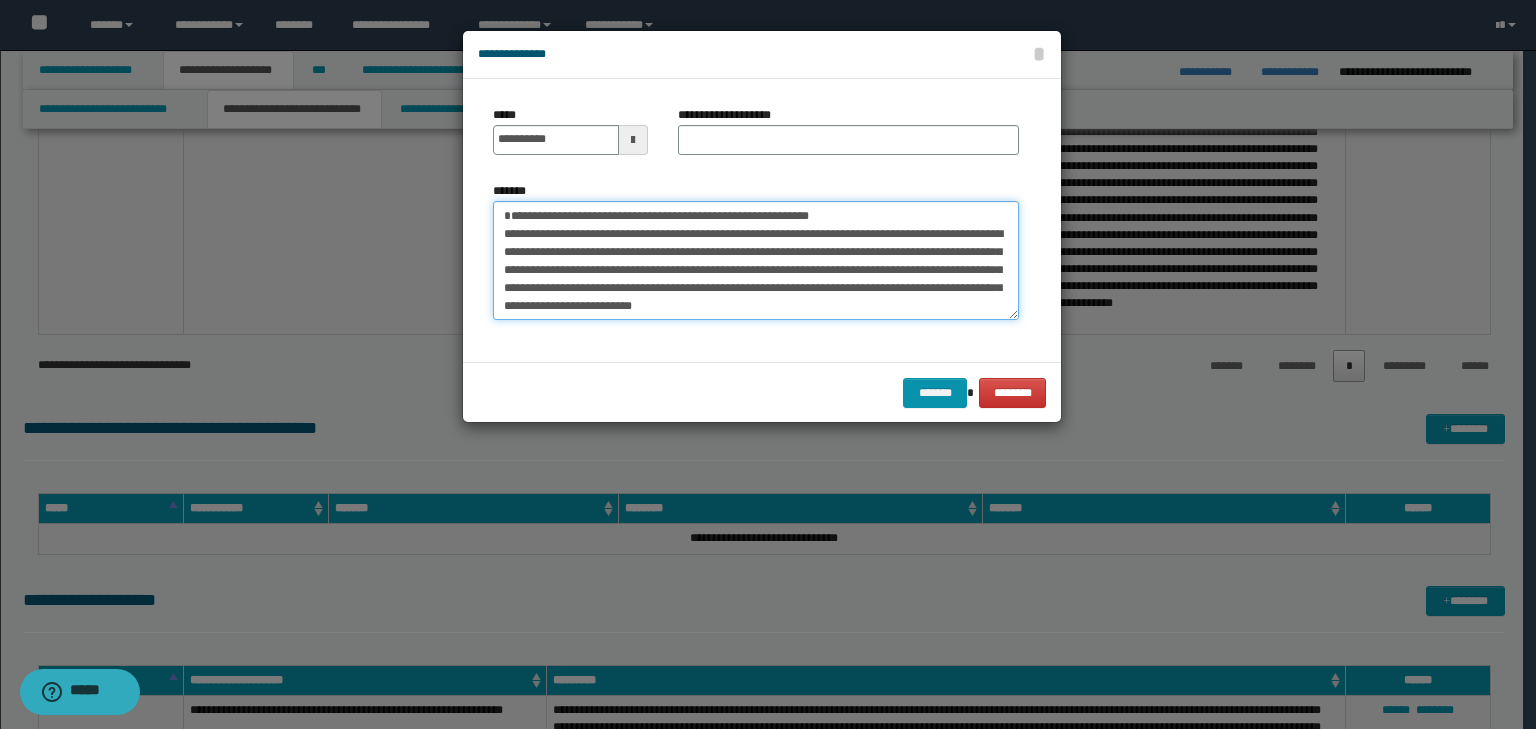drag, startPoint x: 932, startPoint y: 213, endPoint x: 252, endPoint y: 190, distance: 680.38885 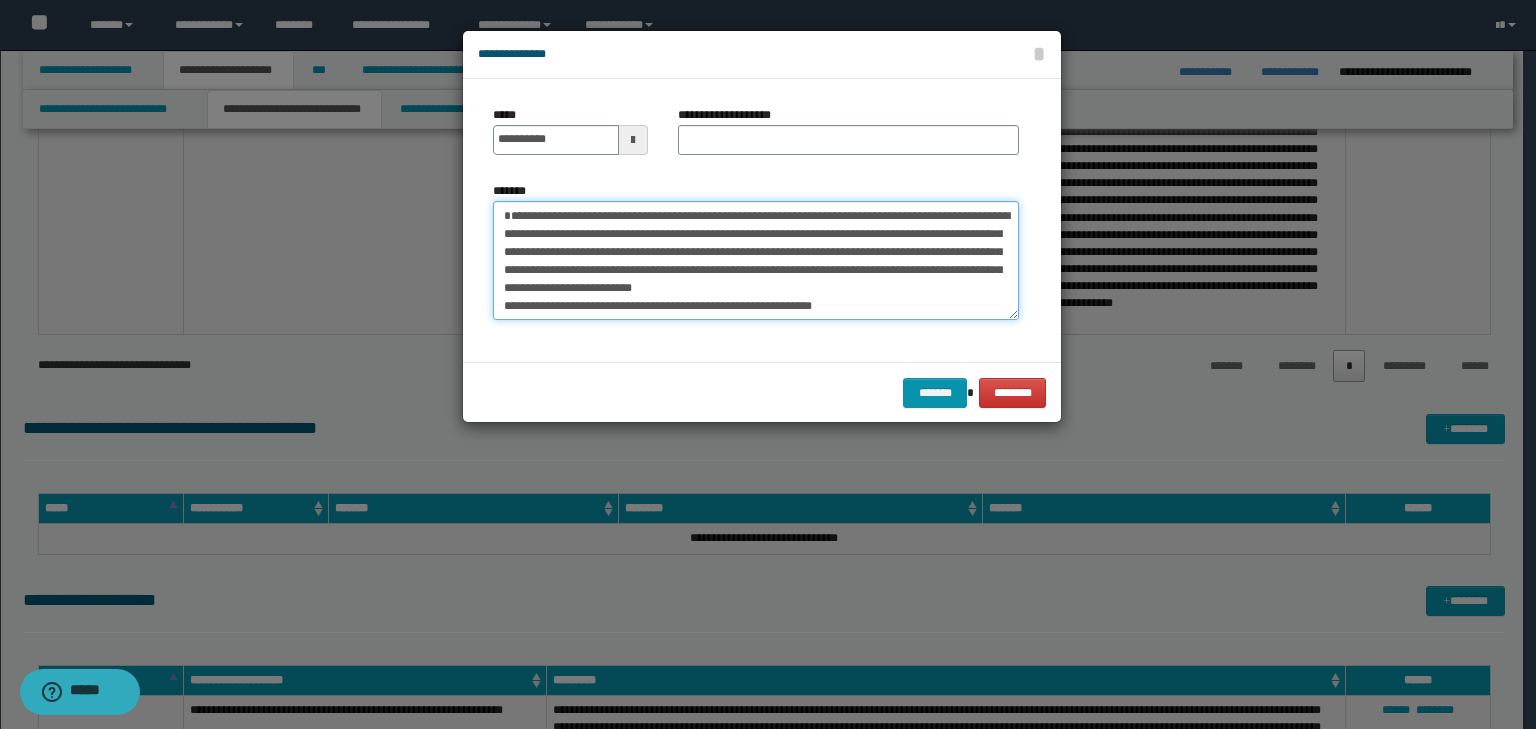 type on "**********" 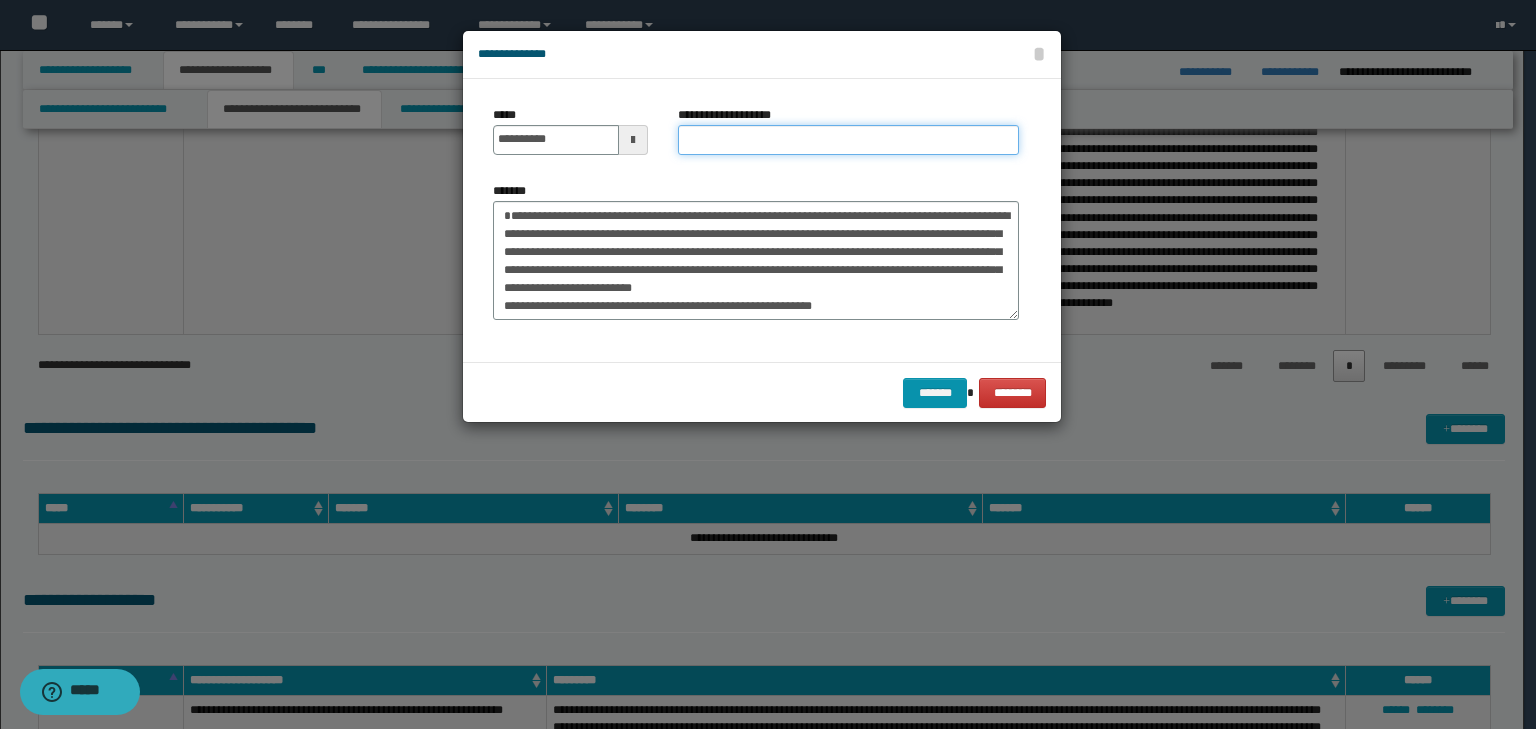 click on "**********" at bounding box center [848, 140] 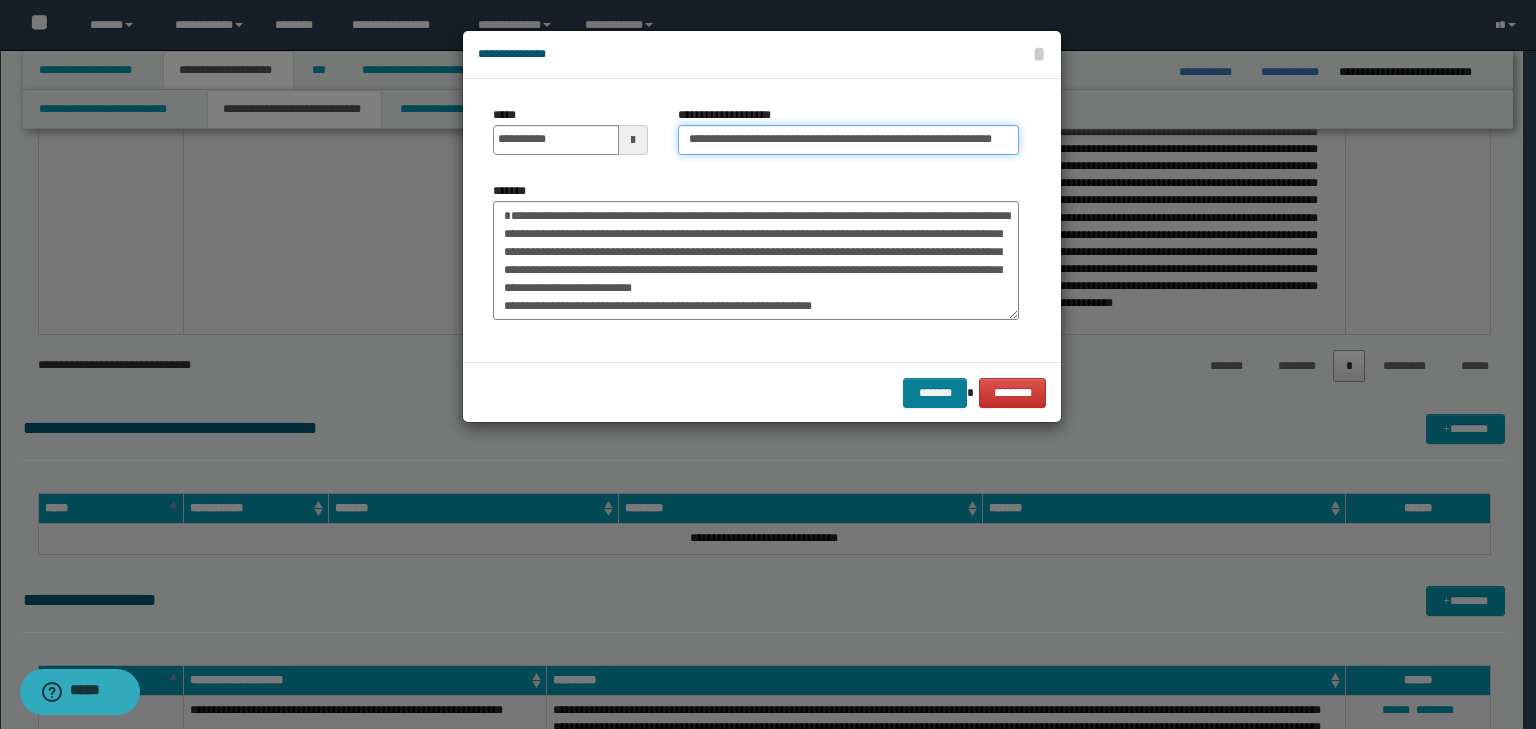 scroll, scrollTop: 0, scrollLeft: 68, axis: horizontal 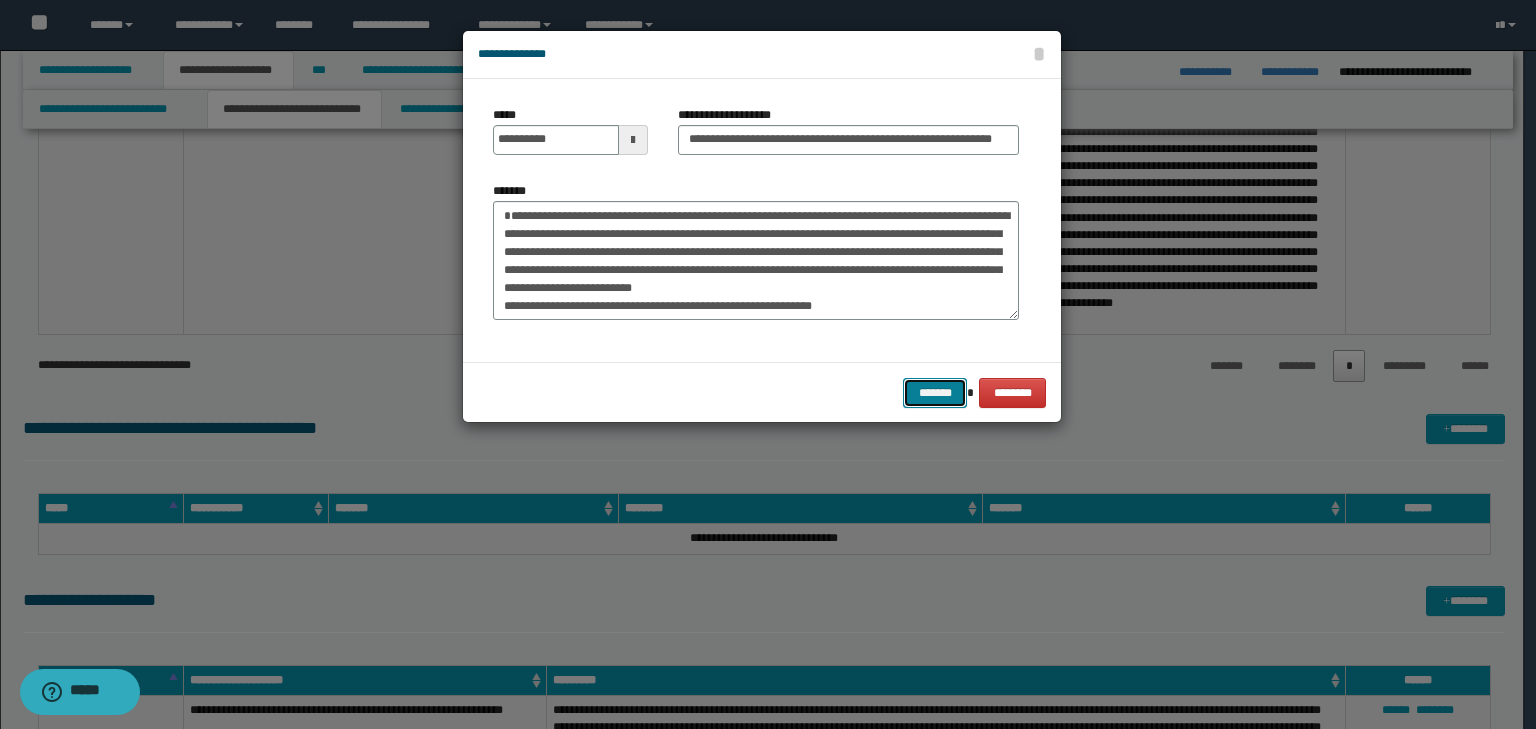 click on "*******" at bounding box center (935, 393) 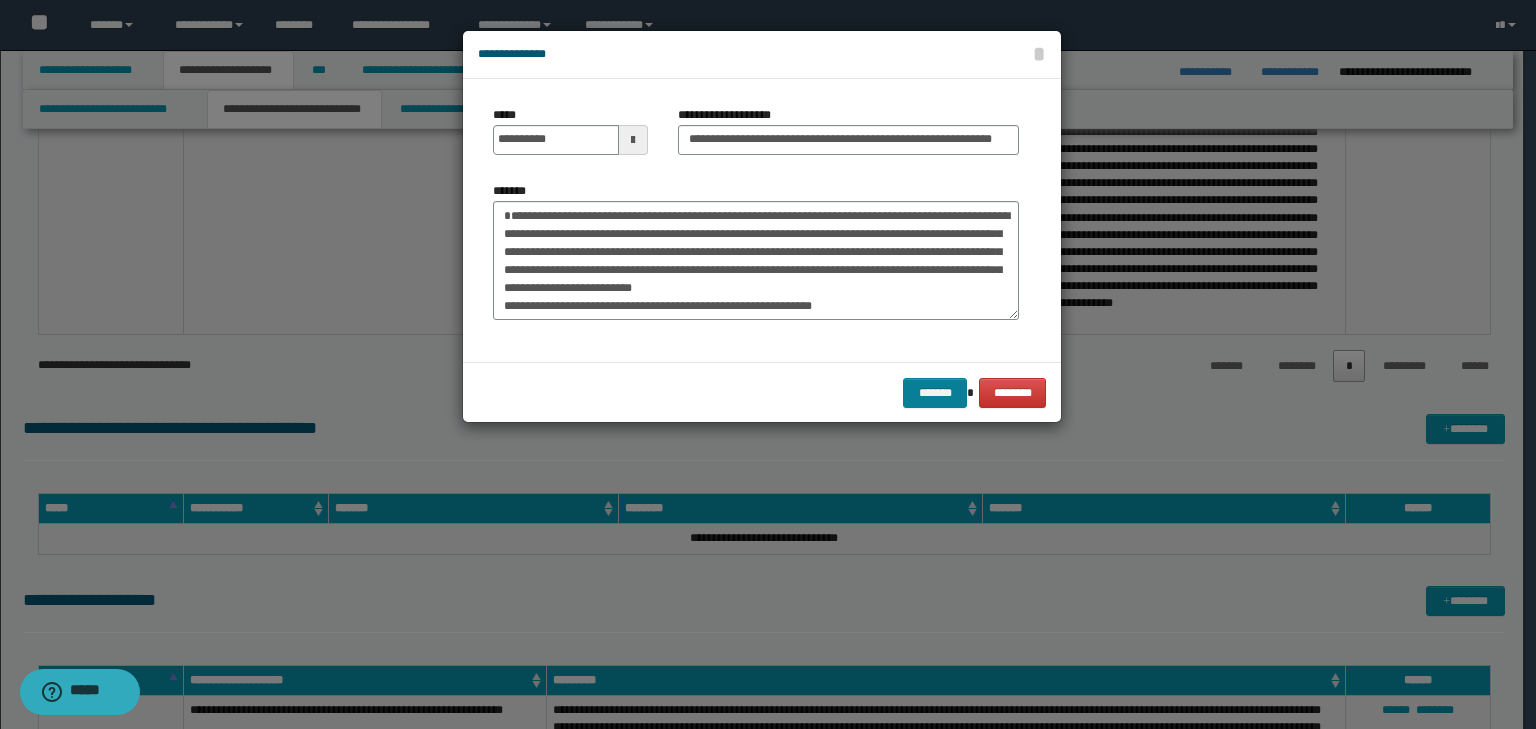 scroll, scrollTop: 0, scrollLeft: 0, axis: both 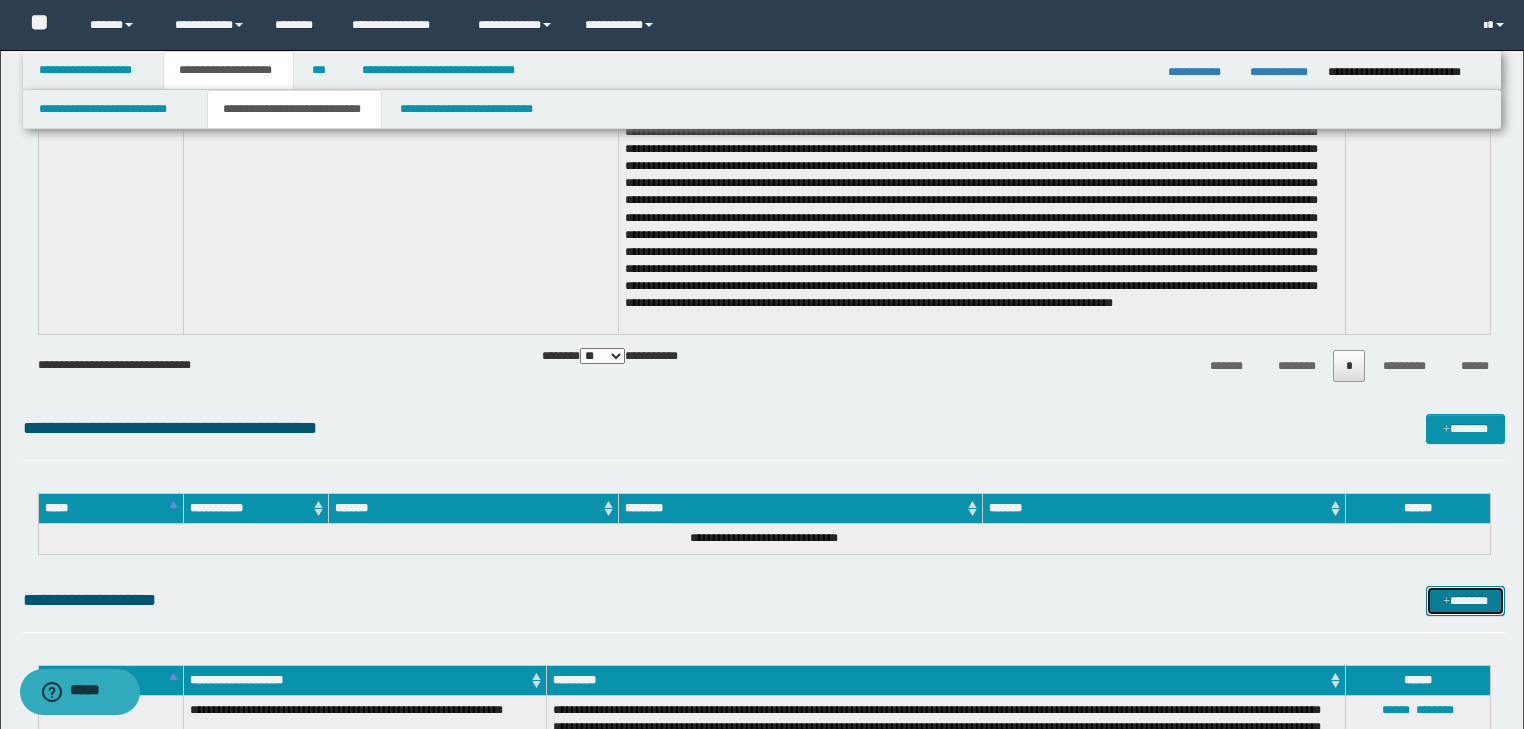 click on "*******" at bounding box center [1465, 601] 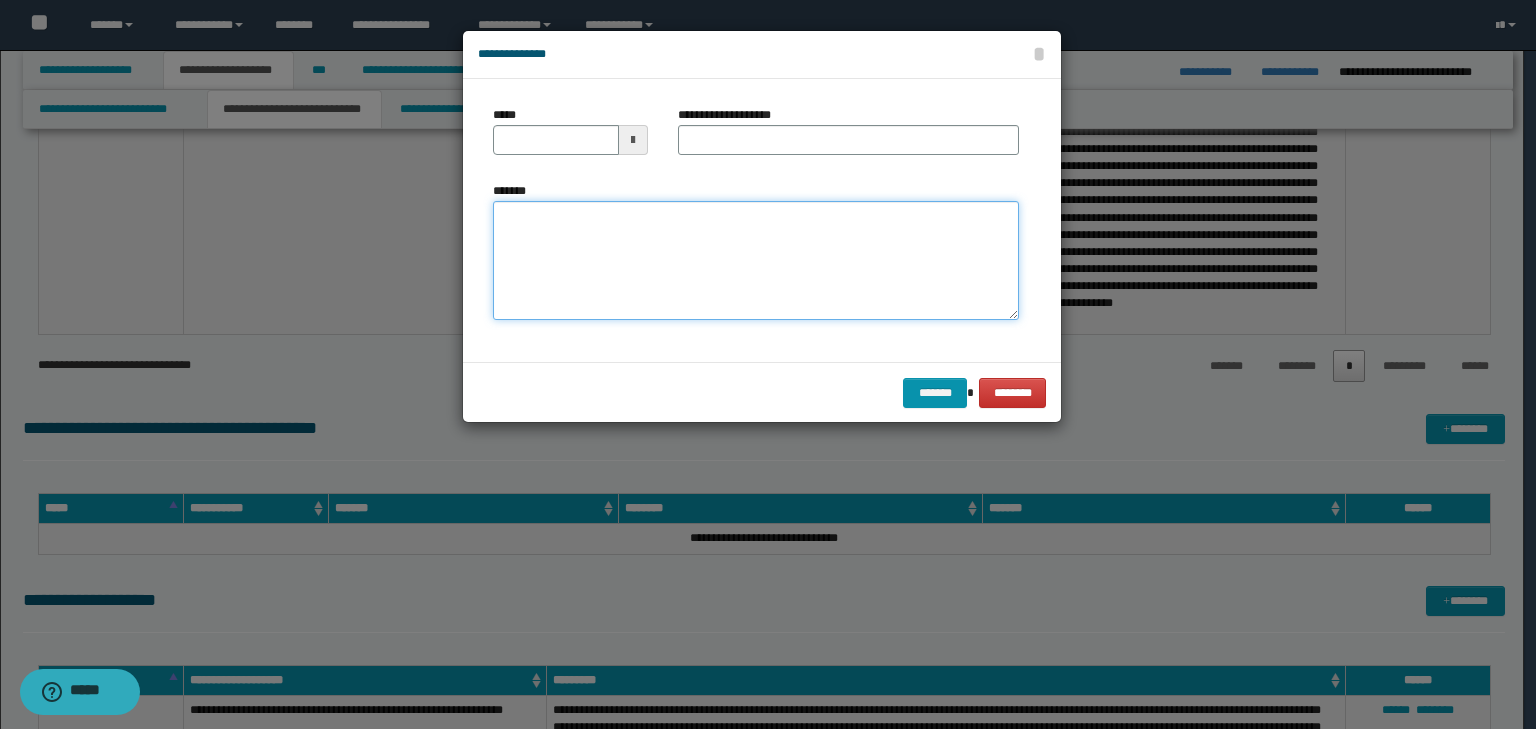 click on "*******" at bounding box center (756, 261) 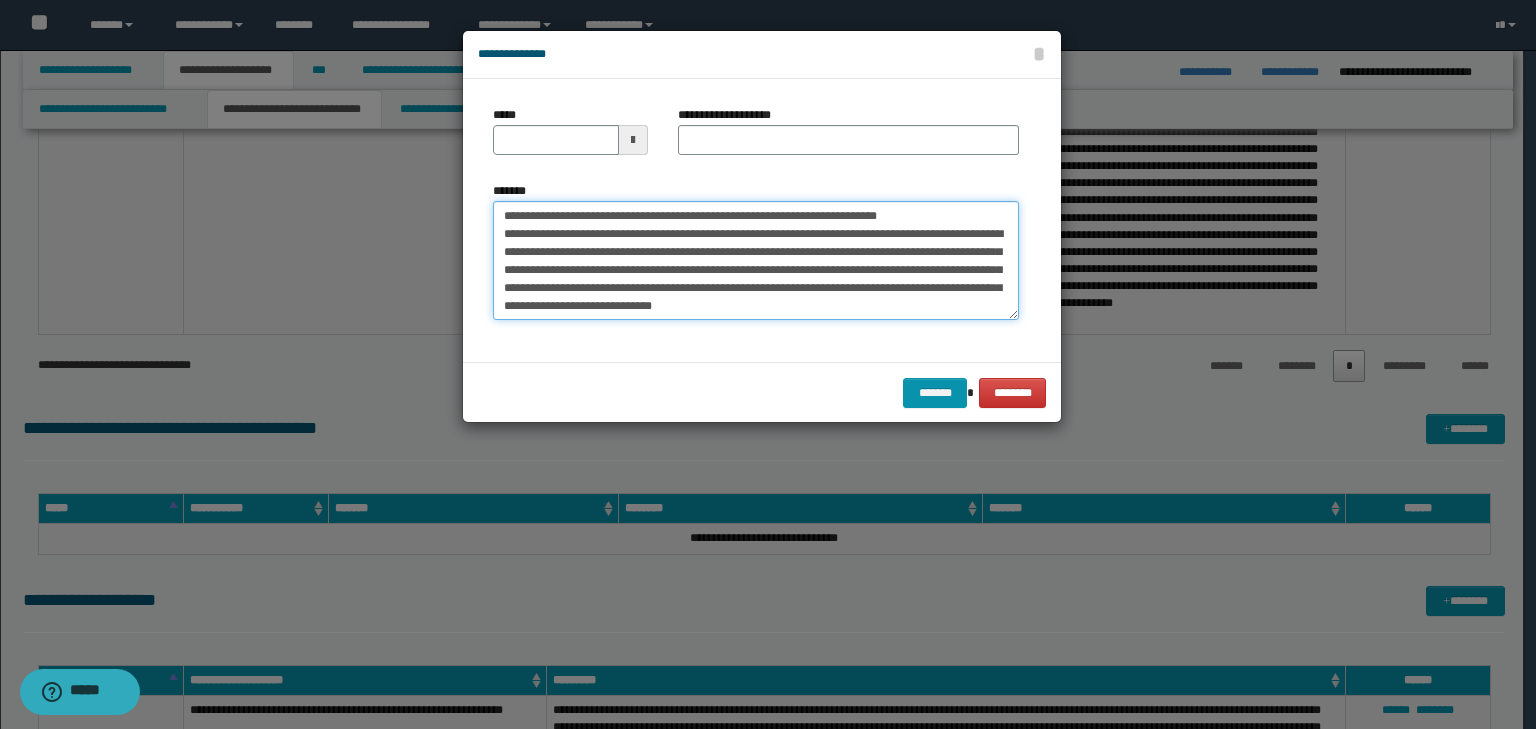 scroll, scrollTop: 0, scrollLeft: 0, axis: both 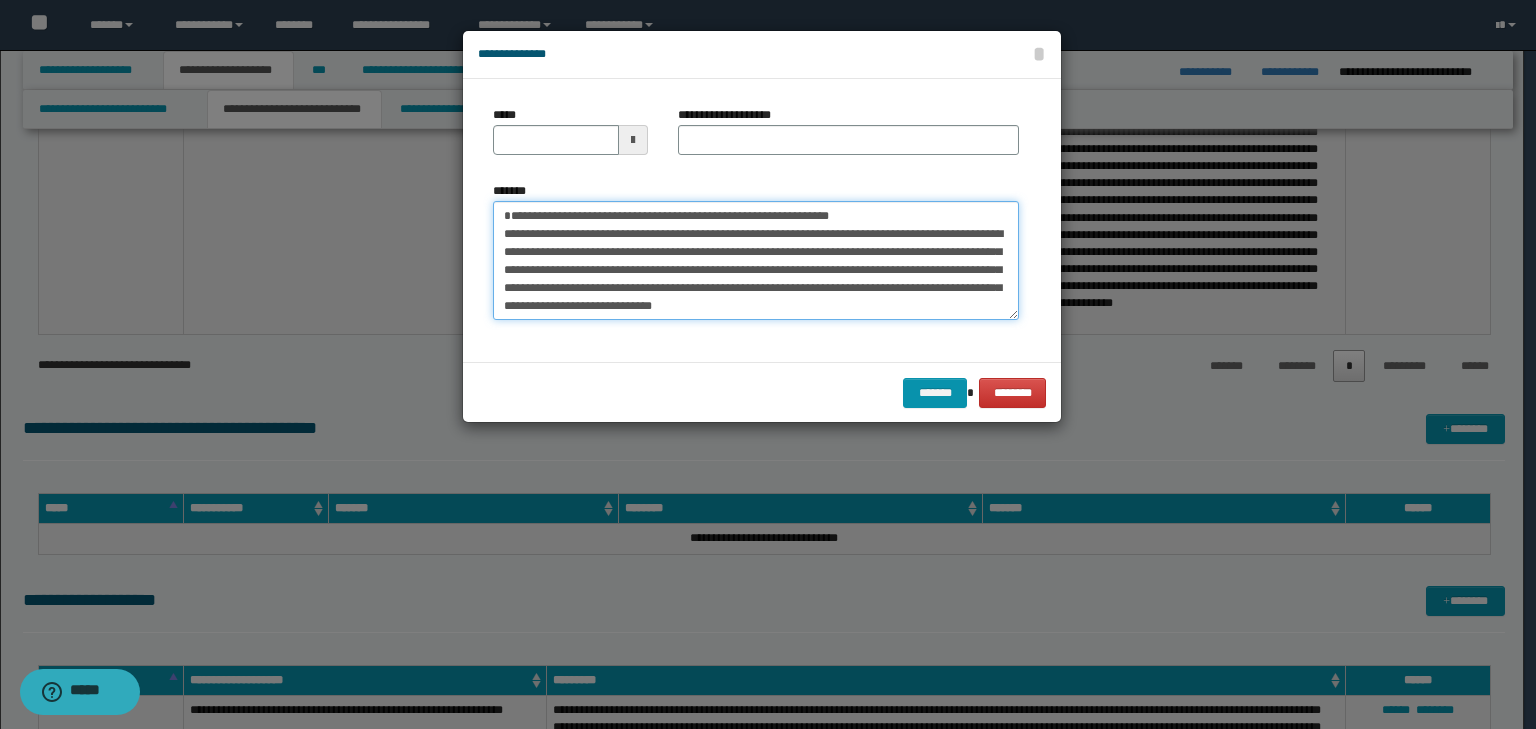 type 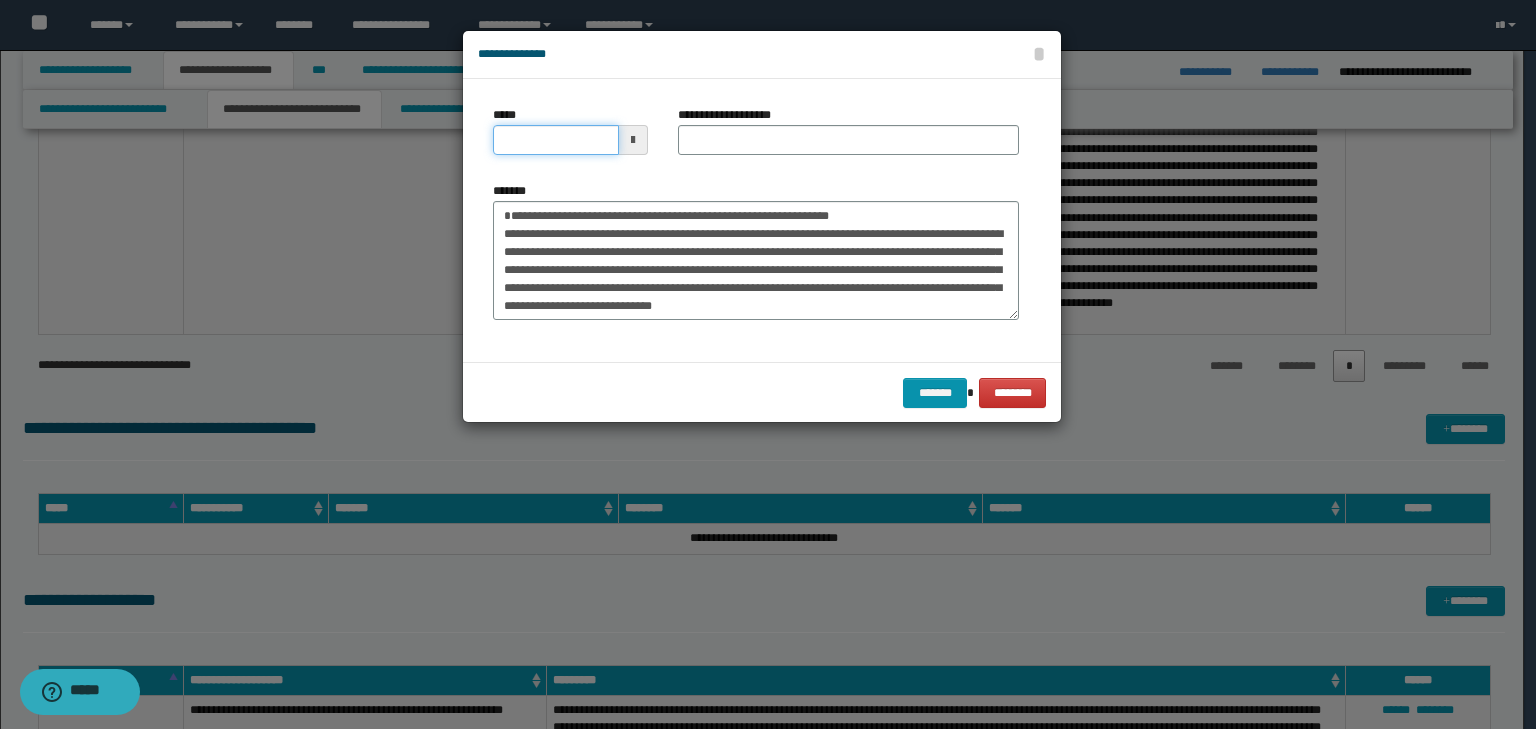 click on "*****" at bounding box center (556, 140) 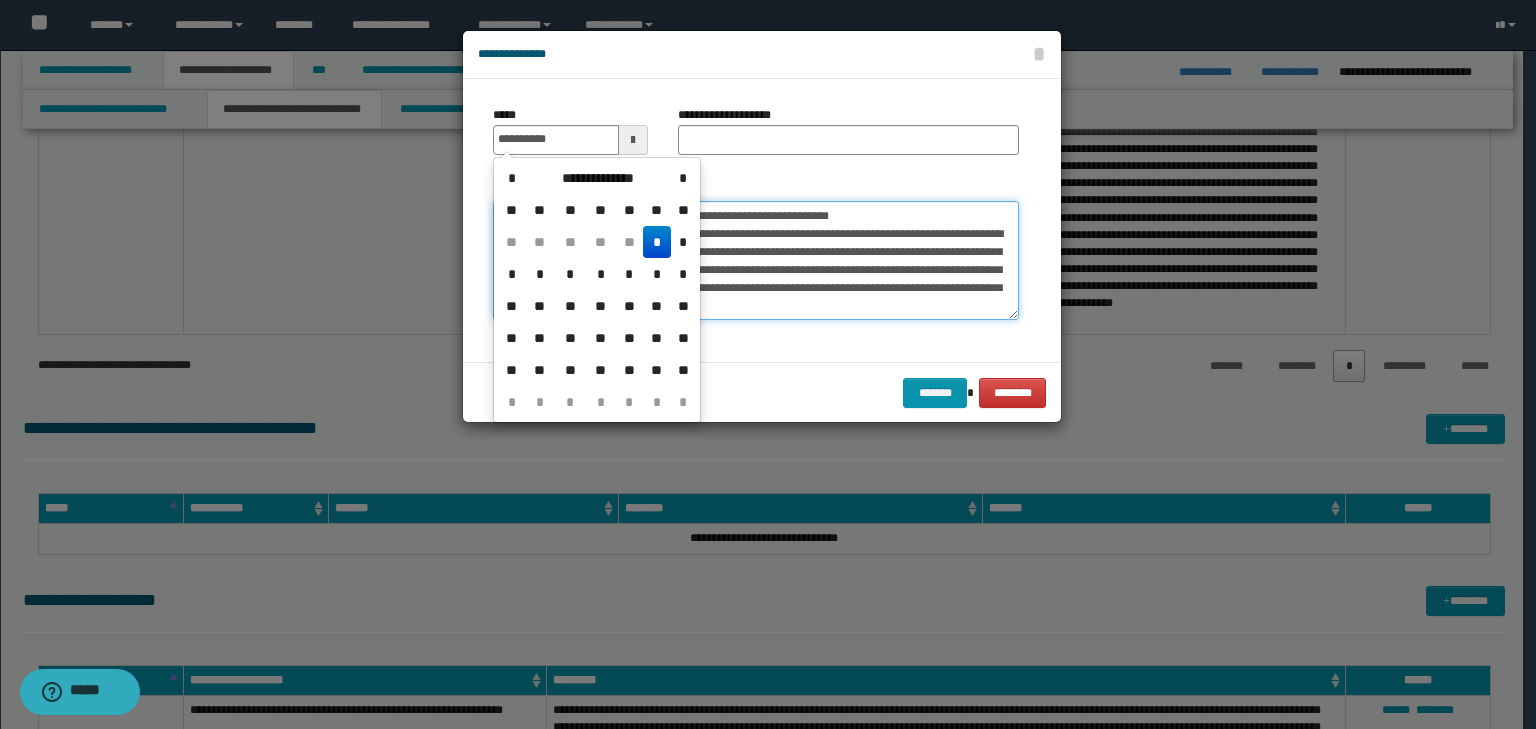 type on "**********" 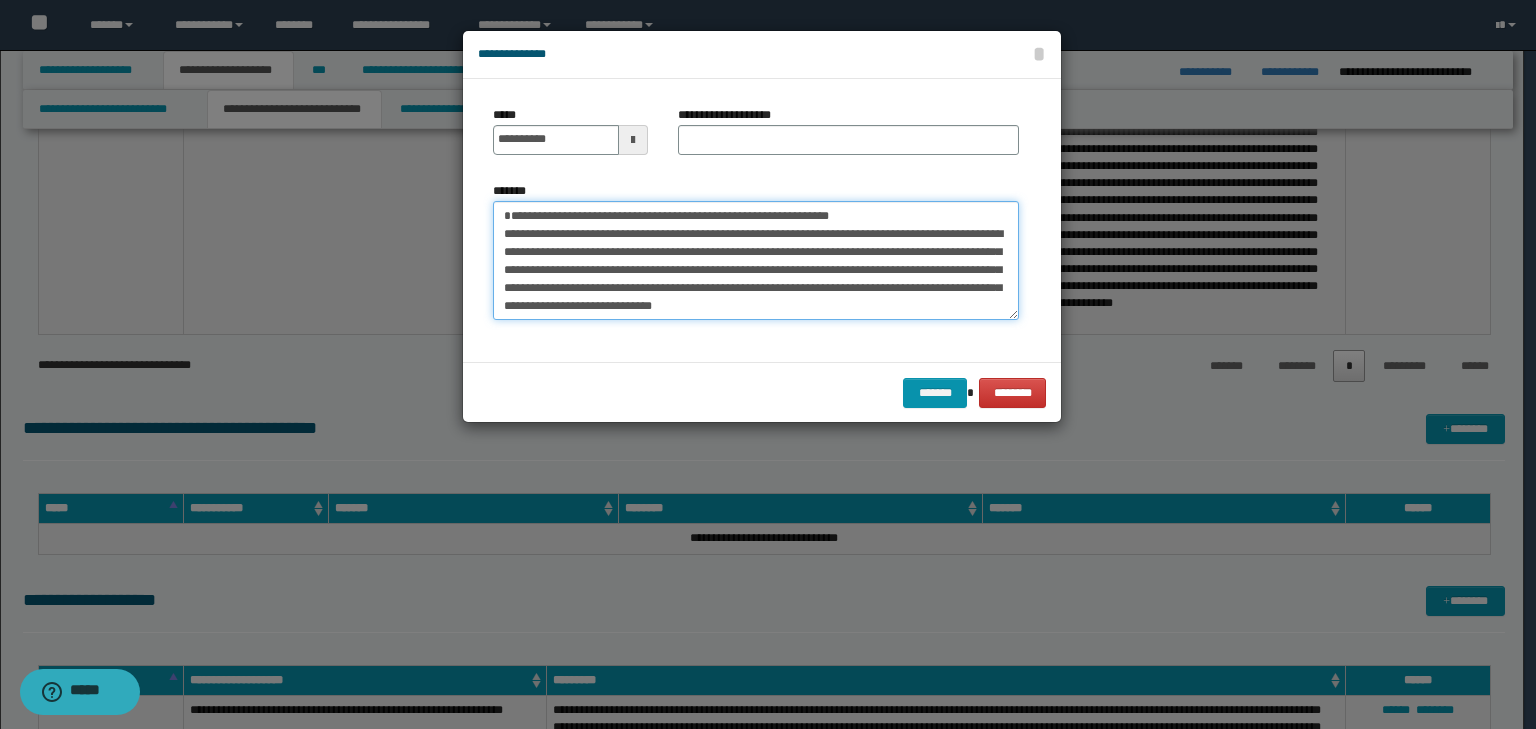 drag, startPoint x: 917, startPoint y: 211, endPoint x: 424, endPoint y: 211, distance: 493 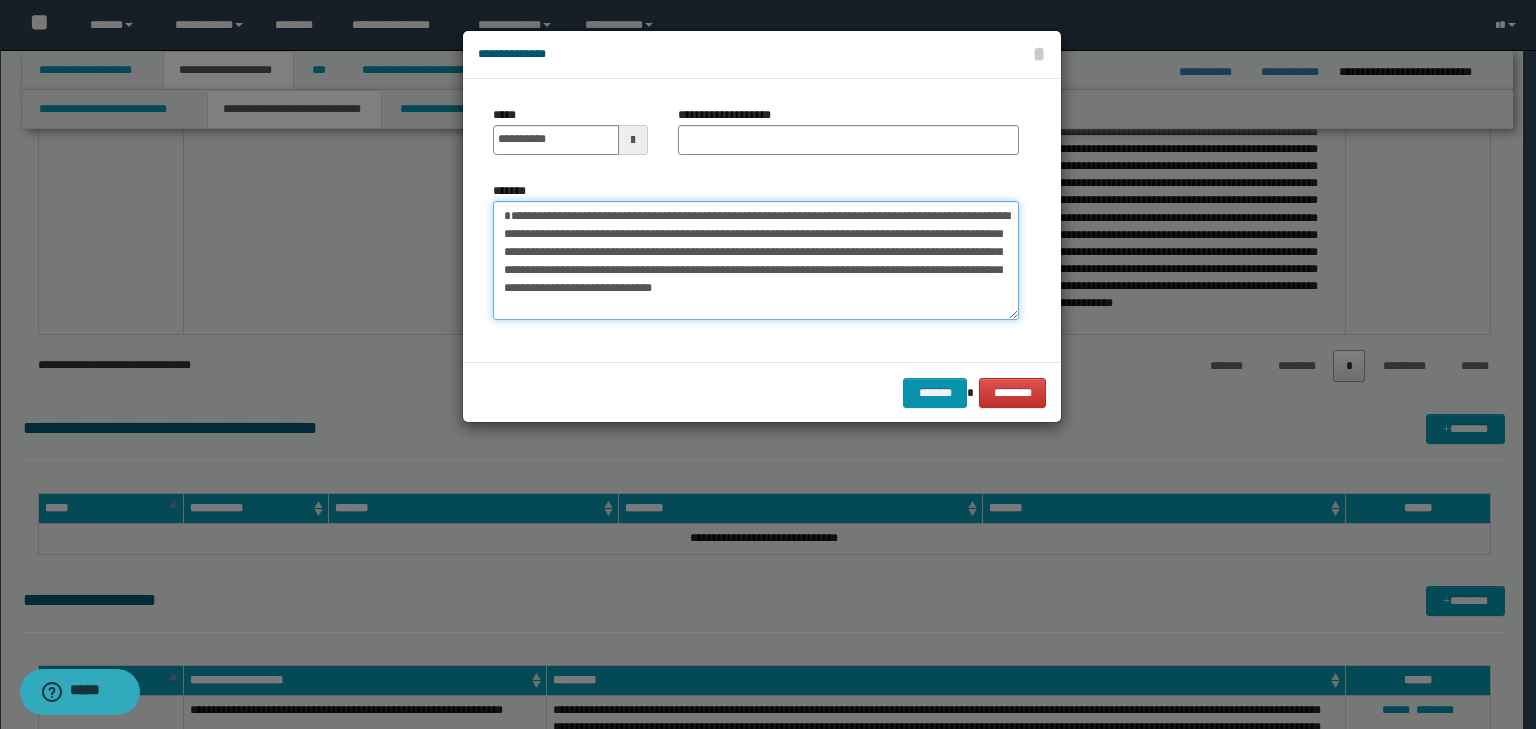 type on "**********" 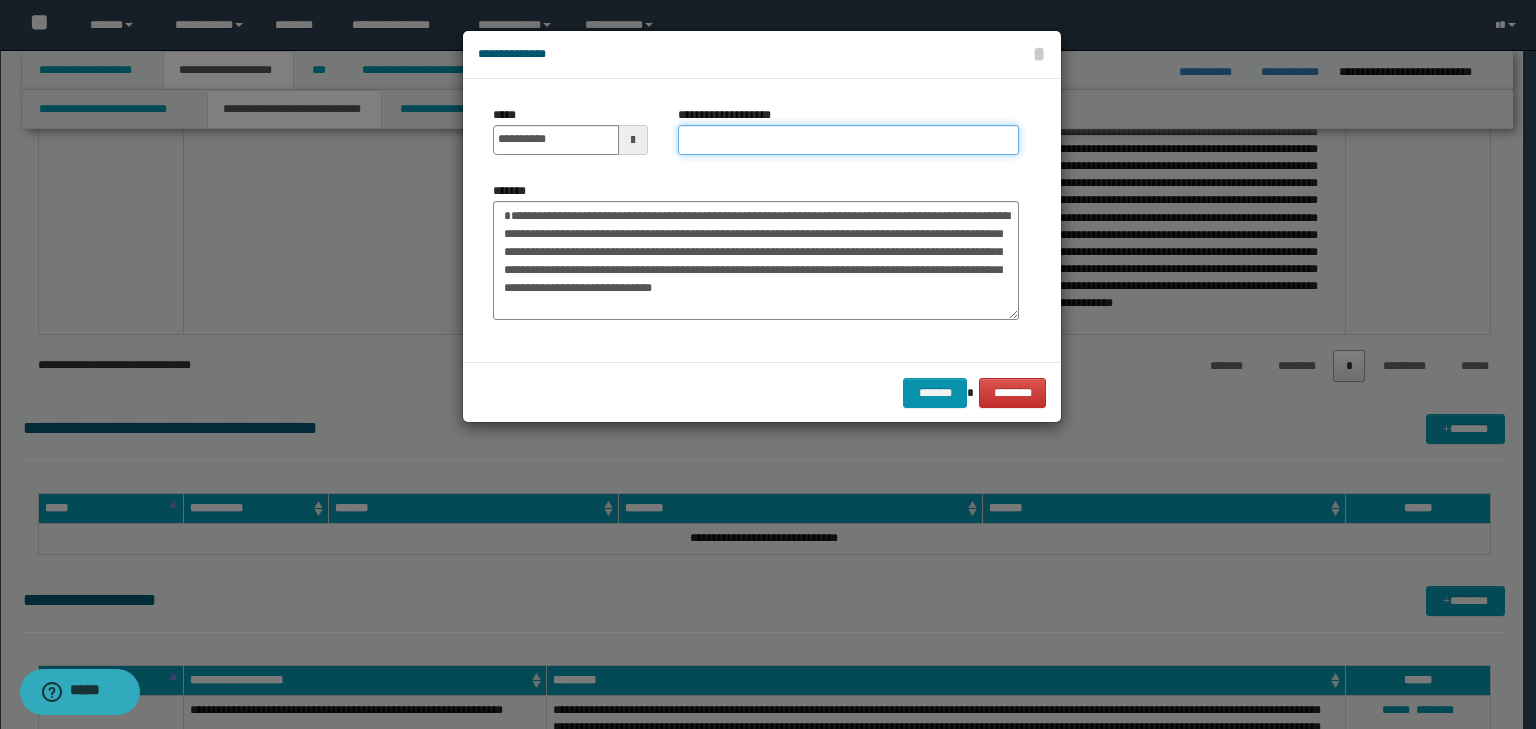 click on "**********" at bounding box center [848, 140] 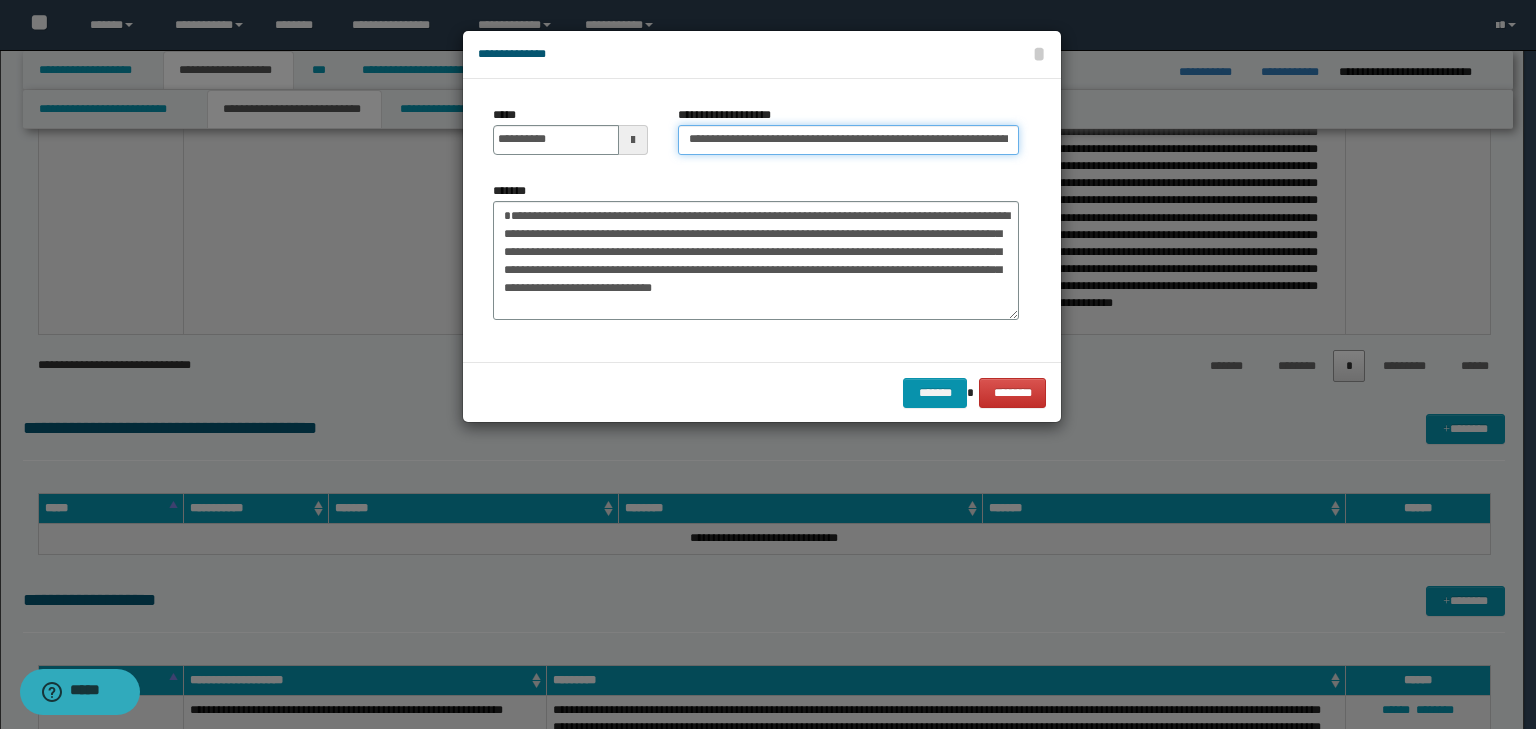 scroll, scrollTop: 0, scrollLeft: 86, axis: horizontal 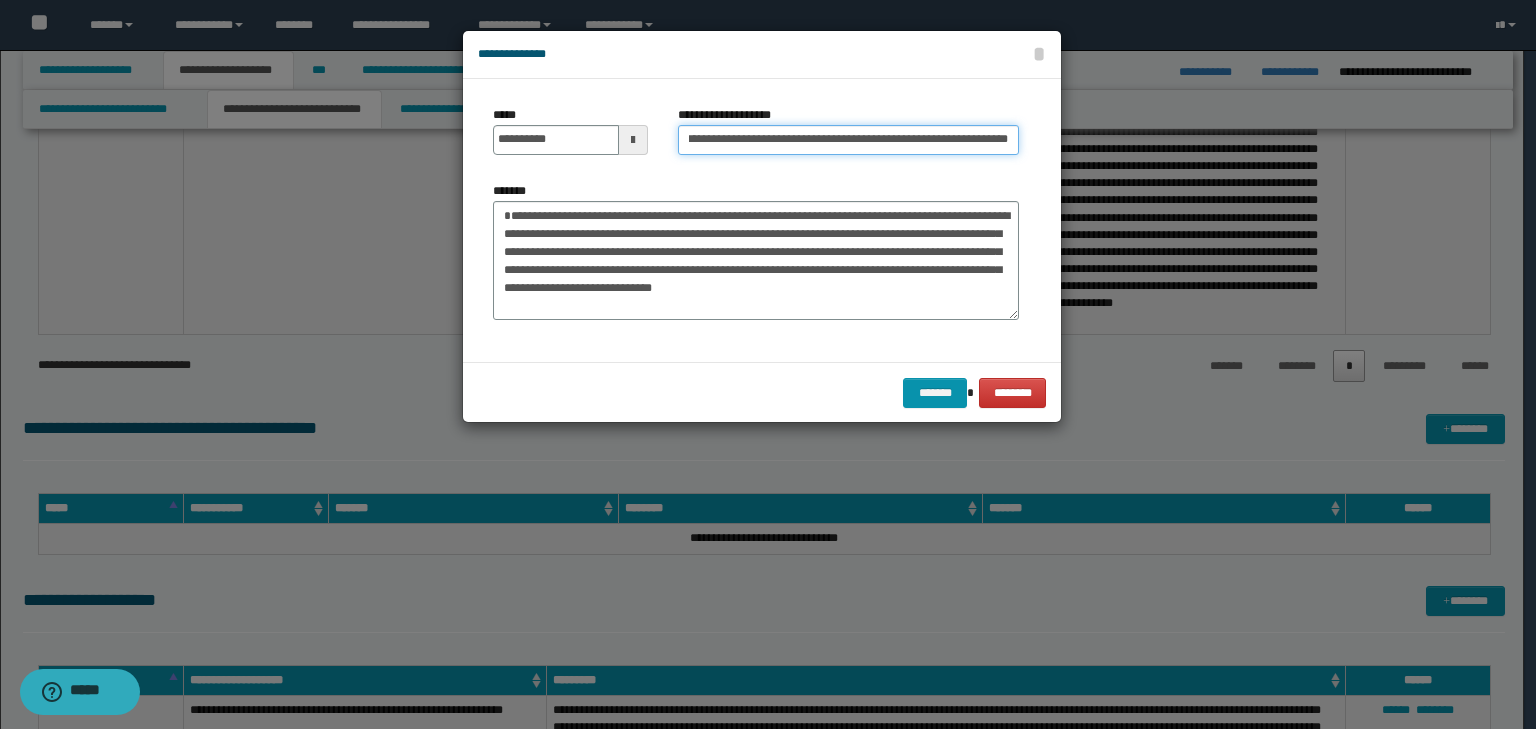click on "**********" at bounding box center [848, 140] 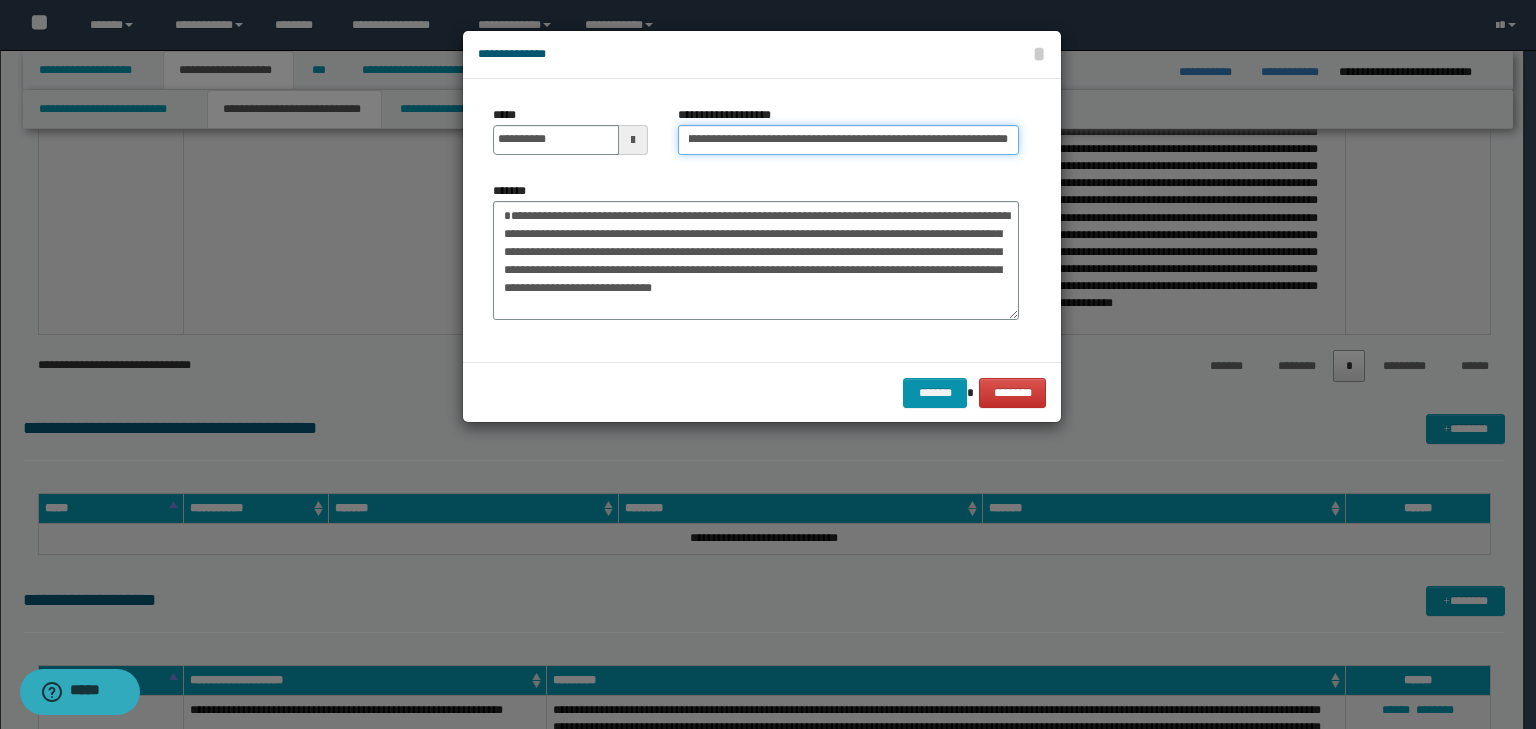 scroll, scrollTop: 0, scrollLeft: 0, axis: both 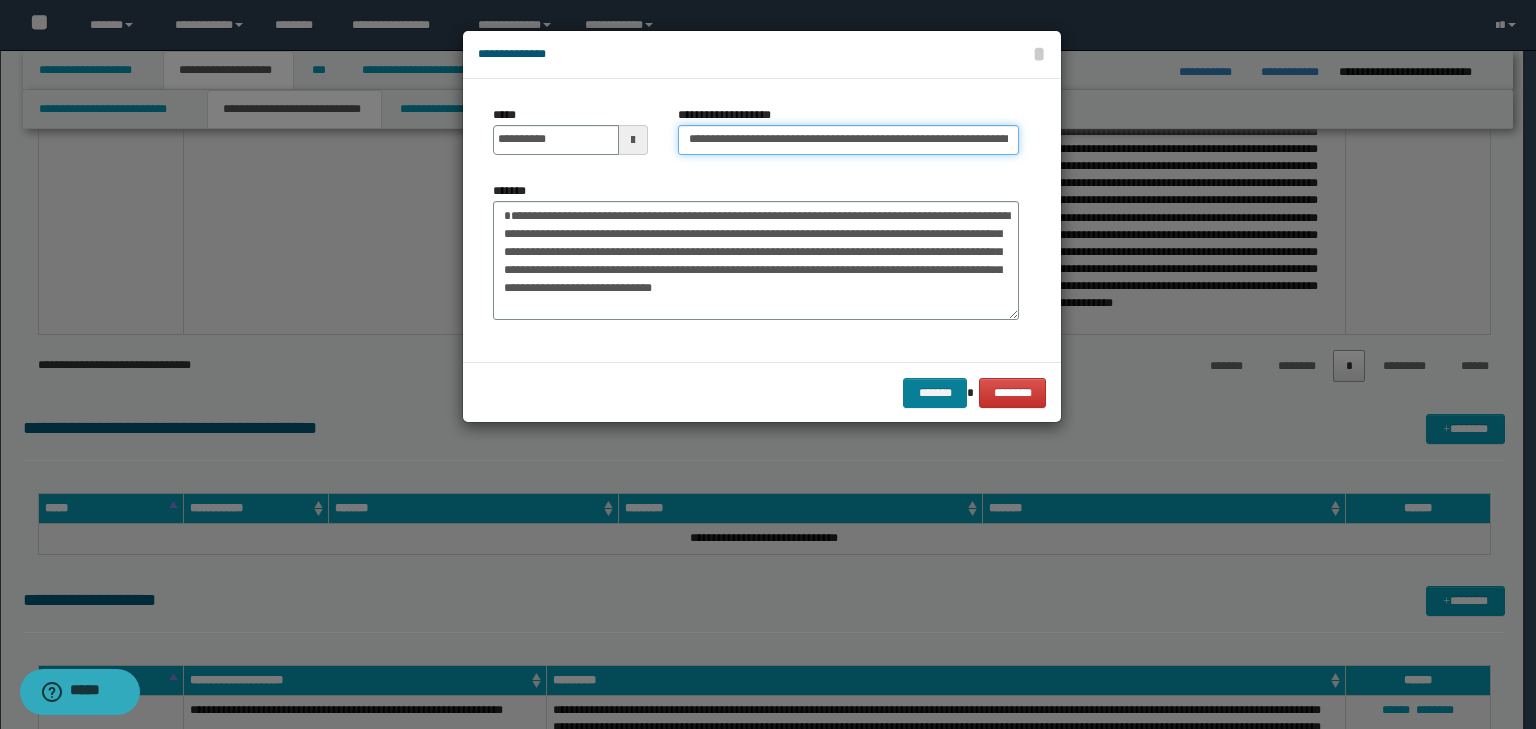 type on "**********" 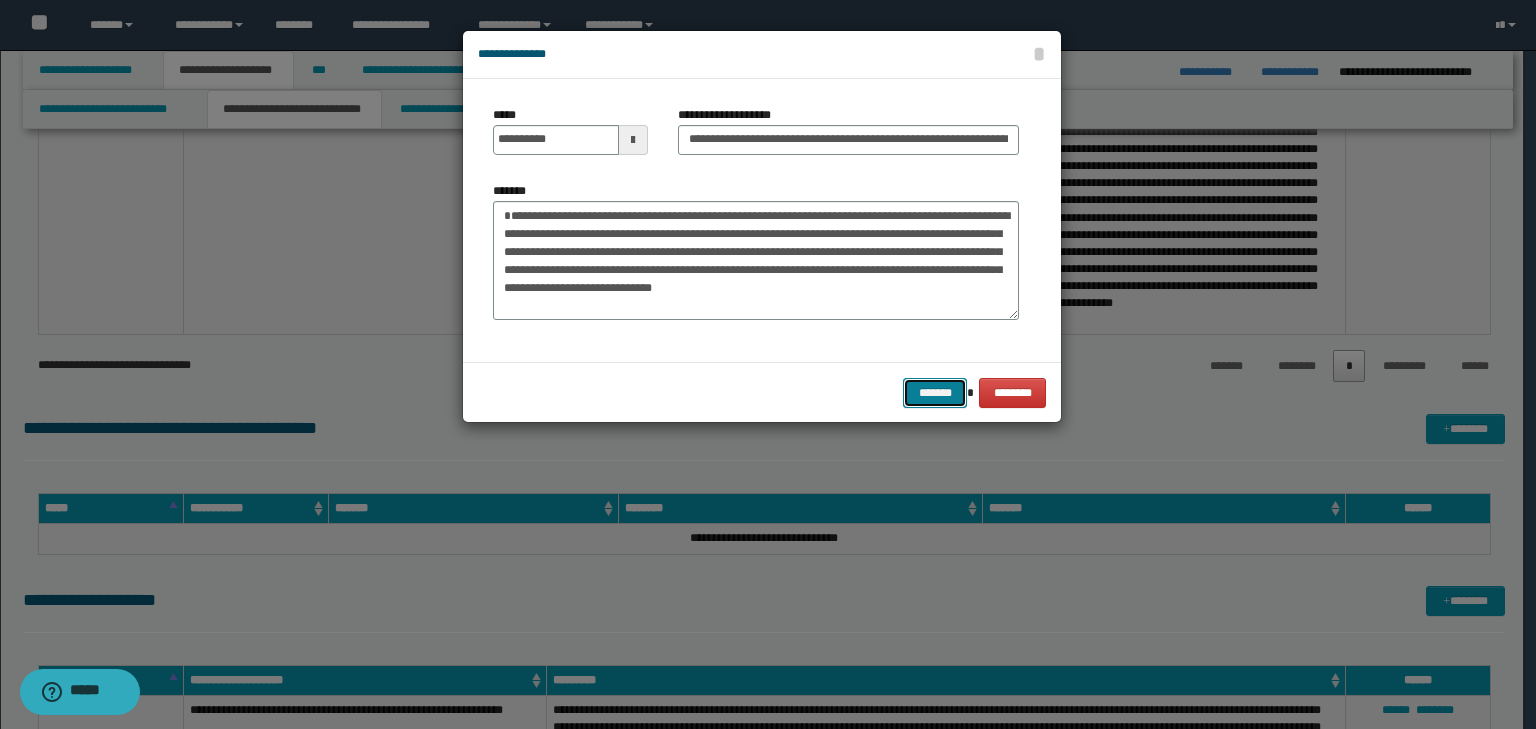 click on "*******" at bounding box center (935, 393) 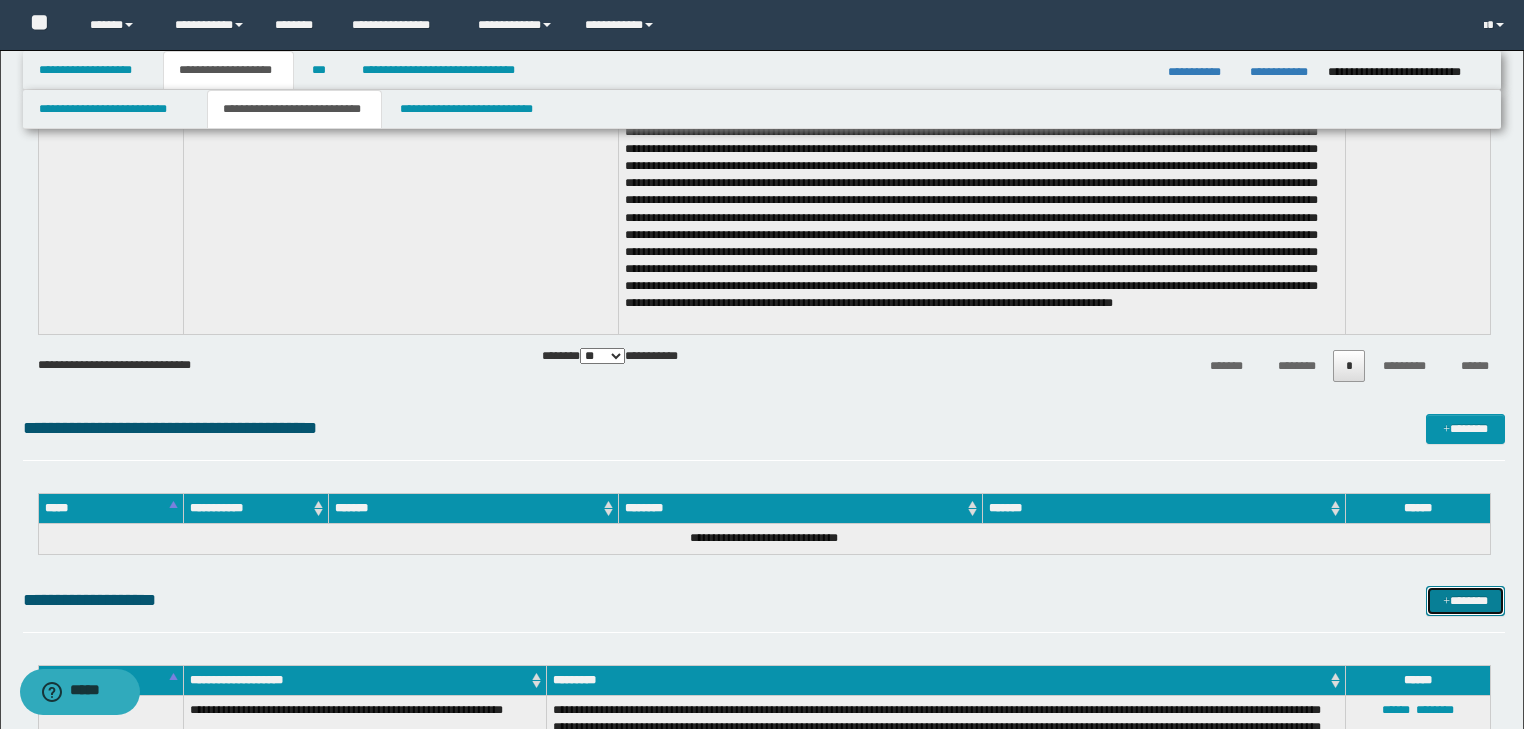 click on "*******" at bounding box center (1465, 601) 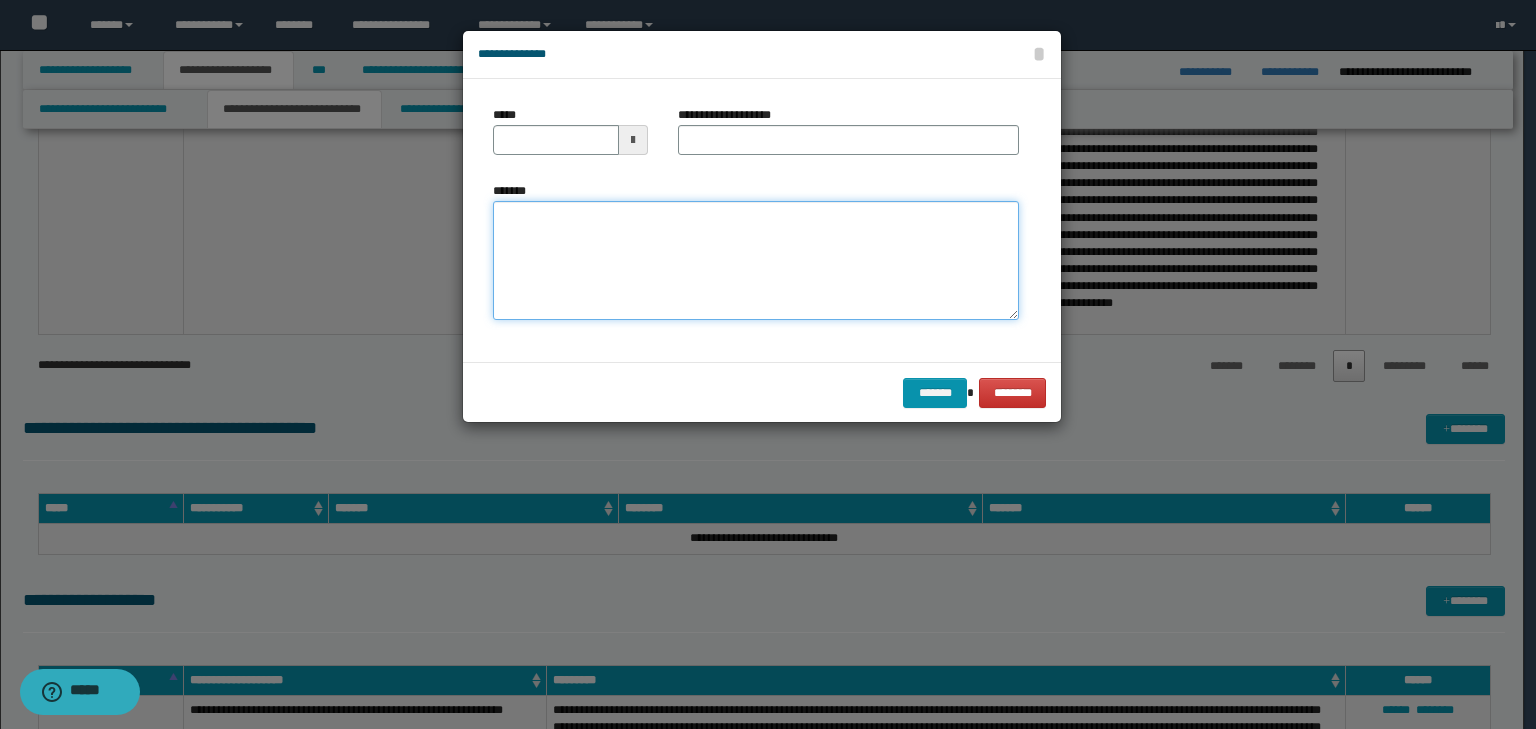 click on "*******" at bounding box center [756, 261] 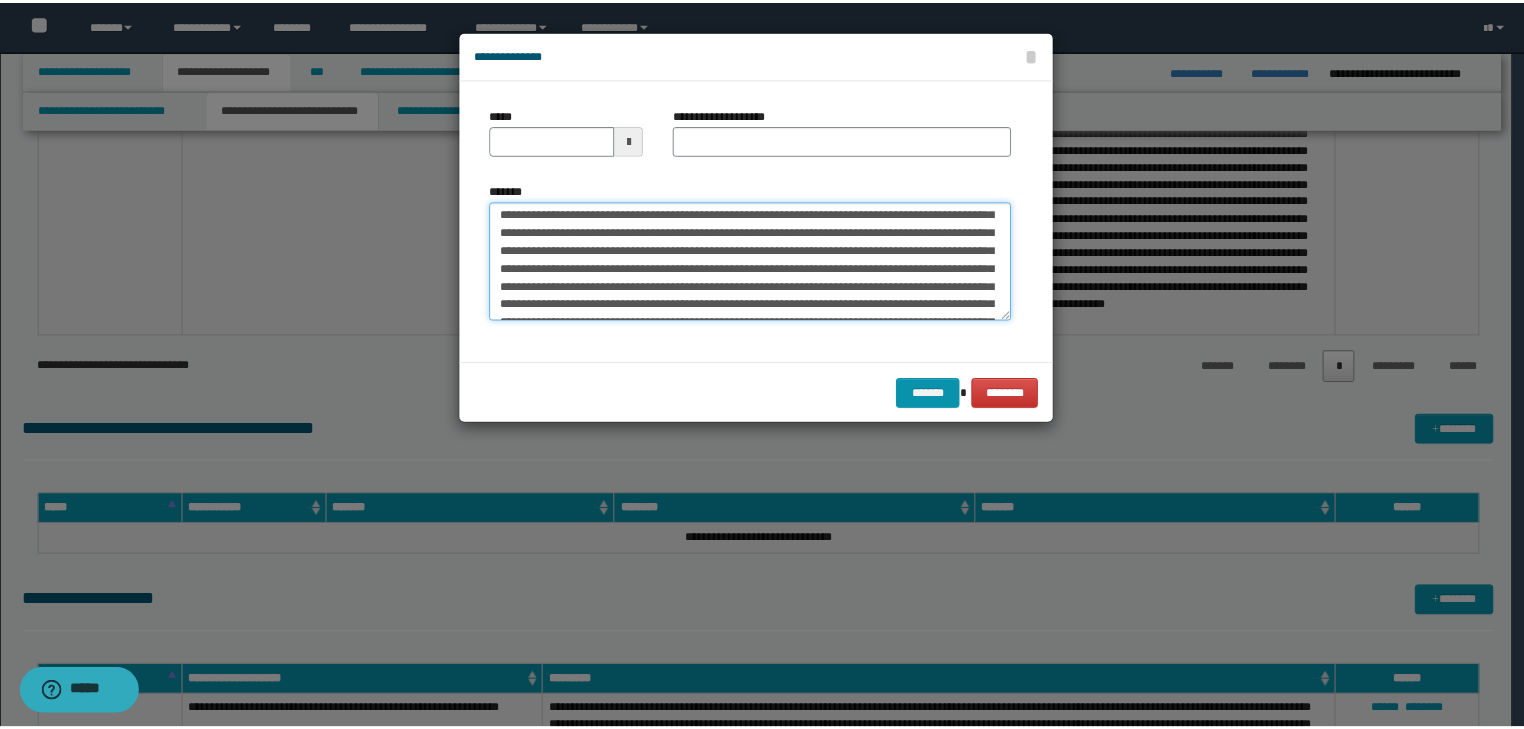 scroll, scrollTop: 0, scrollLeft: 0, axis: both 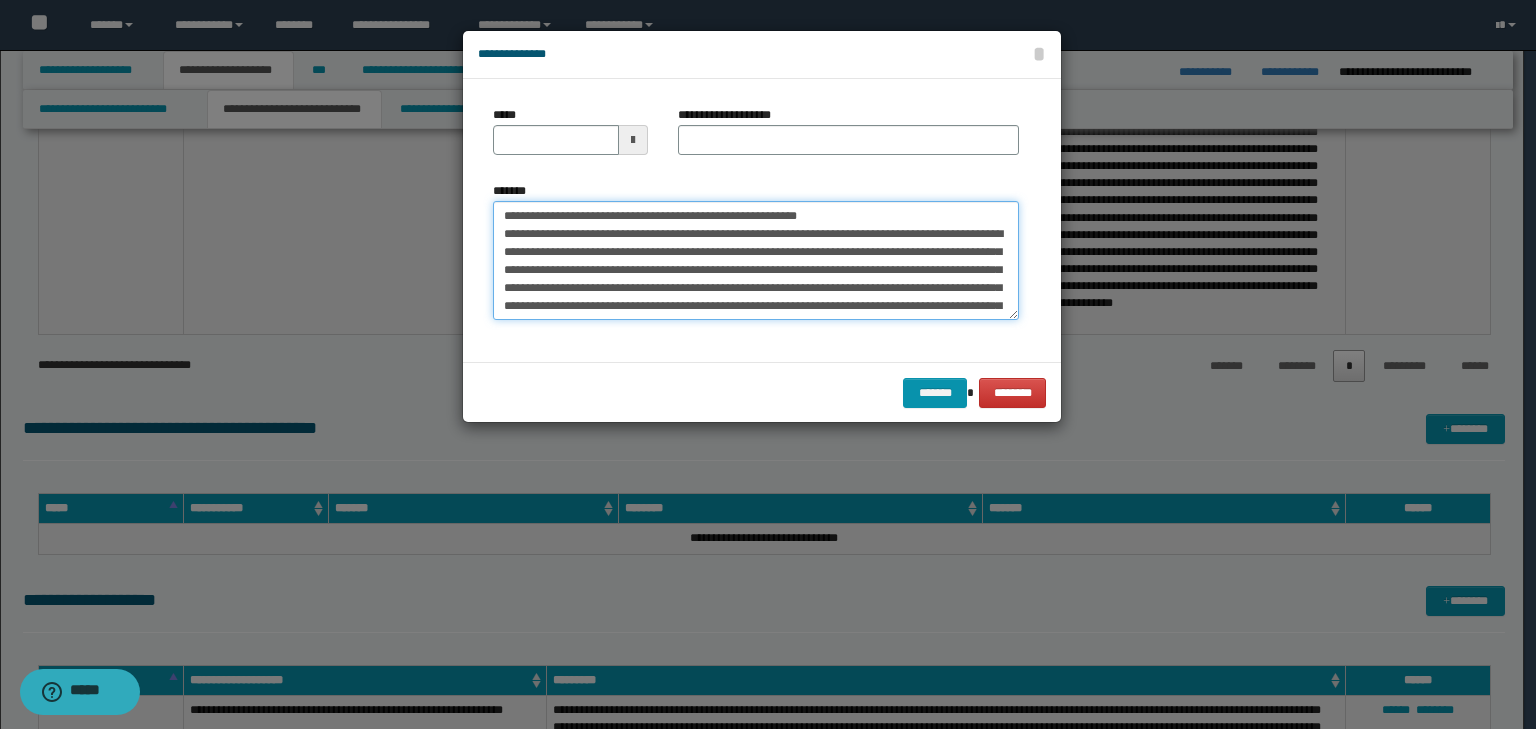 drag, startPoint x: 564, startPoint y: 207, endPoint x: 438, endPoint y: 201, distance: 126.14278 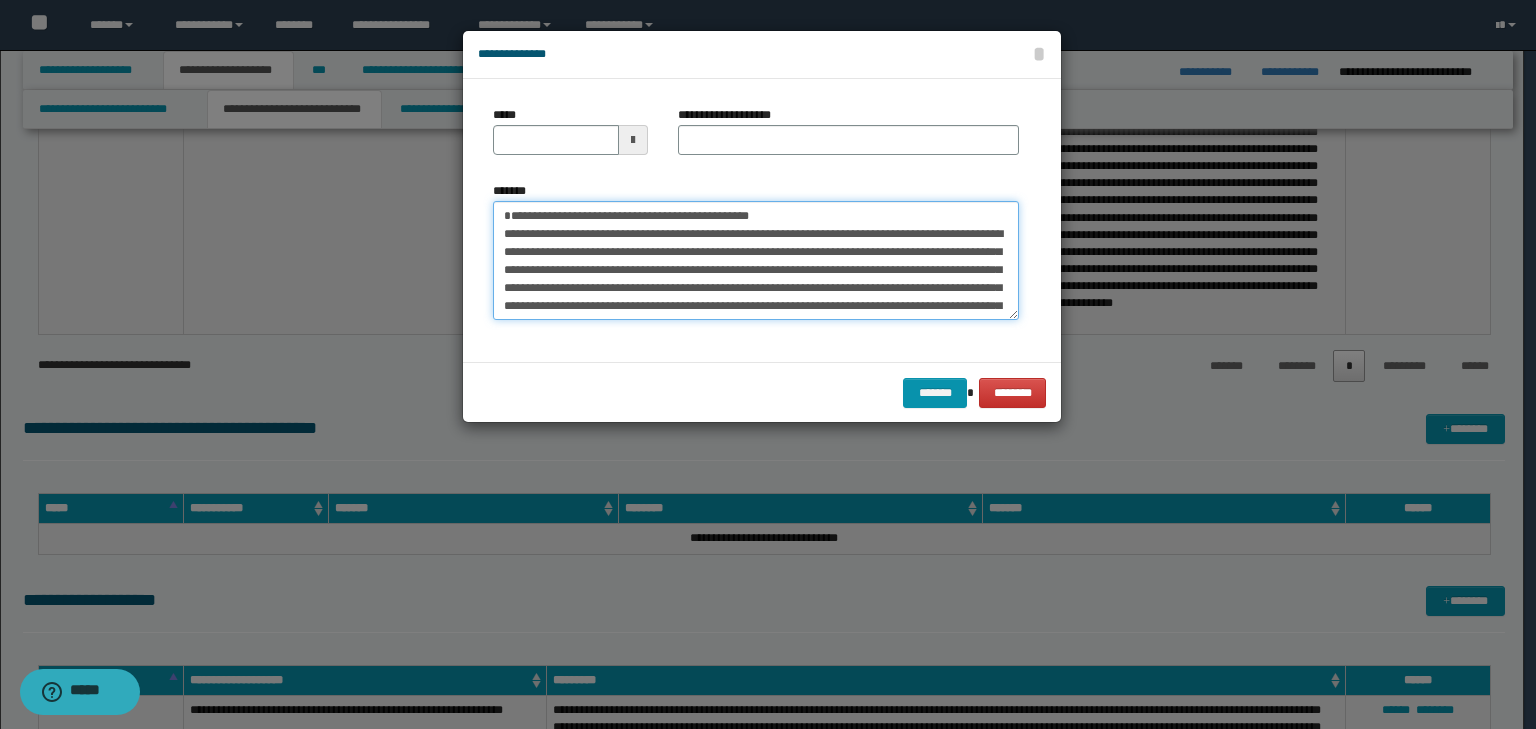 type 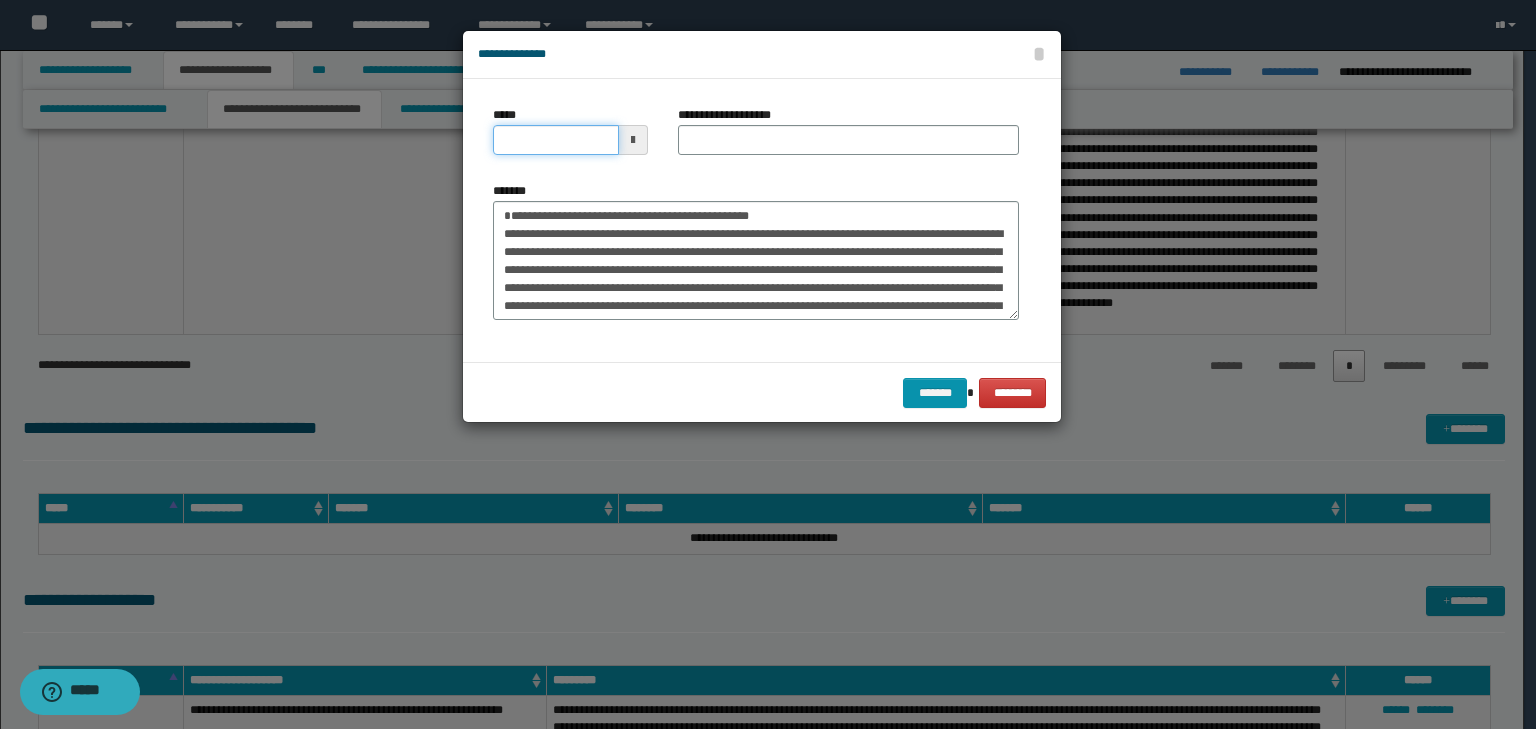 click on "*****" at bounding box center (556, 140) 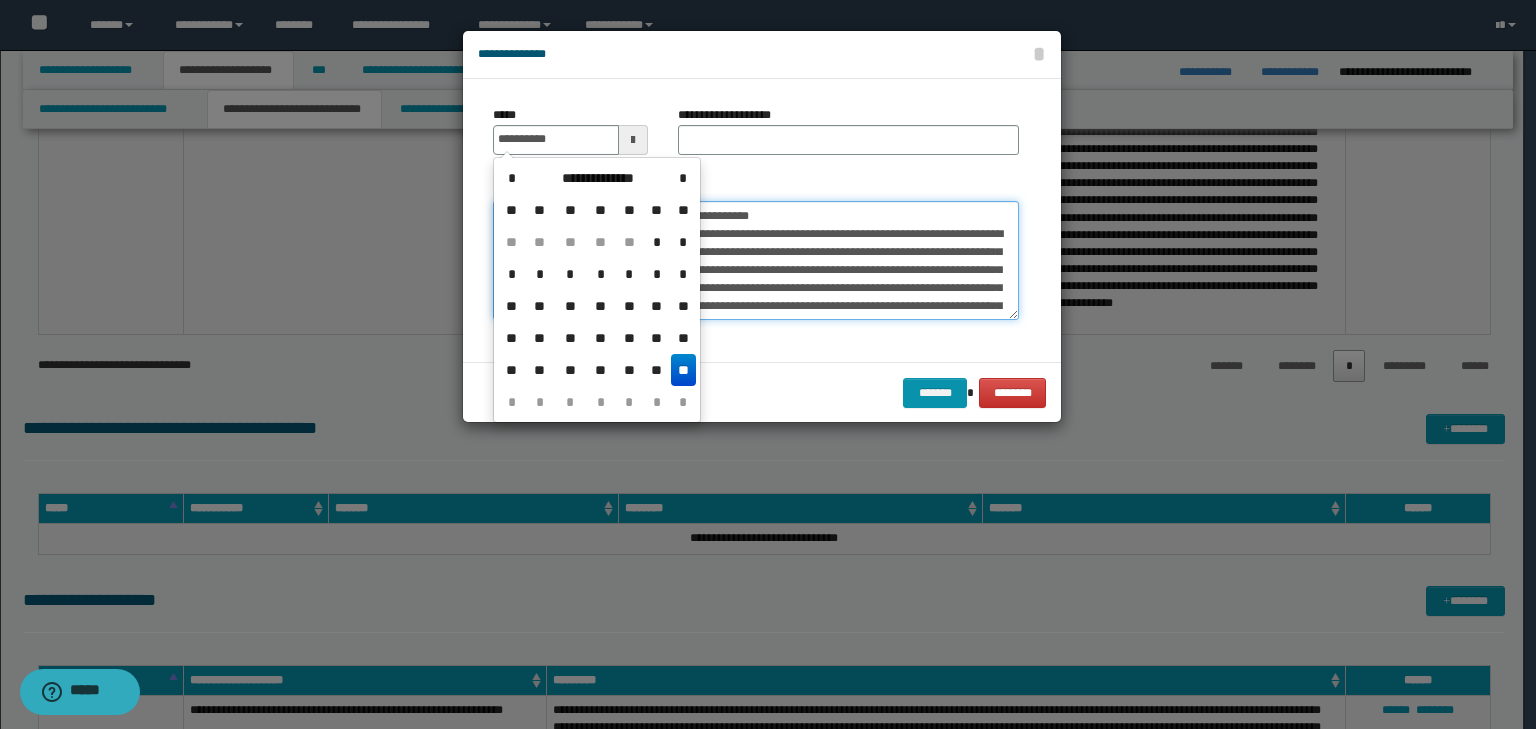 type on "**********" 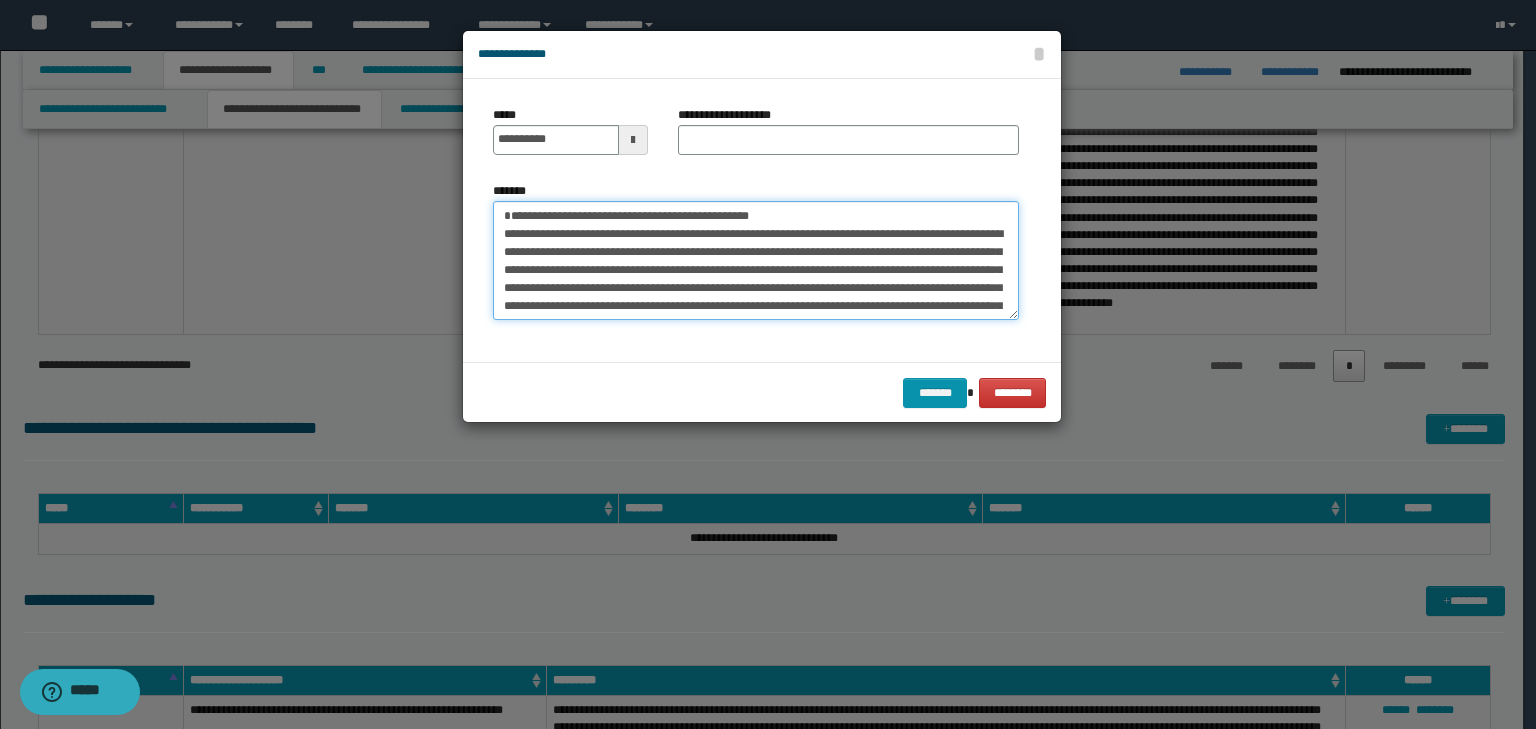 drag, startPoint x: 831, startPoint y: 215, endPoint x: 328, endPoint y: 204, distance: 503.12027 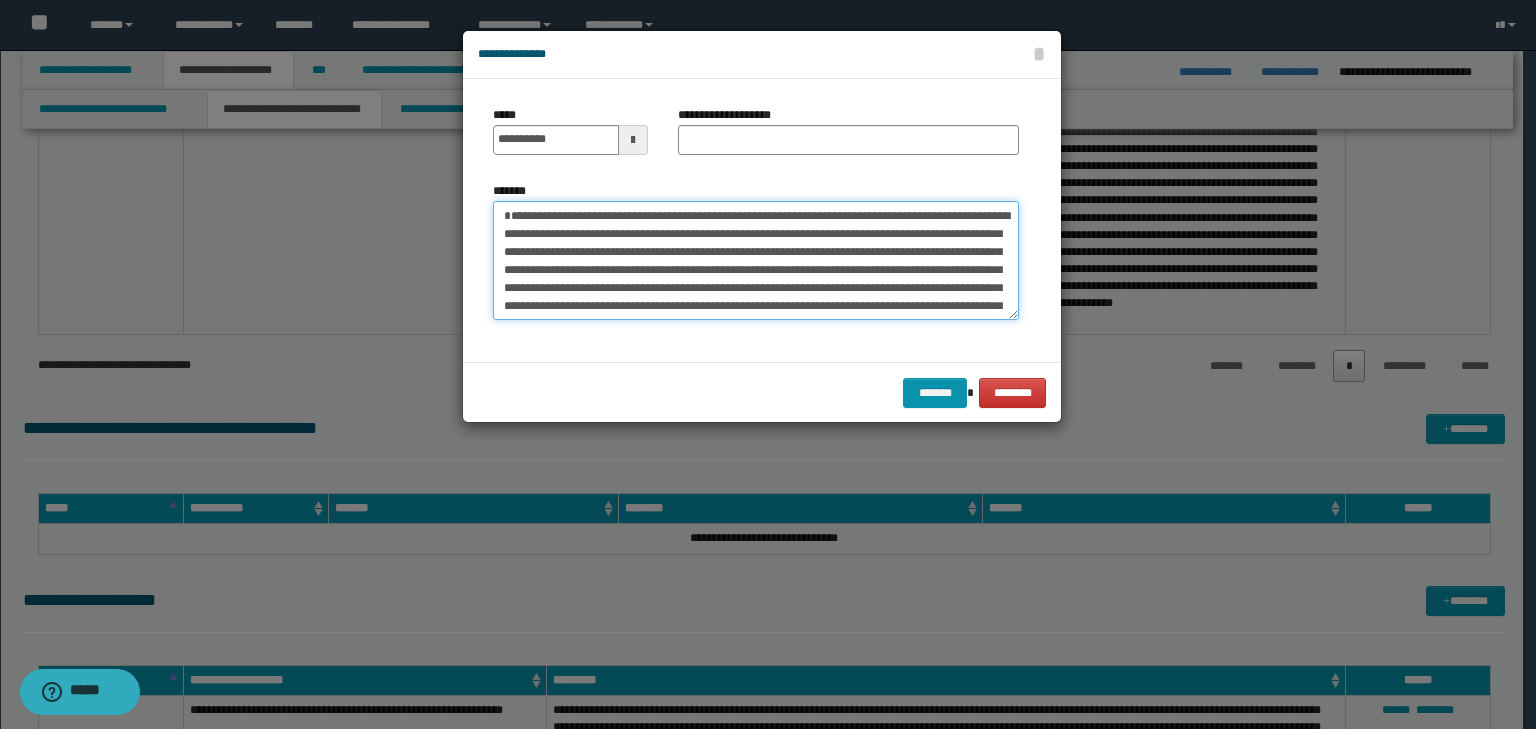 type on "**********" 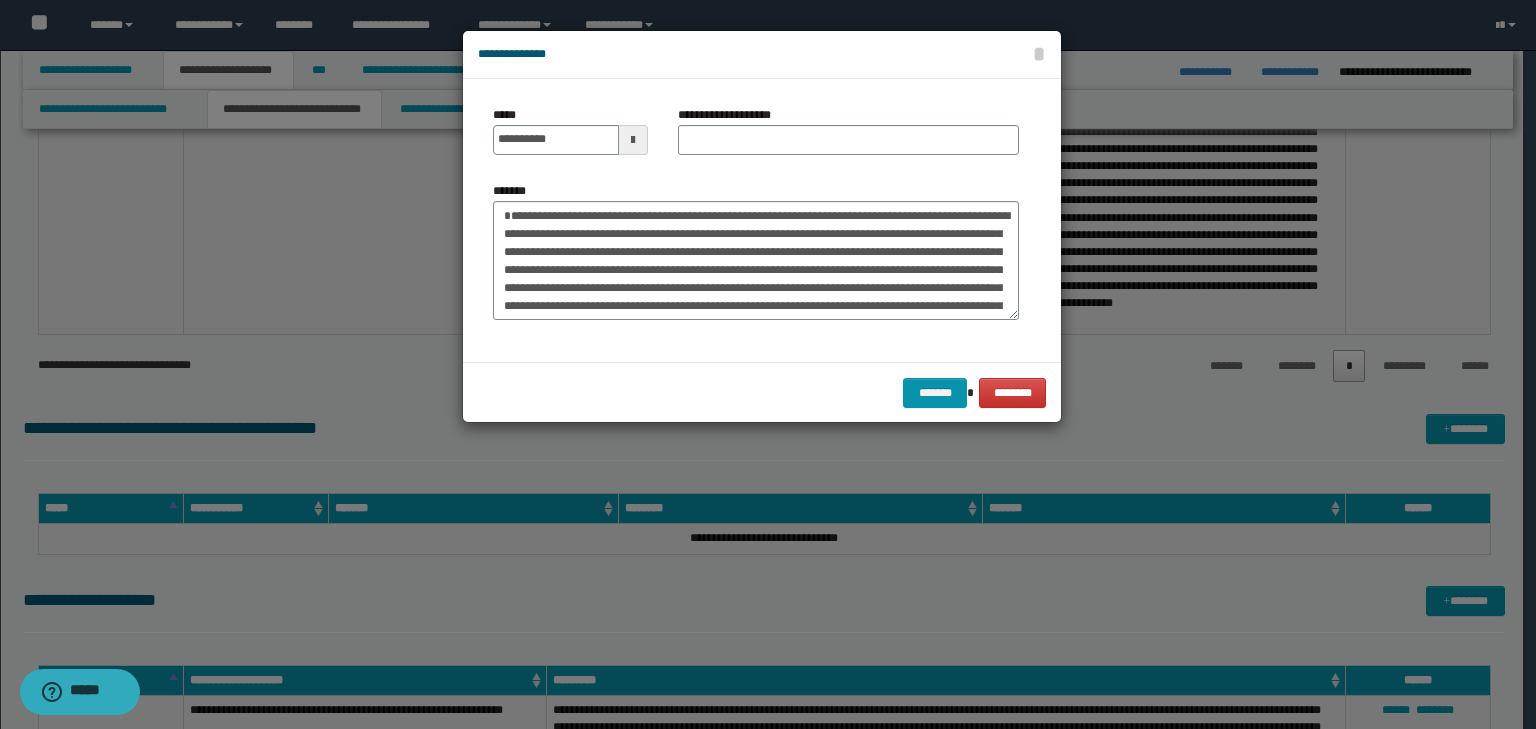 click on "**********" at bounding box center [848, 138] 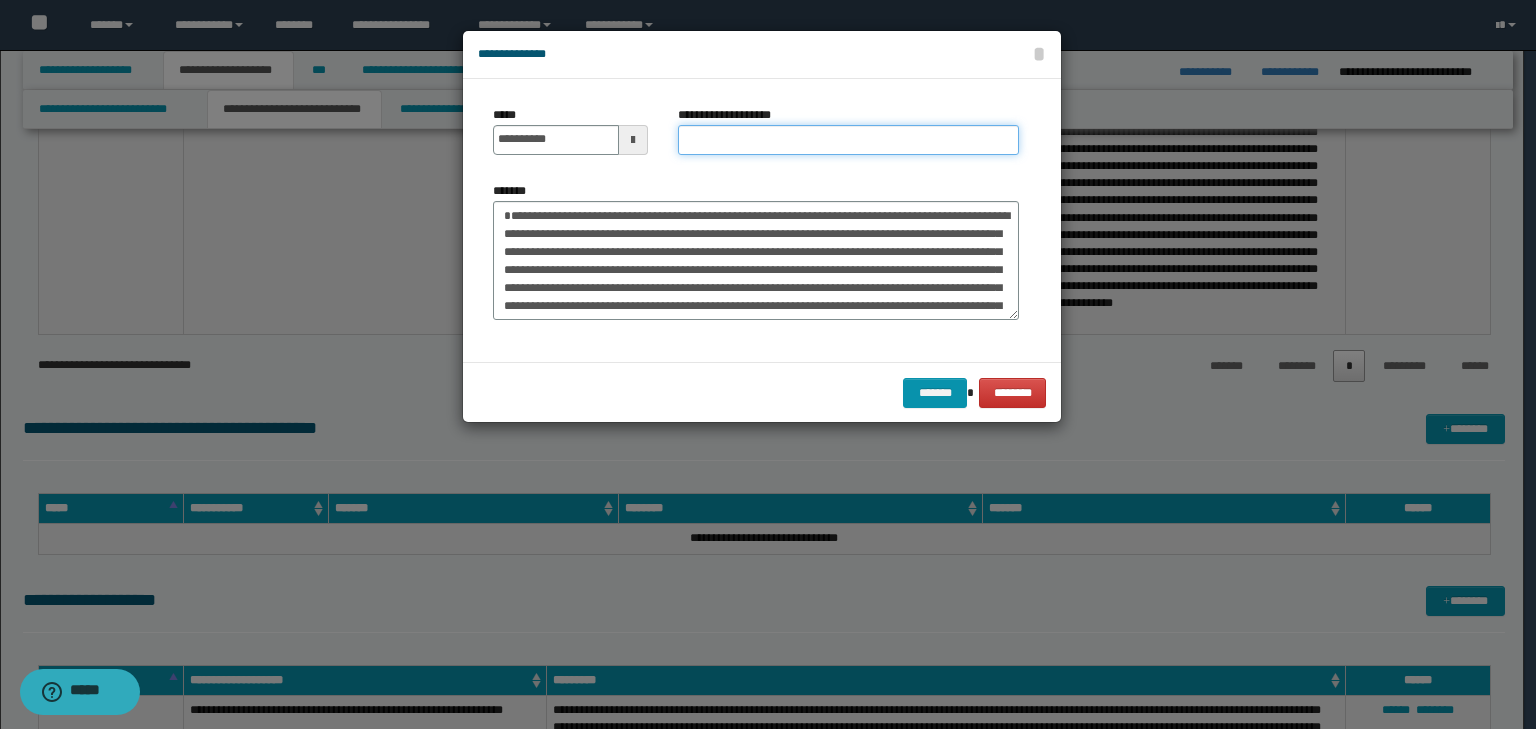 click on "**********" at bounding box center [848, 140] 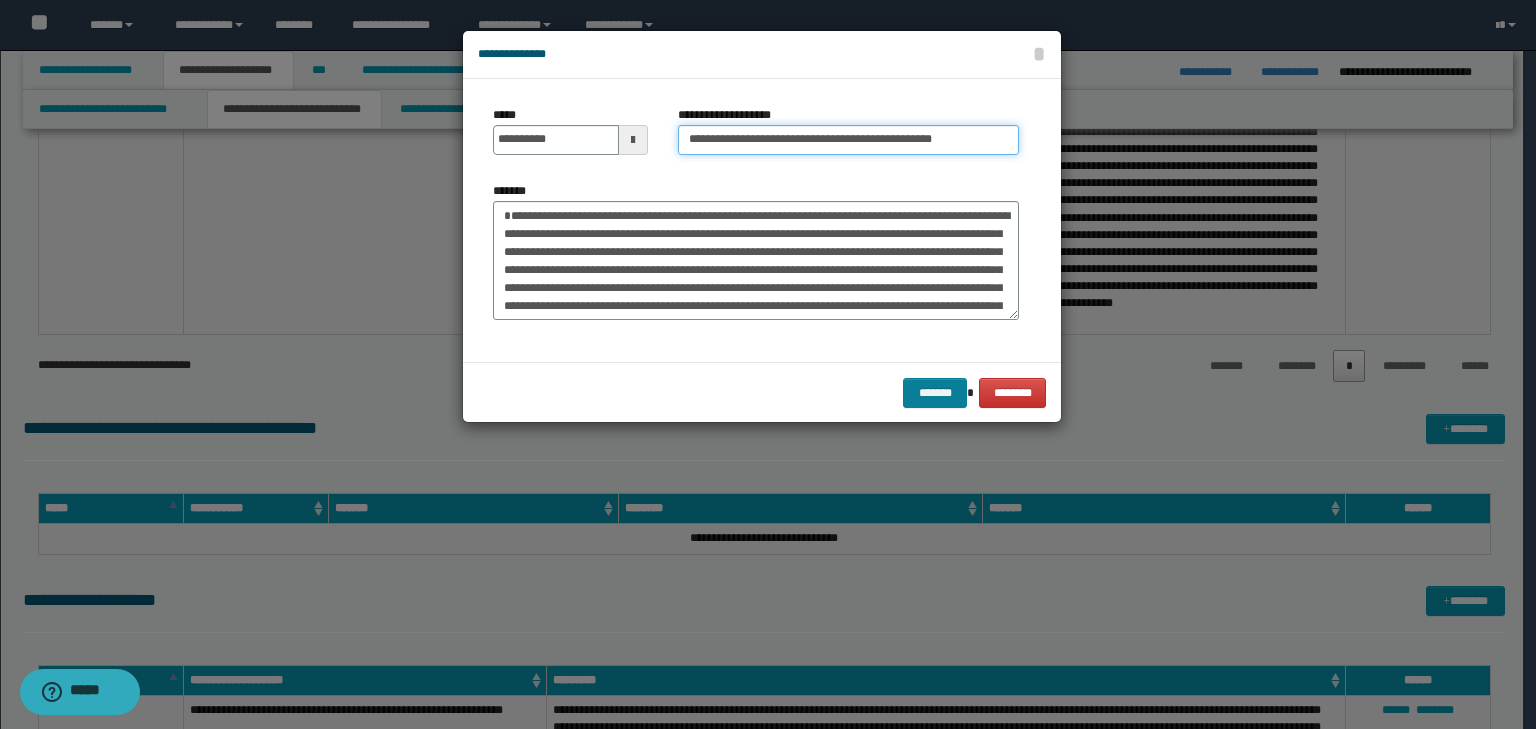 type on "**********" 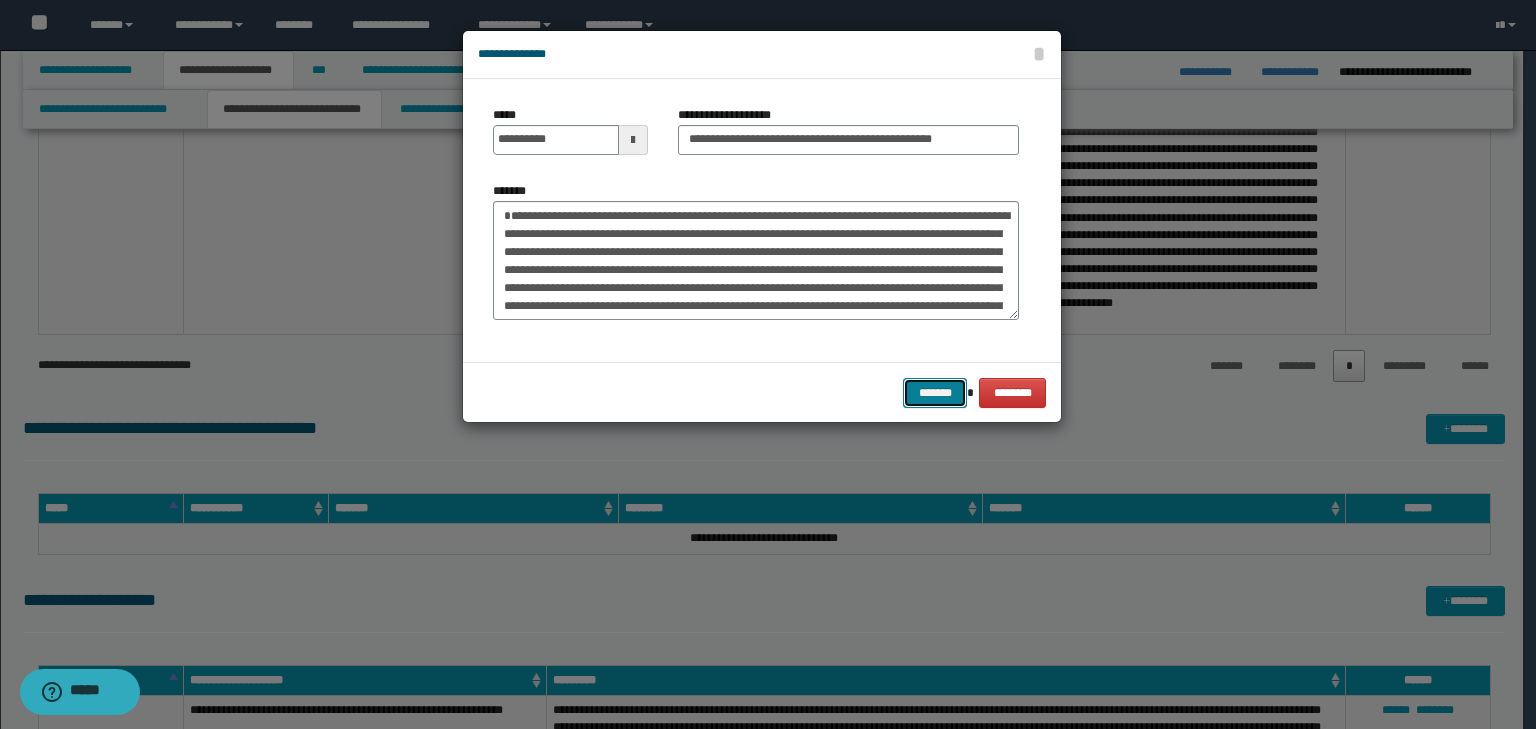 click on "*******" at bounding box center (935, 393) 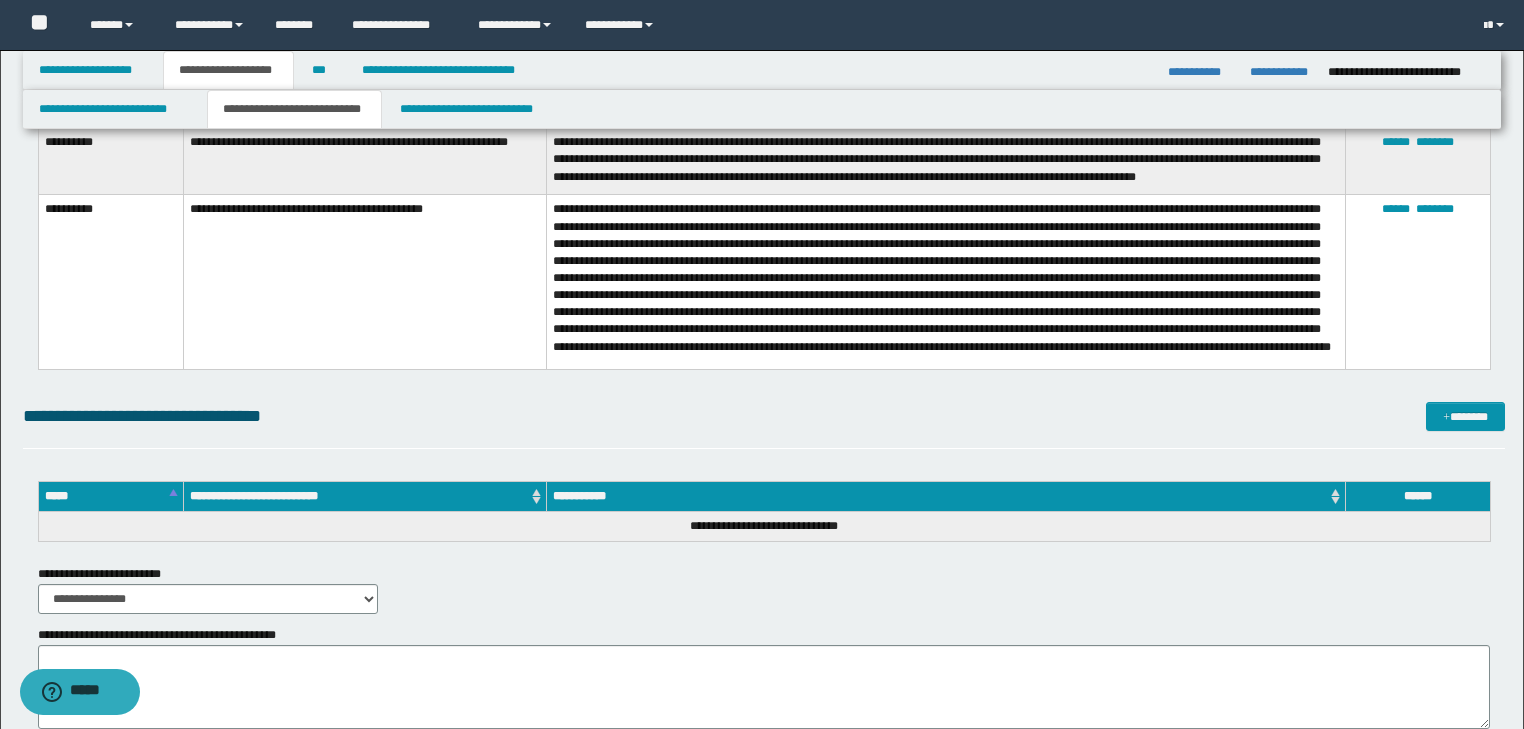 scroll, scrollTop: 4104, scrollLeft: 0, axis: vertical 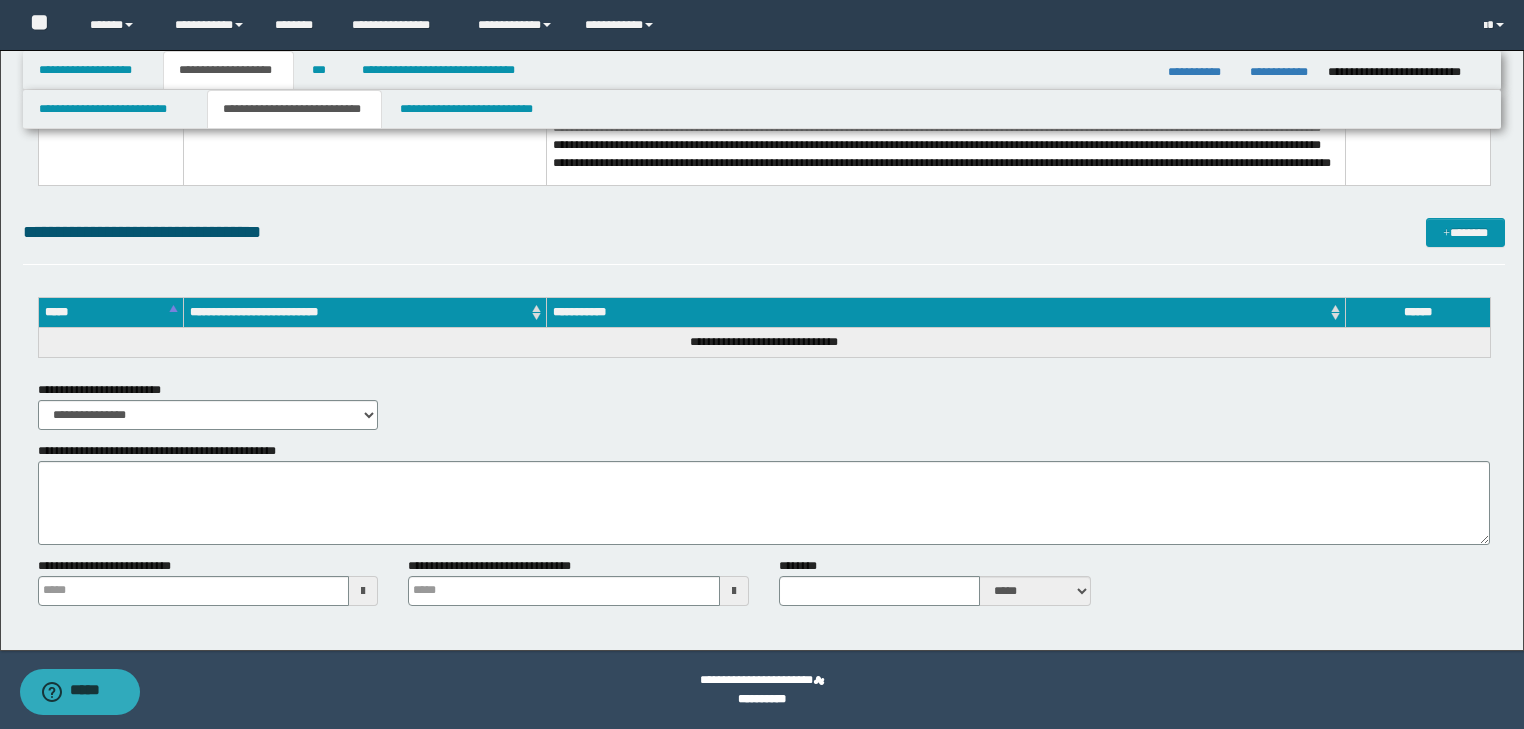 type 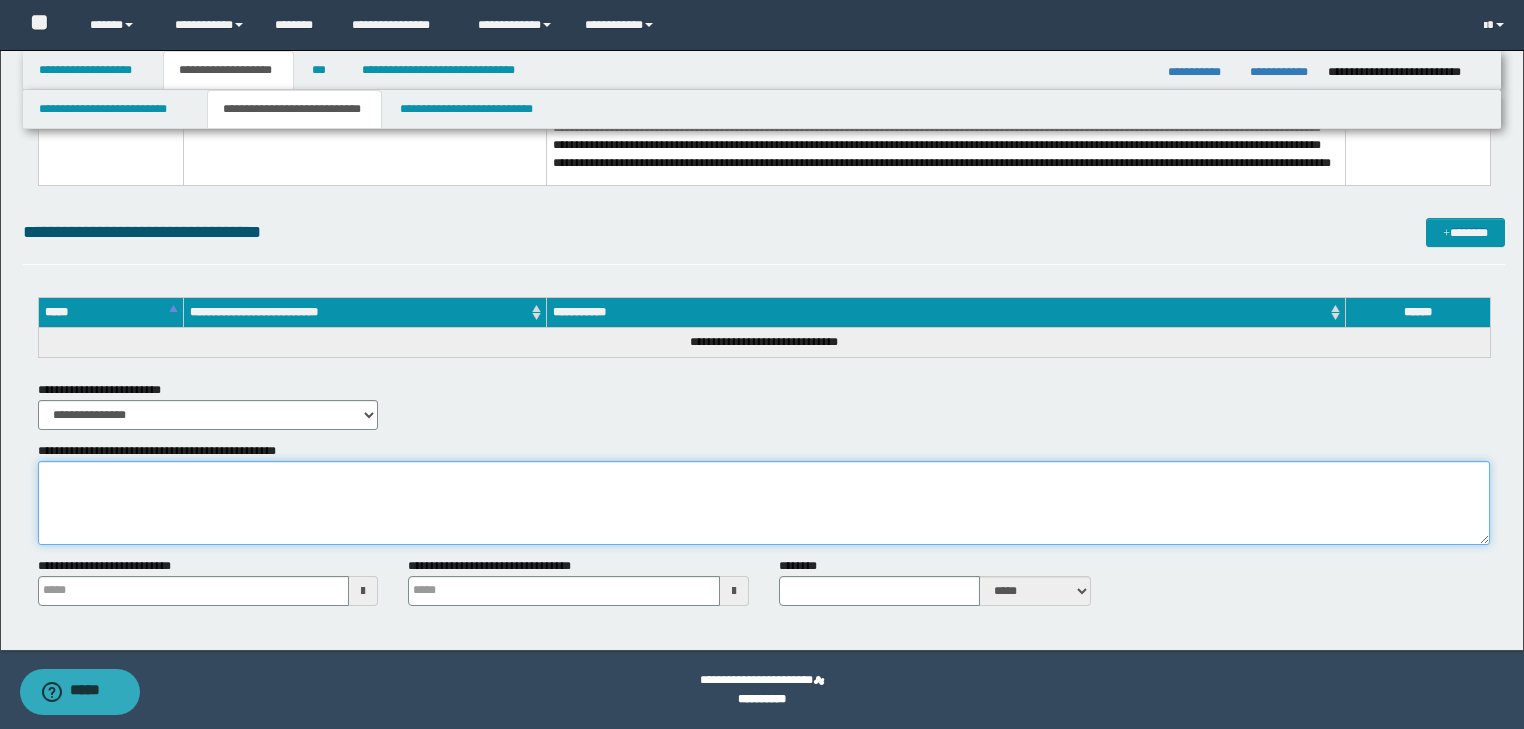click on "**********" at bounding box center (764, 503) 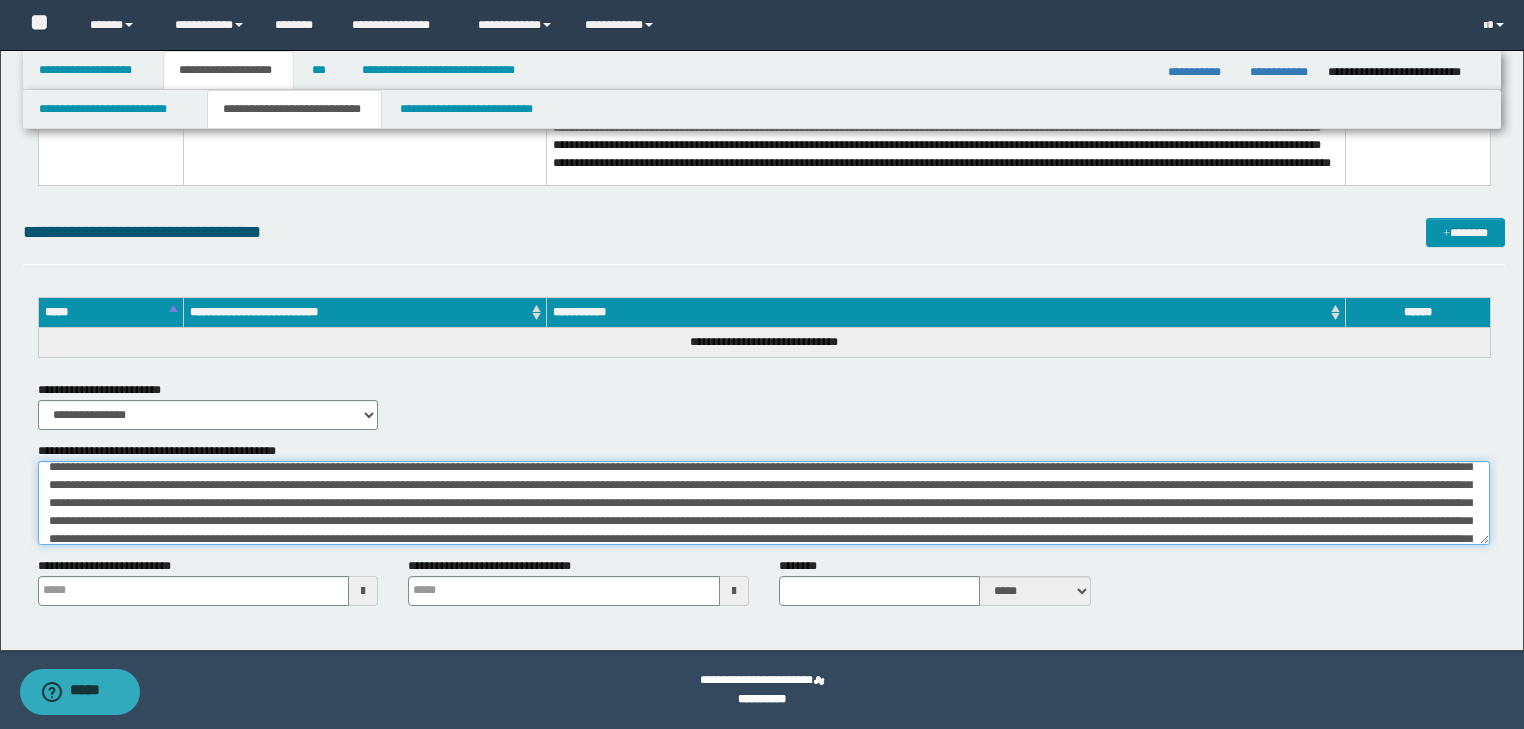 scroll, scrollTop: 0, scrollLeft: 0, axis: both 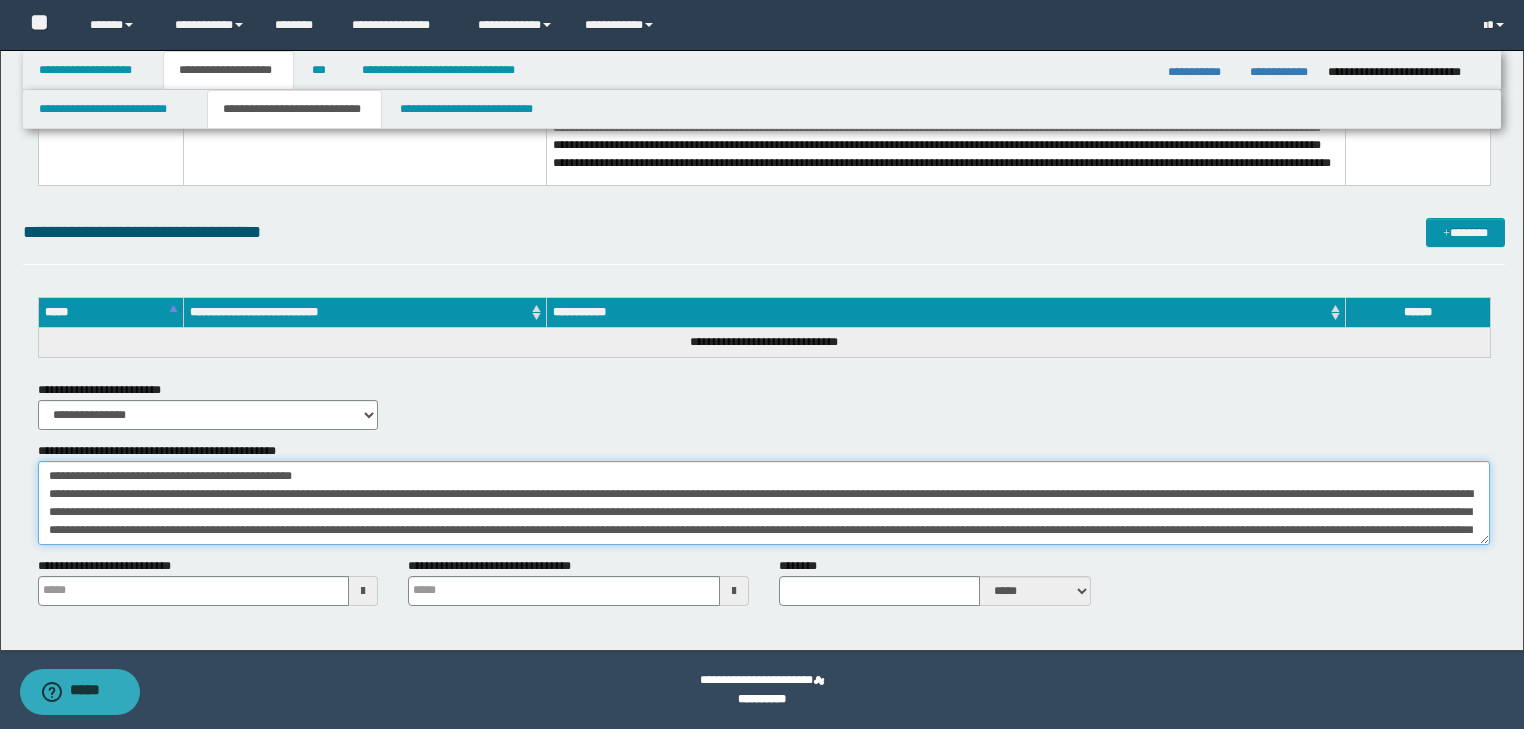 type on "**********" 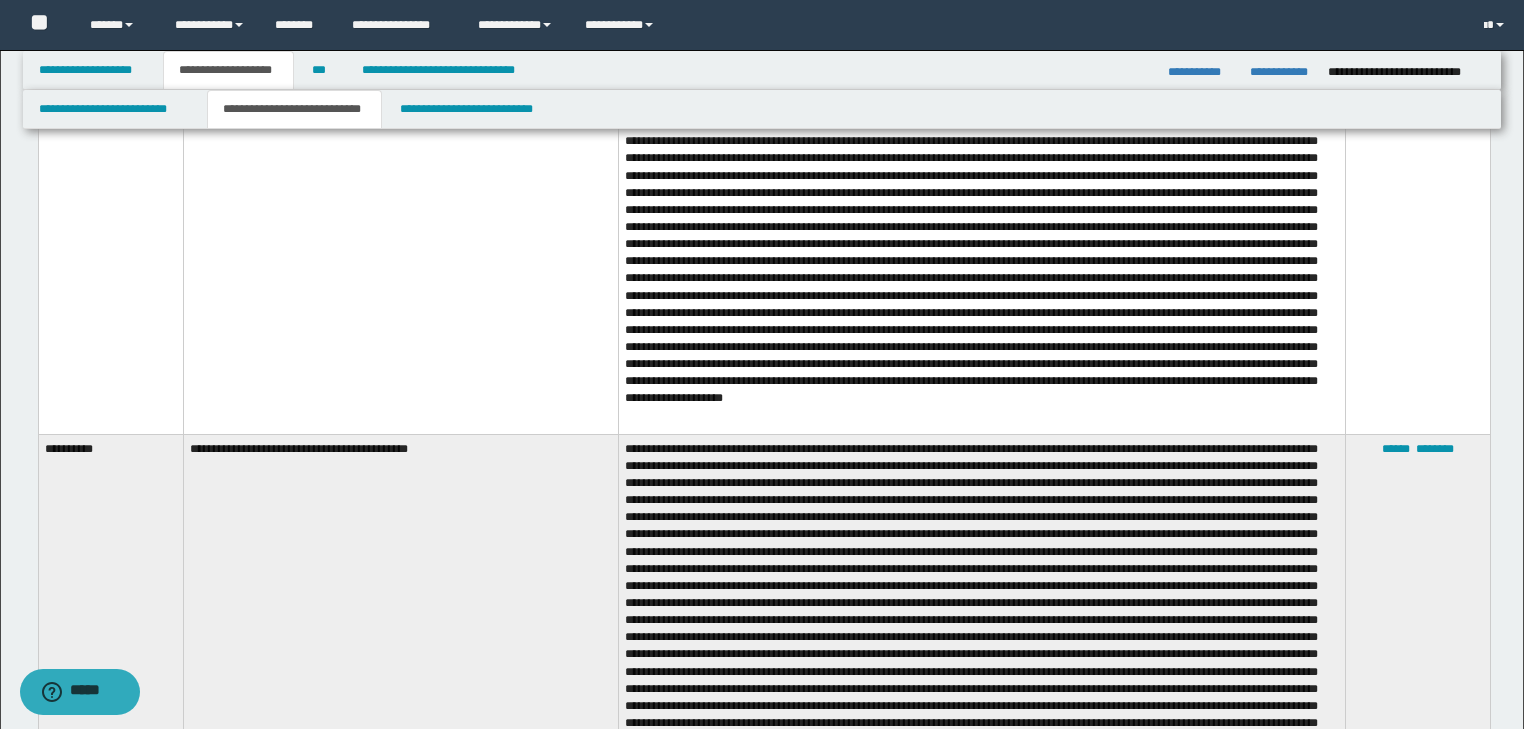 scroll, scrollTop: 2824, scrollLeft: 0, axis: vertical 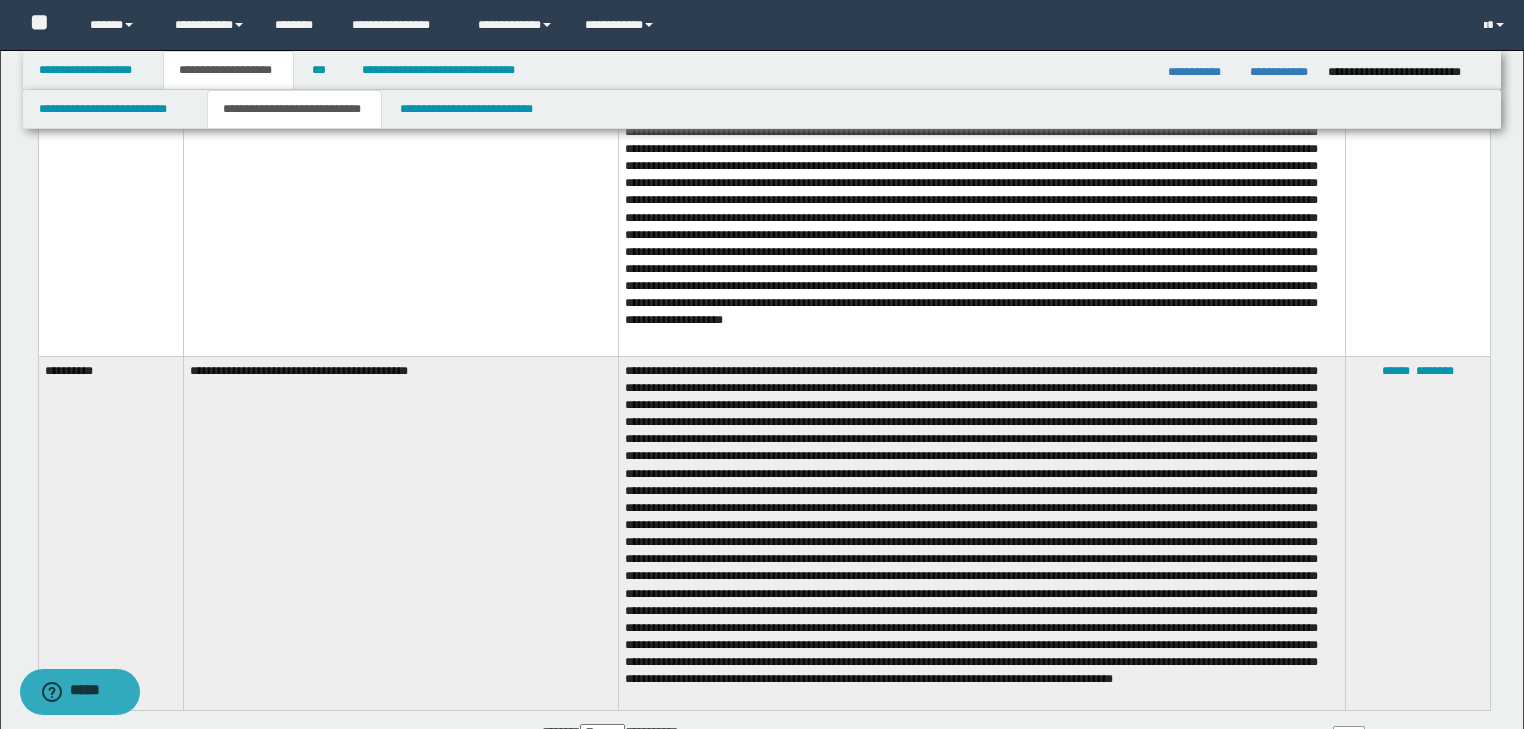 click on "**********" at bounding box center (400, 533) 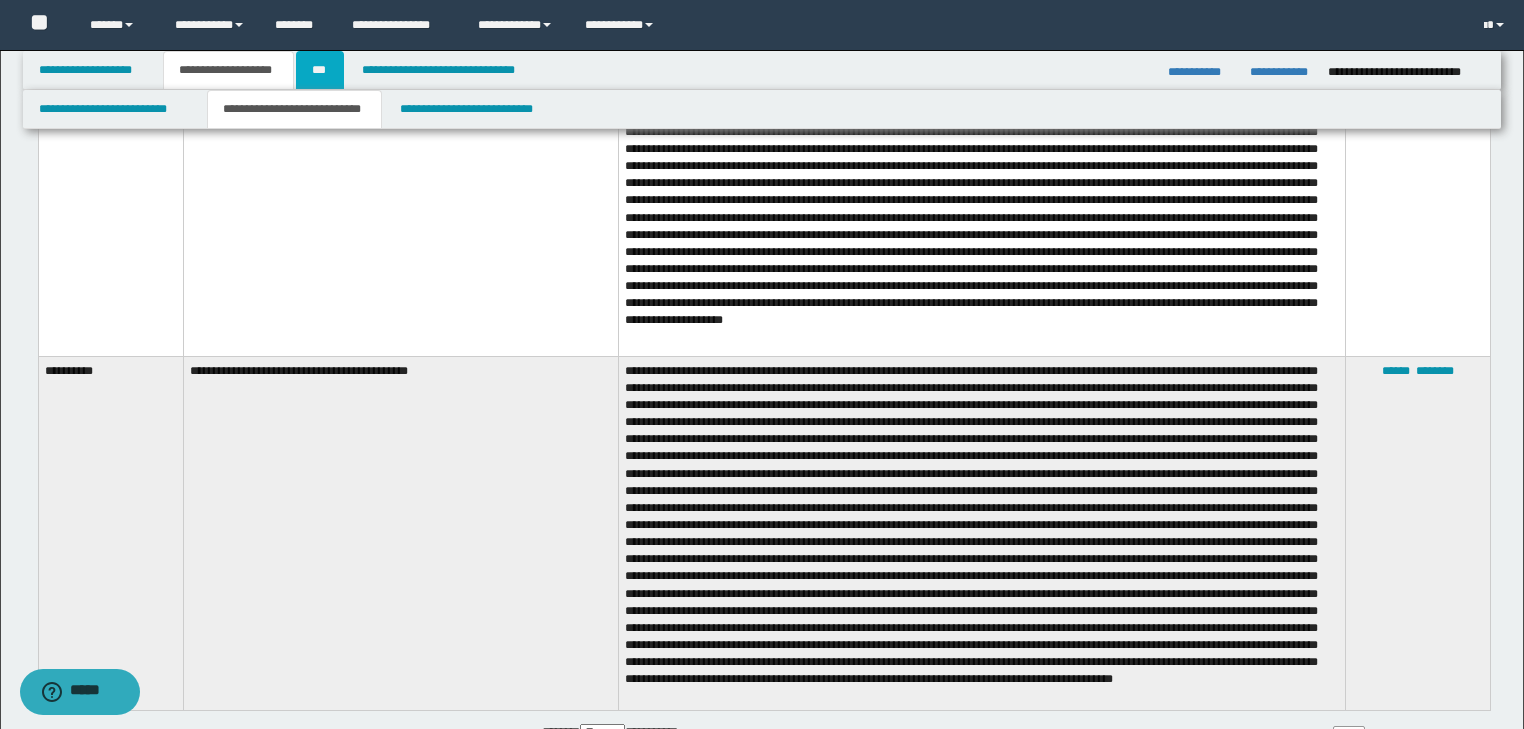 click on "***" at bounding box center [320, 70] 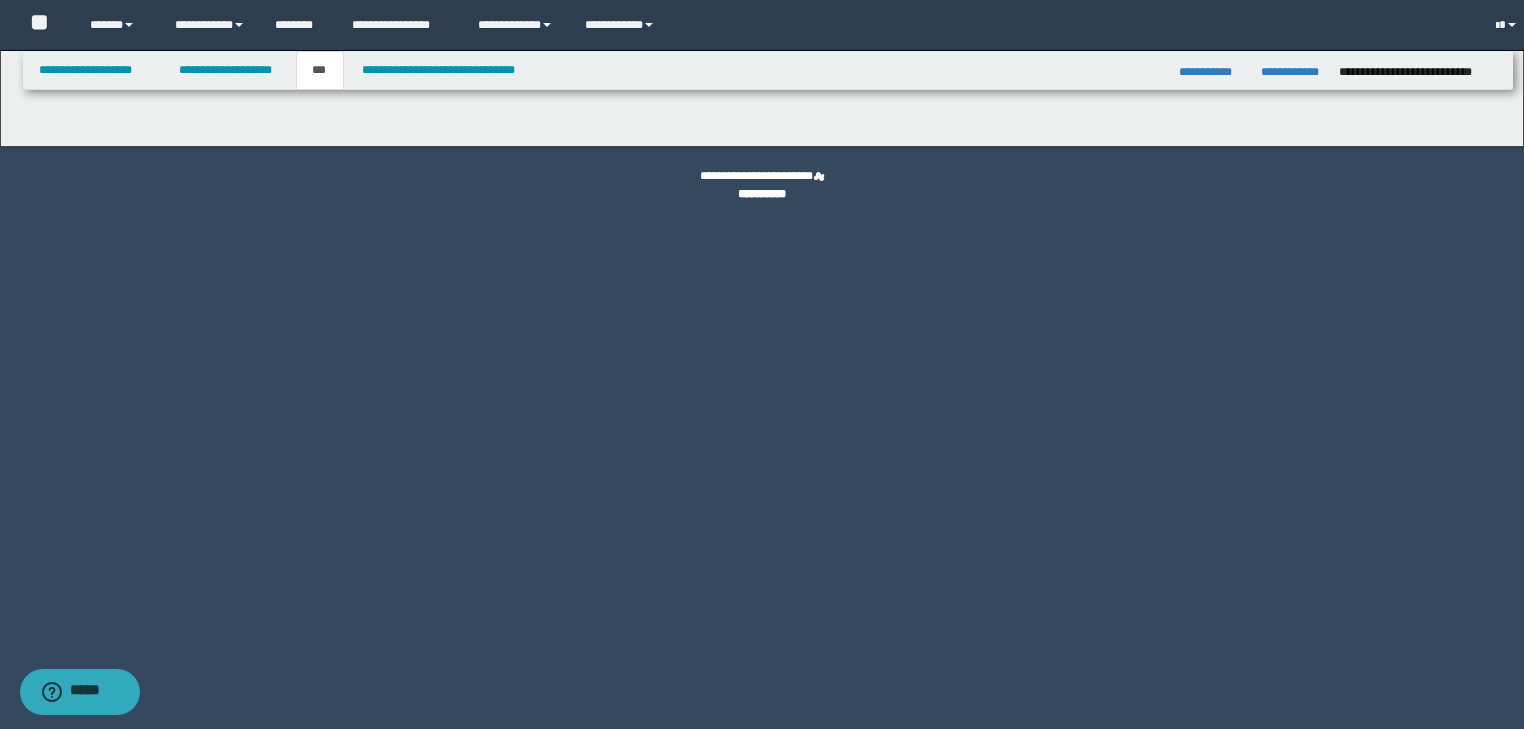 scroll, scrollTop: 0, scrollLeft: 0, axis: both 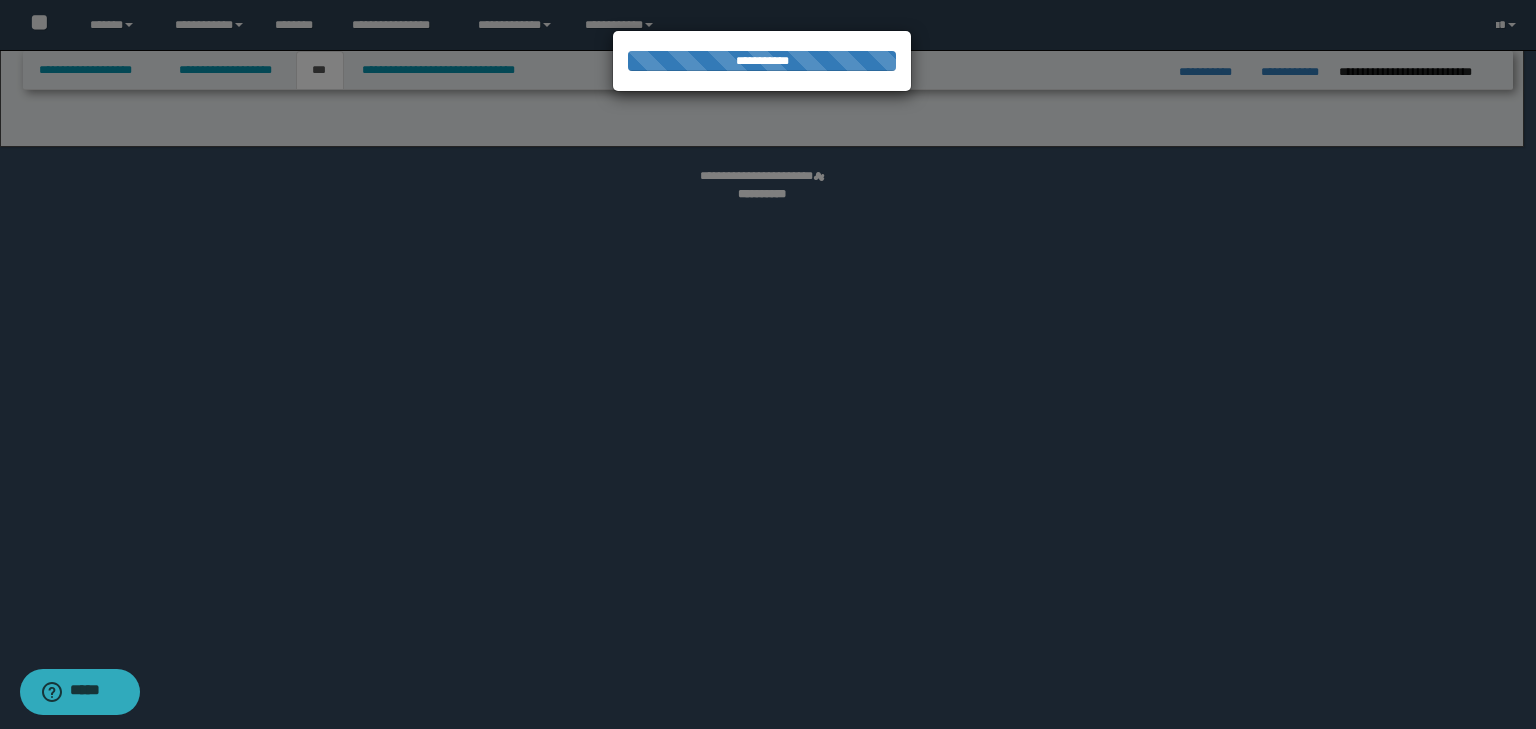 select on "*" 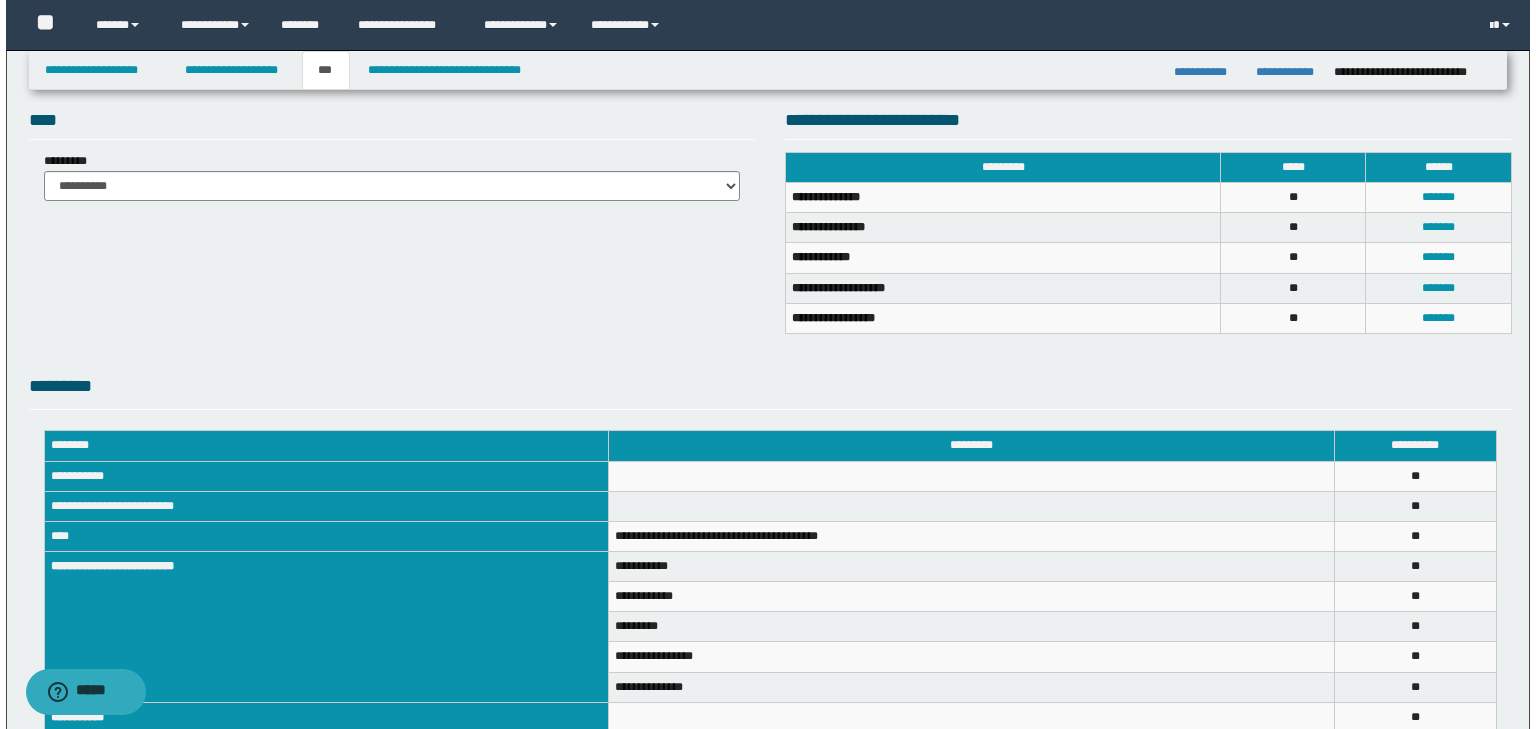 scroll, scrollTop: 0, scrollLeft: 0, axis: both 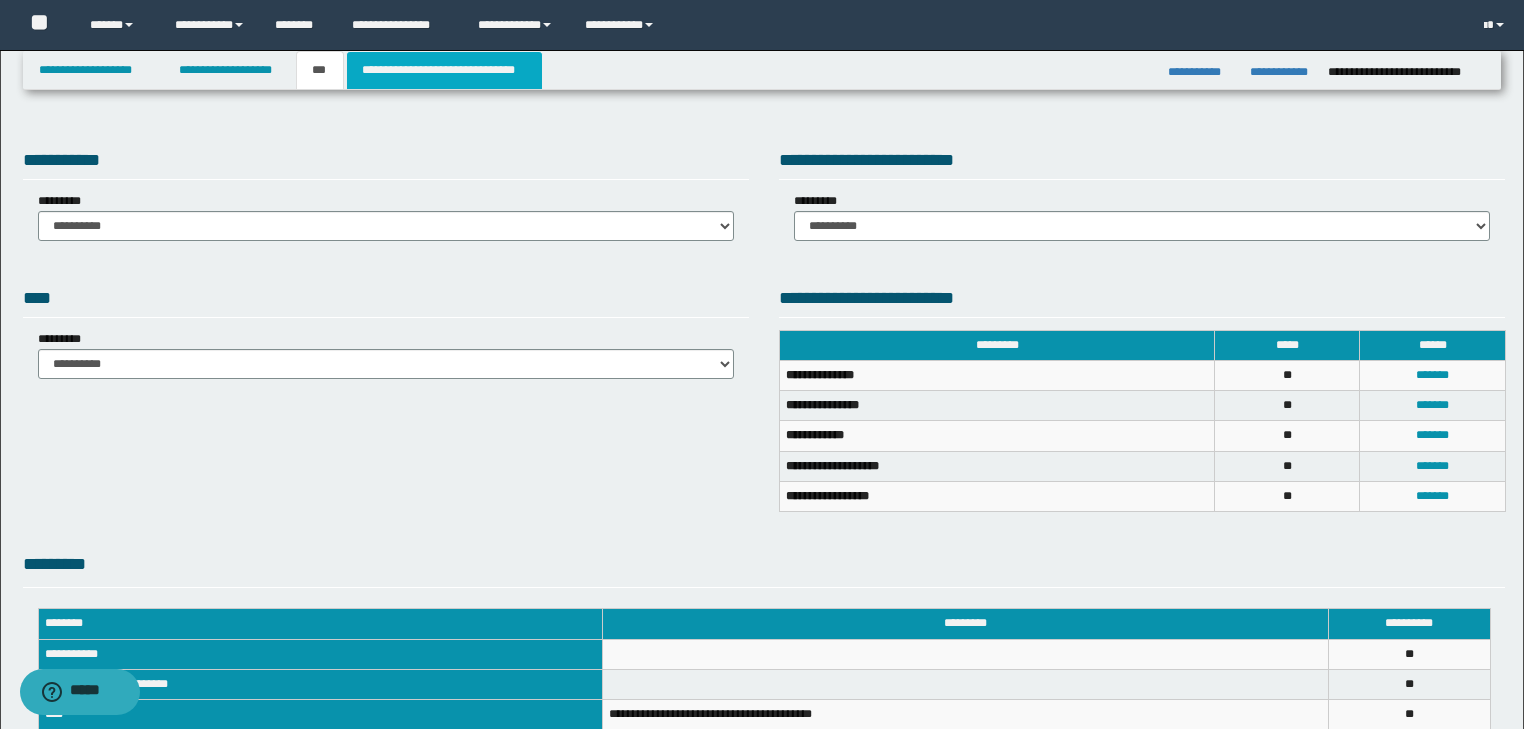 click on "**********" at bounding box center [444, 70] 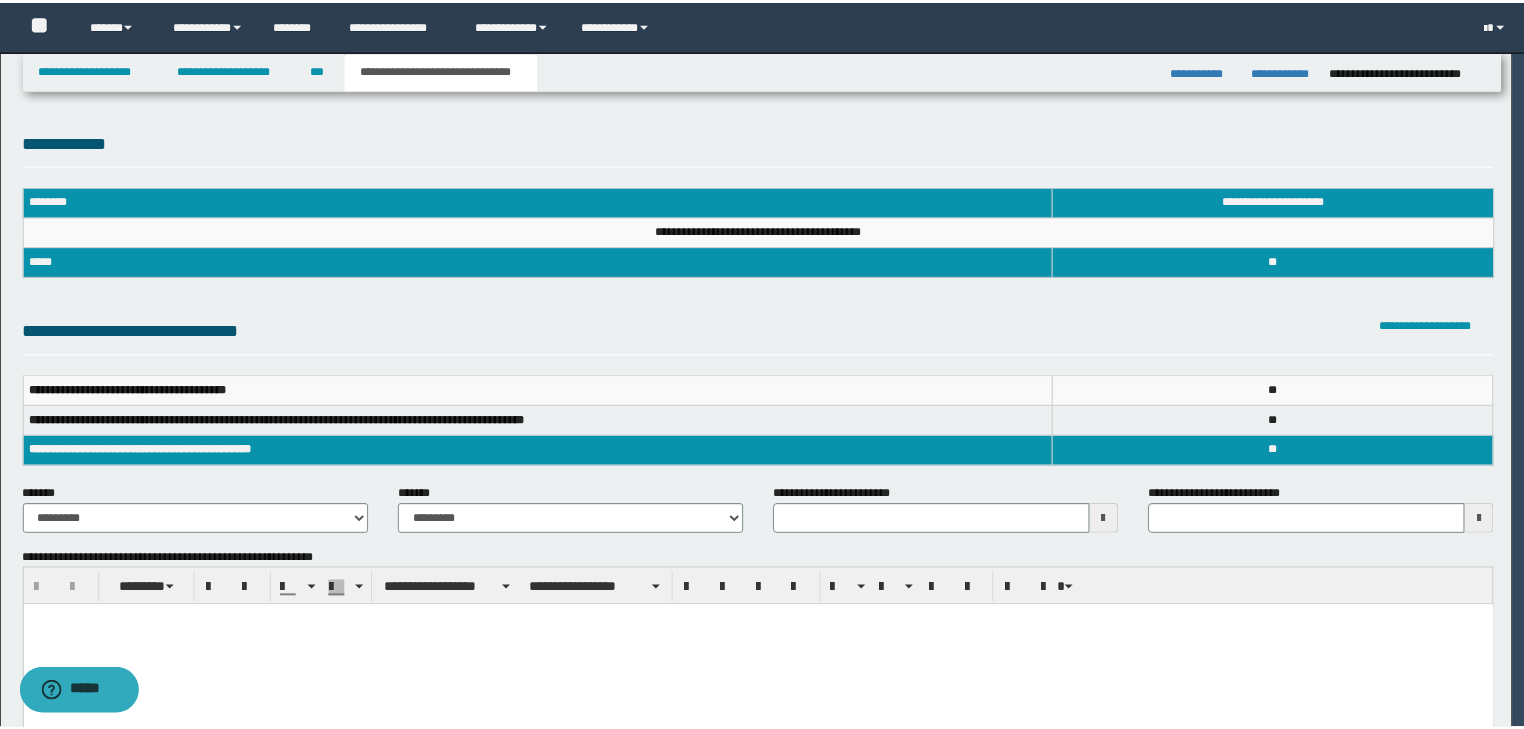 scroll, scrollTop: 0, scrollLeft: 0, axis: both 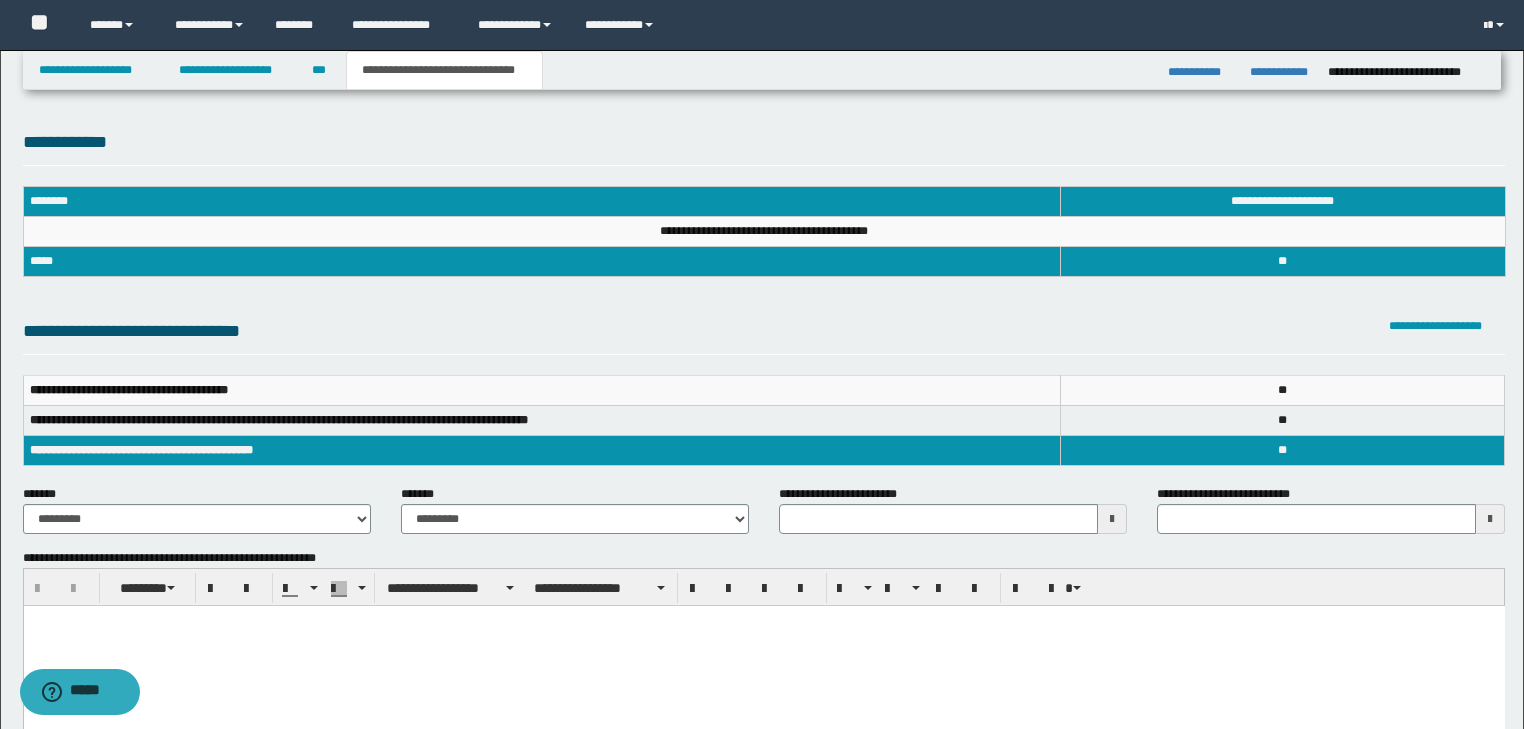 click on "**********" at bounding box center (197, 517) 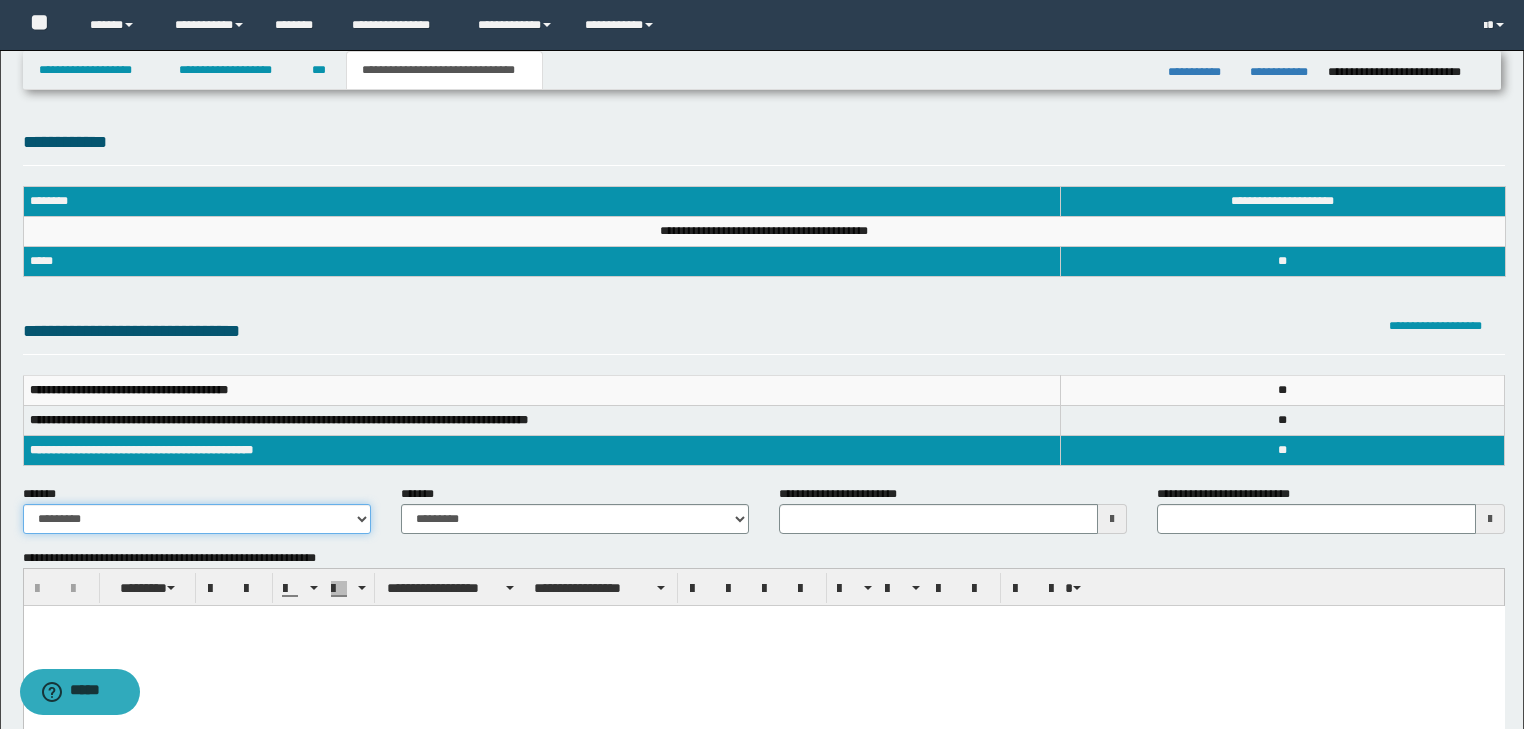 click on "**********" at bounding box center (197, 519) 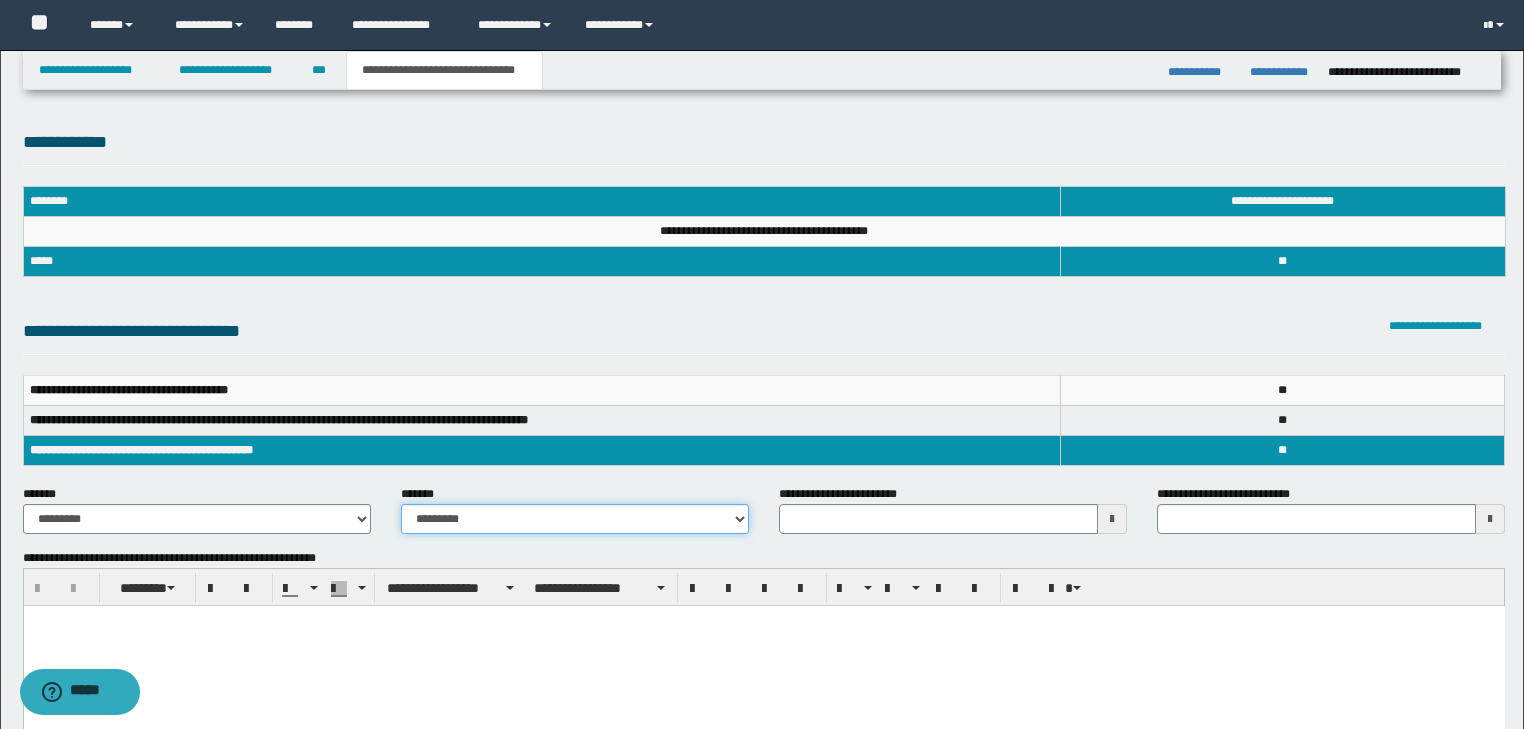 click on "**********" at bounding box center [575, 519] 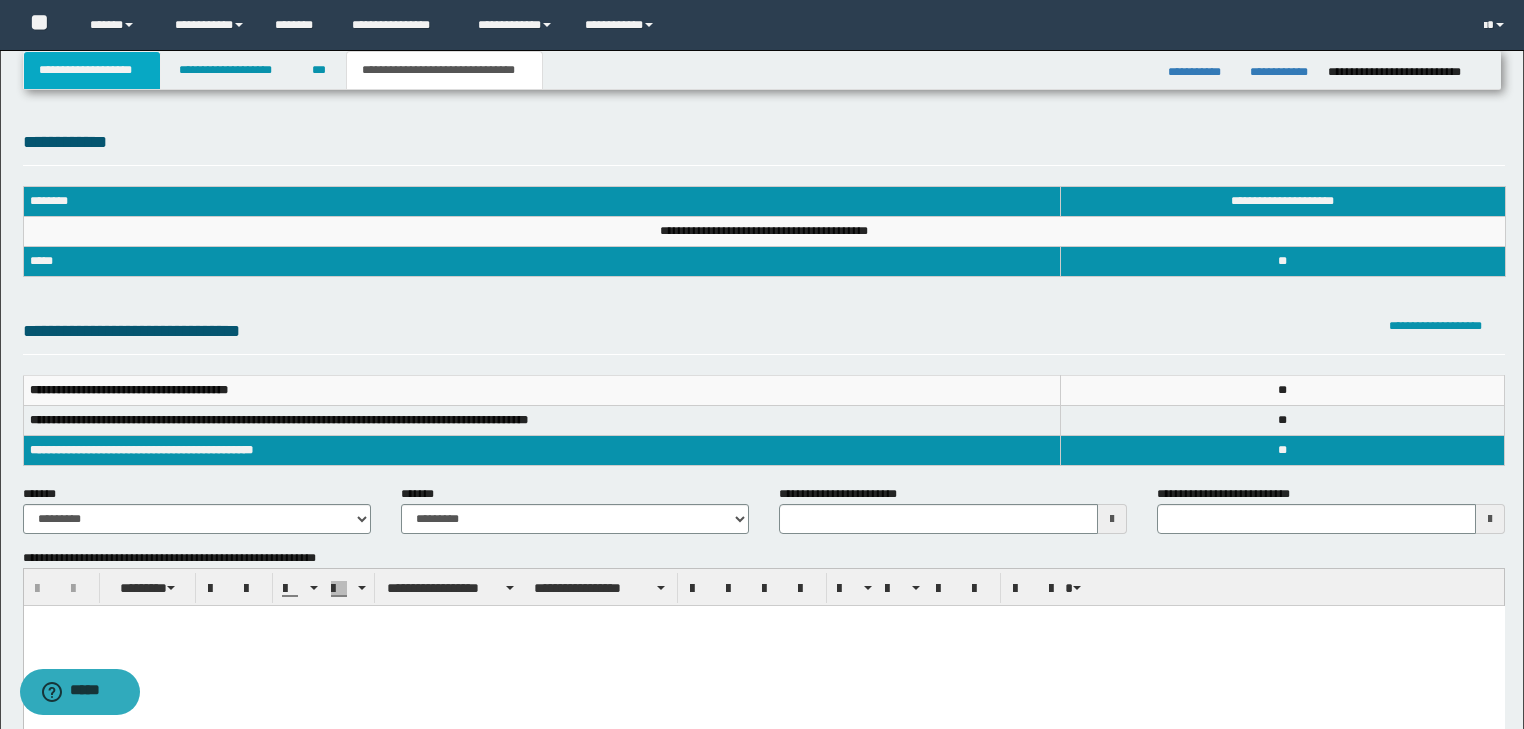 click on "**********" at bounding box center [92, 70] 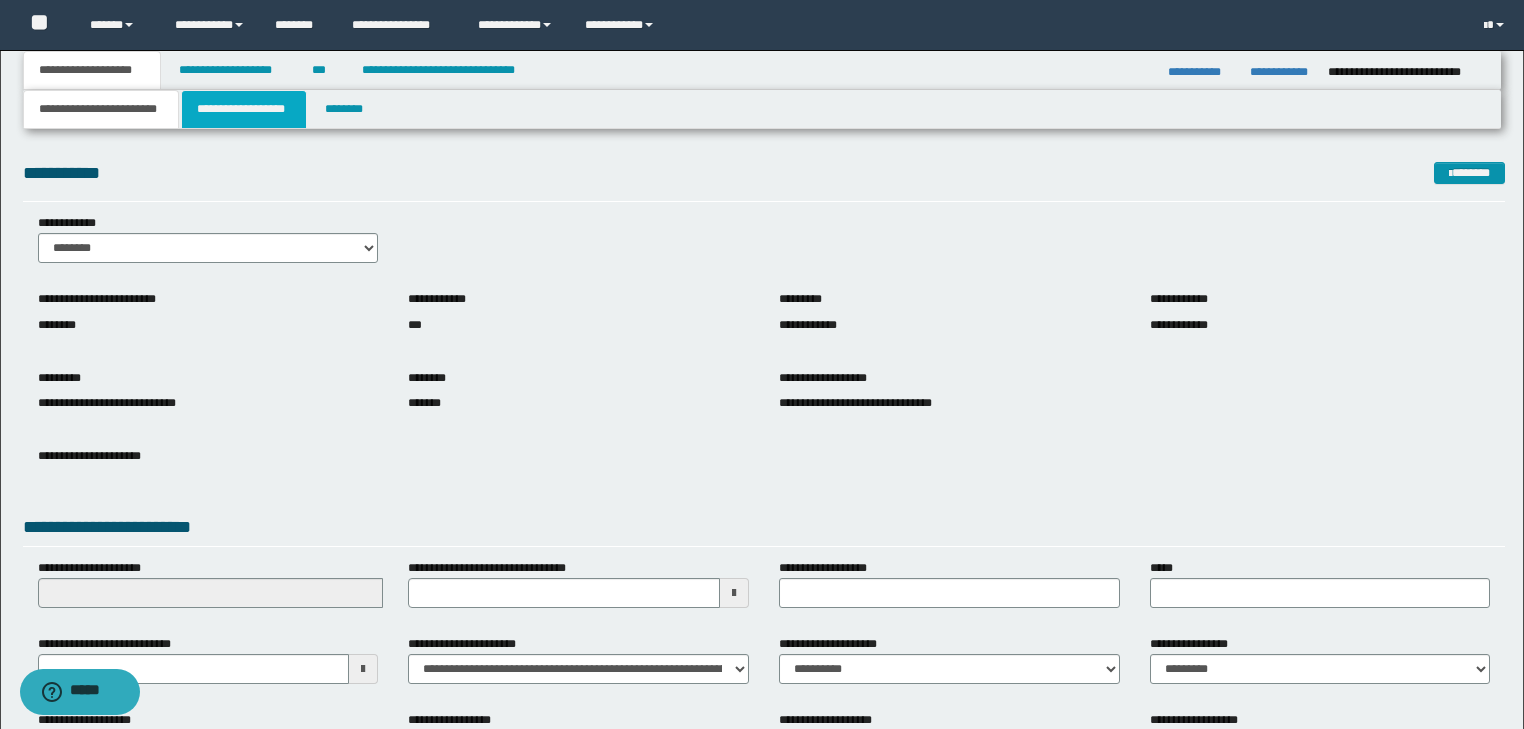 click on "**********" at bounding box center [244, 109] 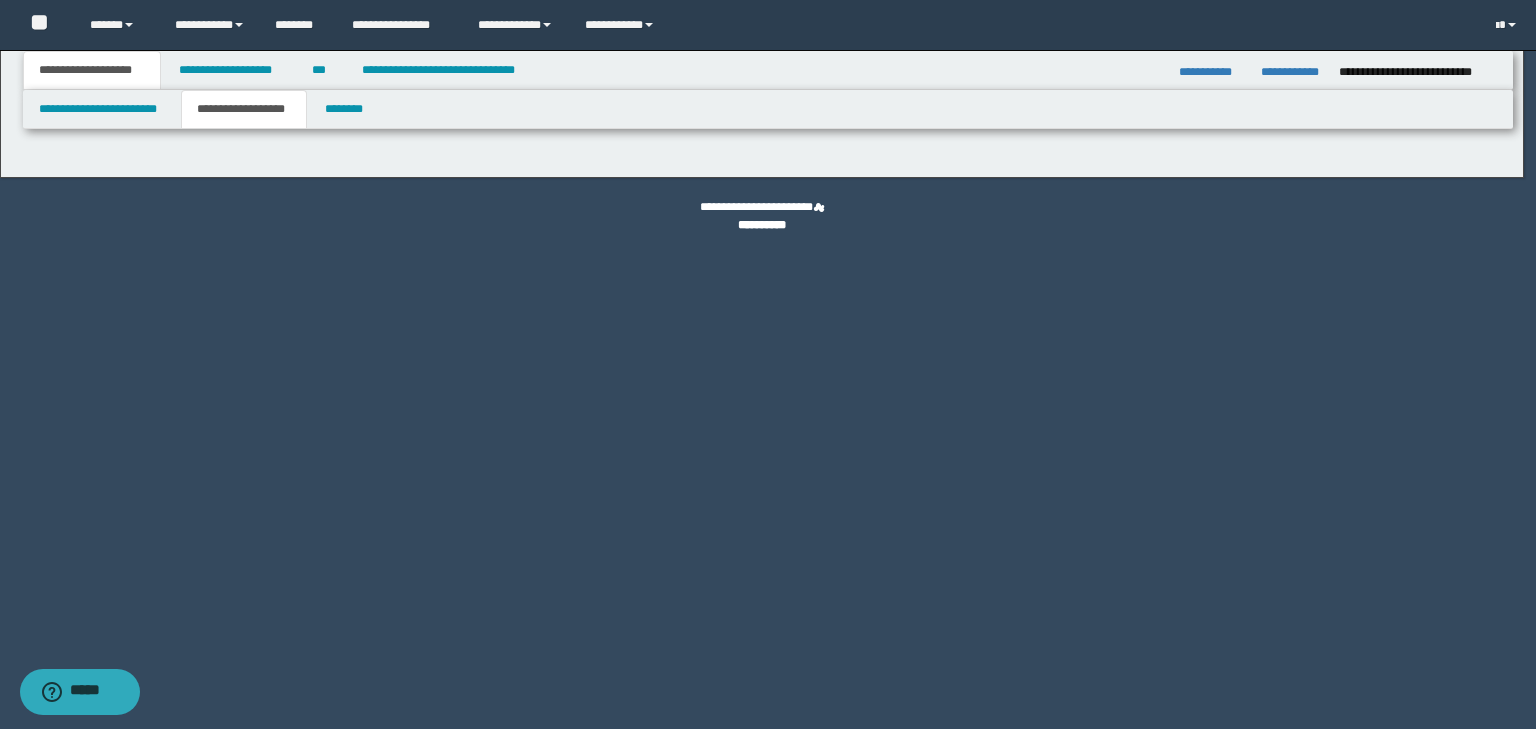 type on "**********" 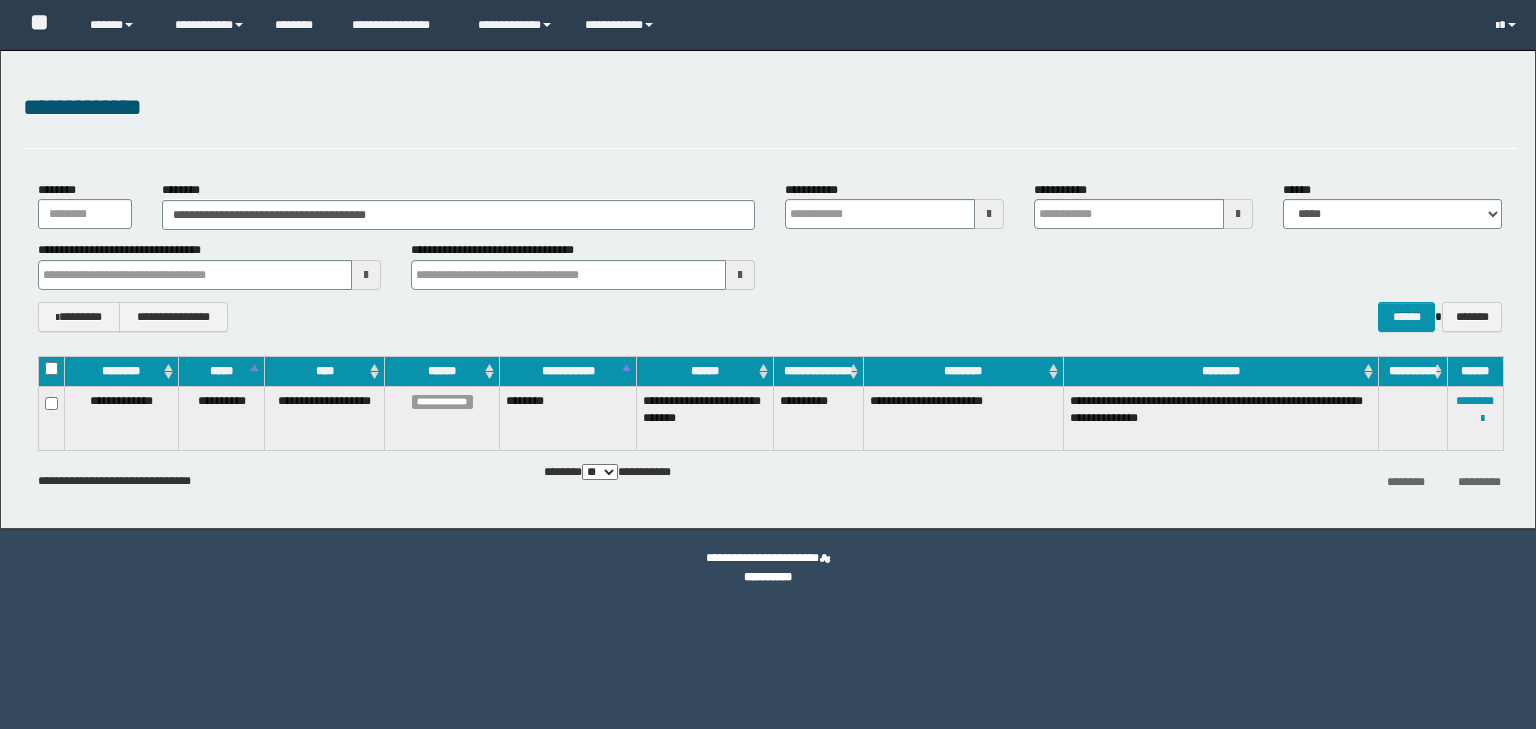 scroll, scrollTop: 0, scrollLeft: 0, axis: both 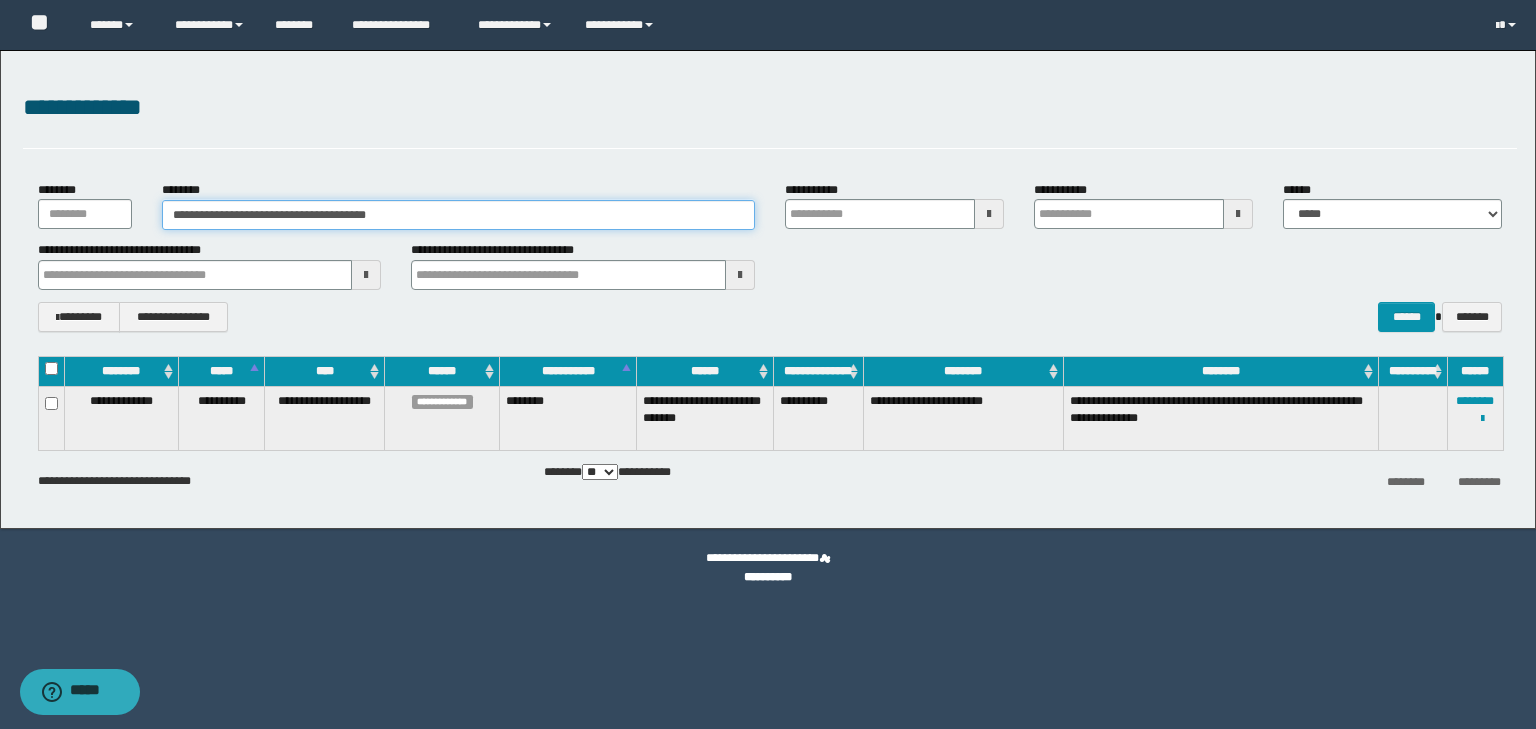 click on "**********" at bounding box center [458, 215] 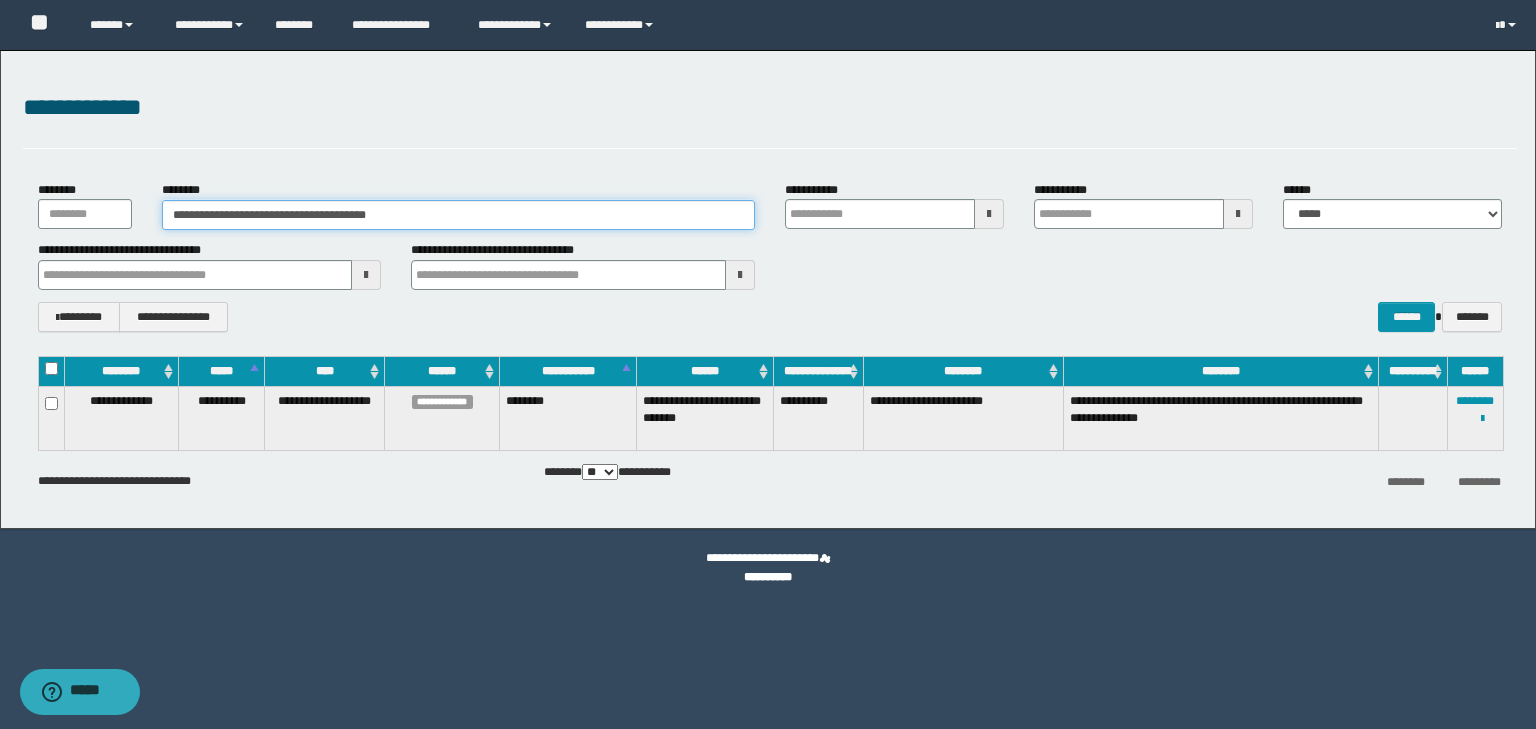 drag, startPoint x: 447, startPoint y: 214, endPoint x: 15, endPoint y: 187, distance: 432.84293 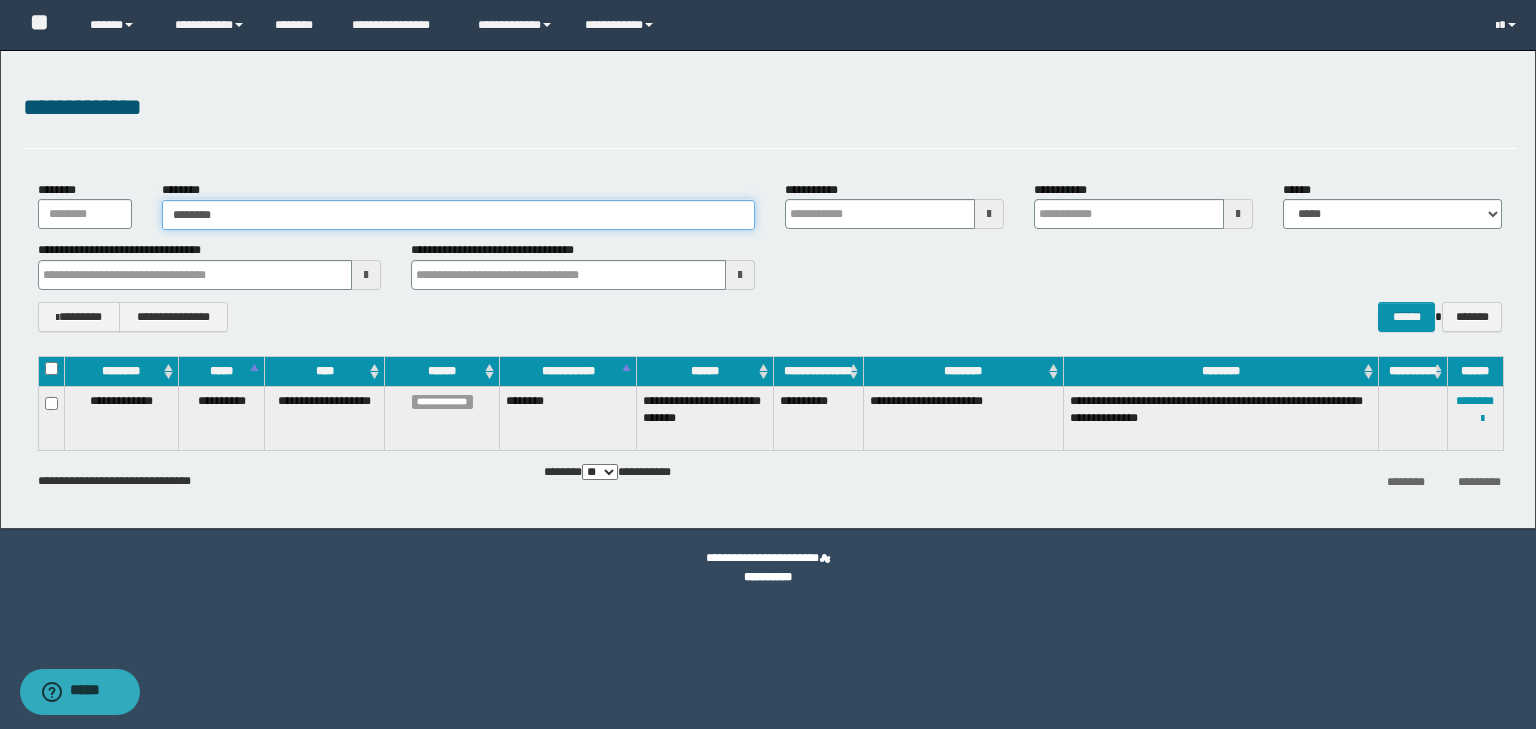 type on "********" 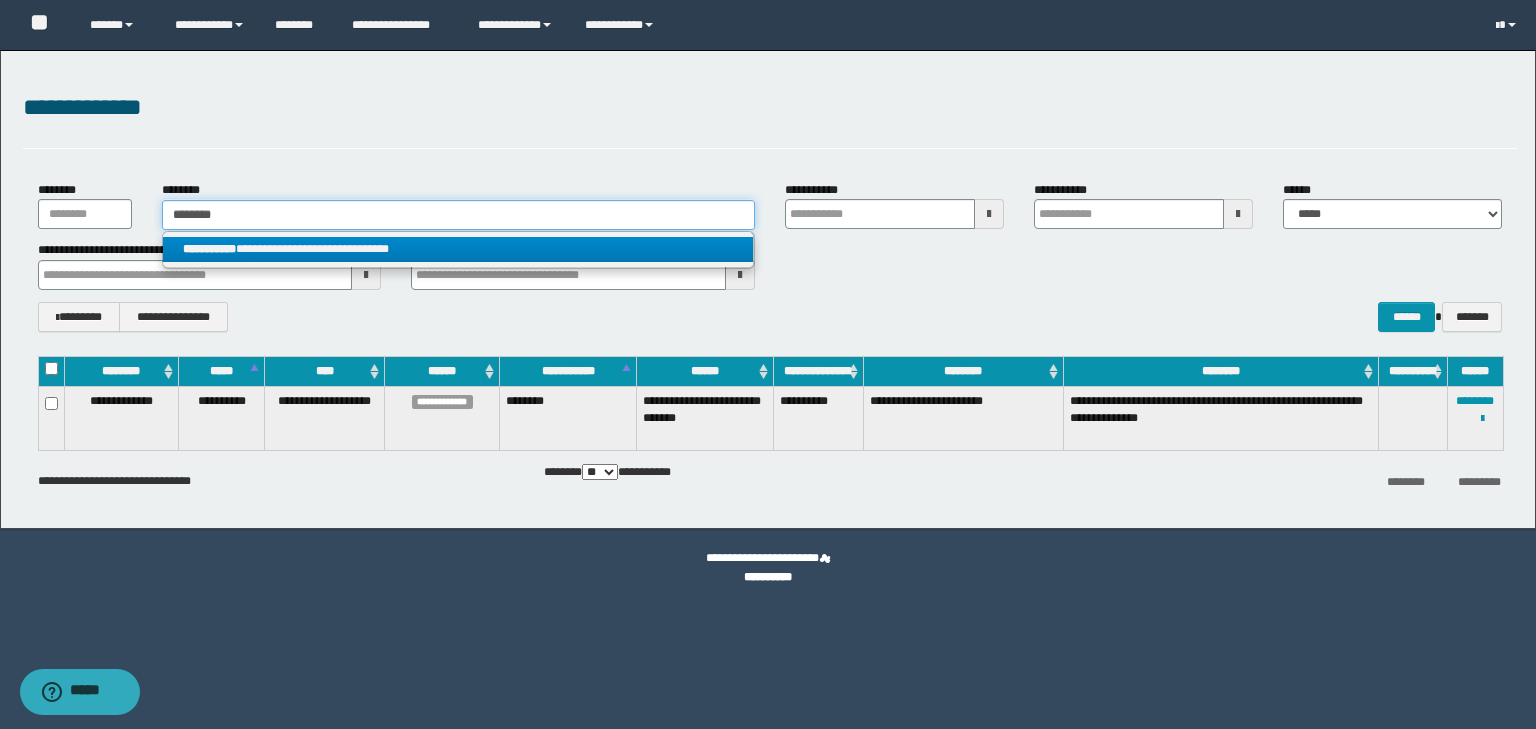 type on "********" 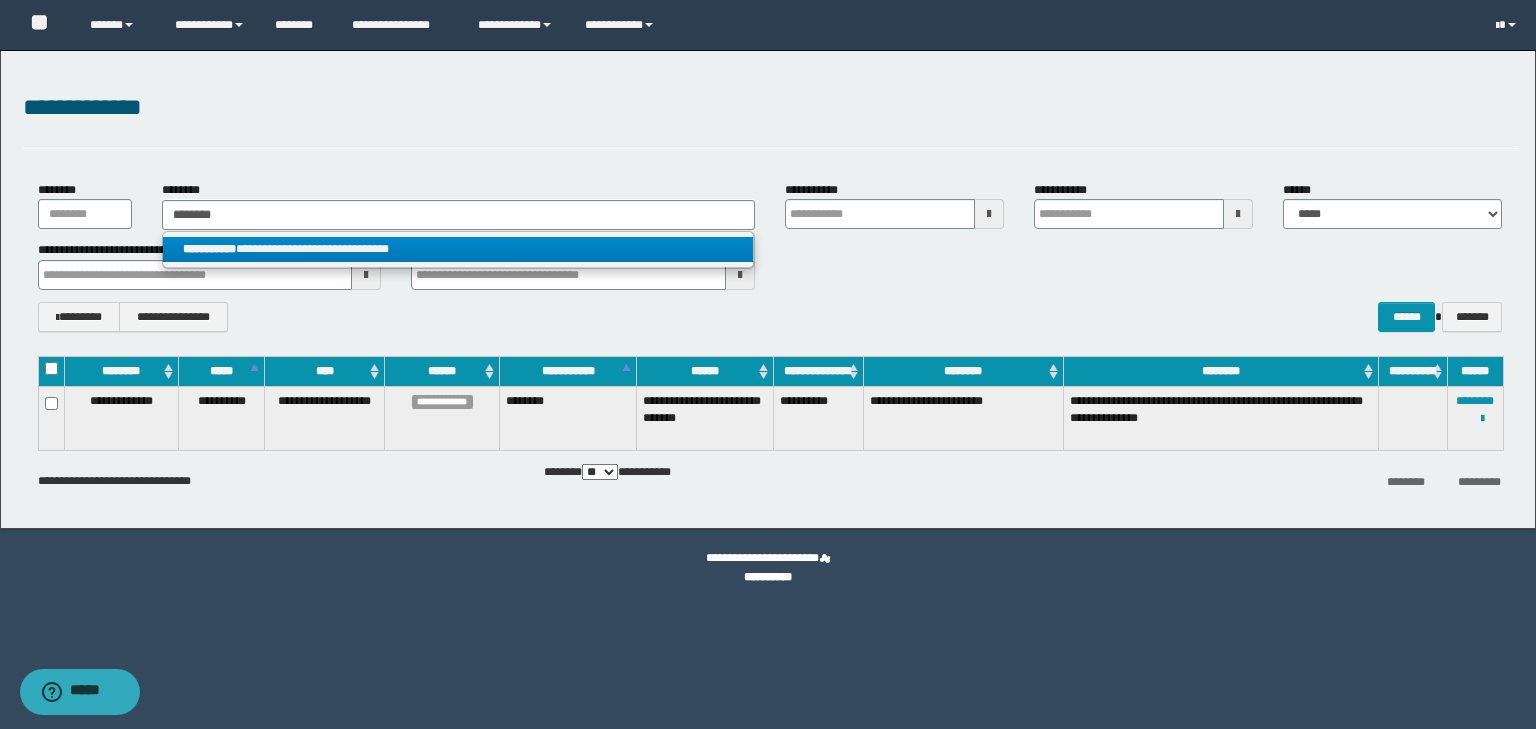 click on "**********" at bounding box center [458, 249] 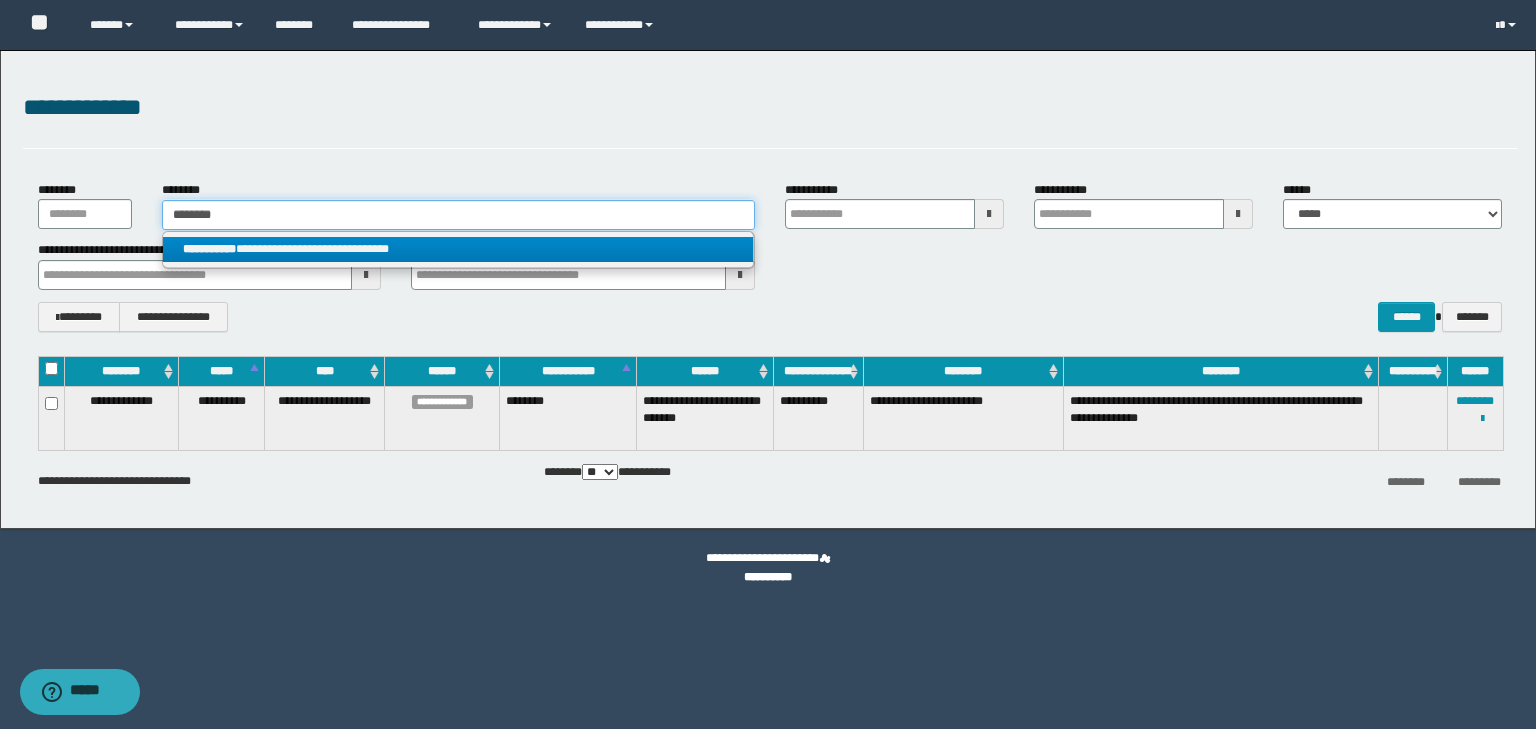 type 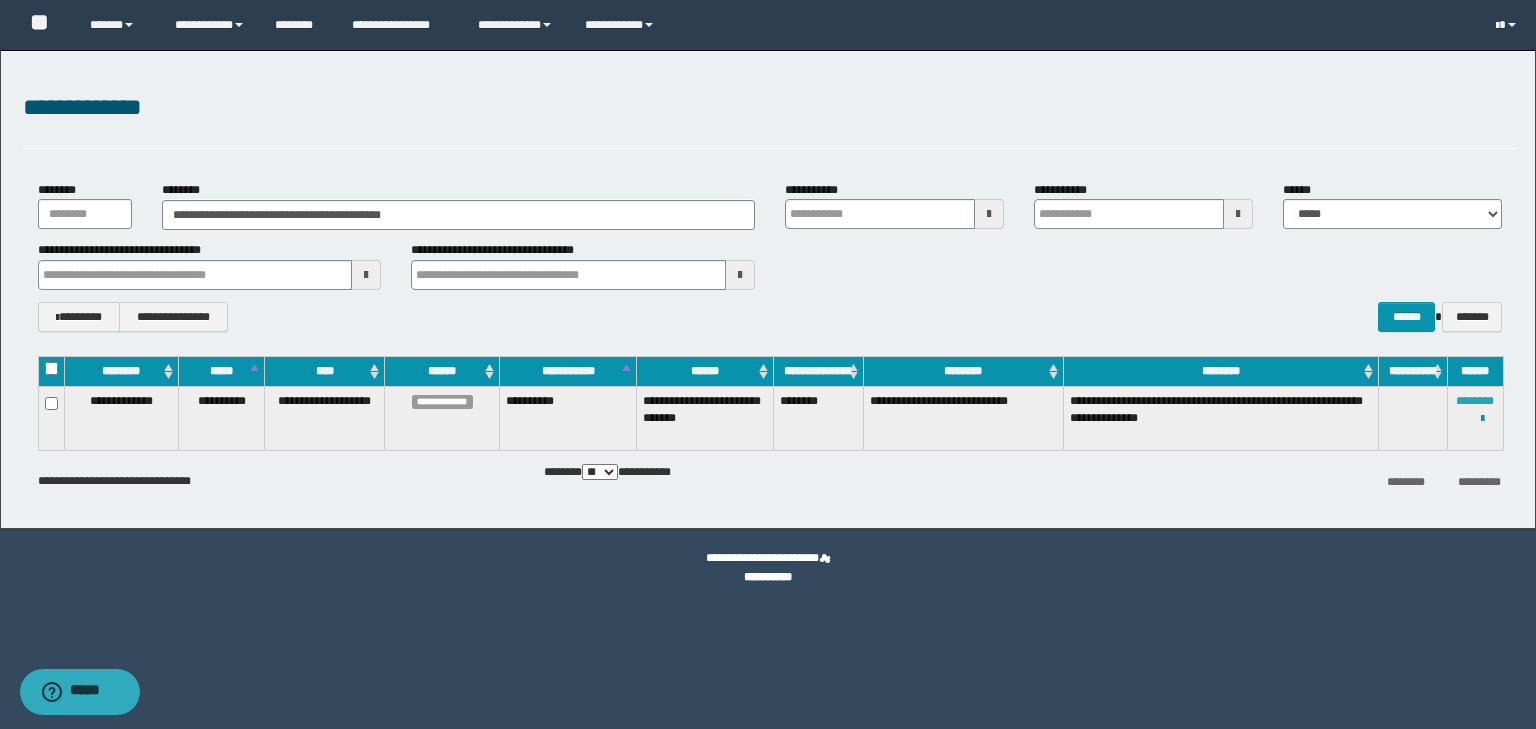 click on "********" at bounding box center (1475, 401) 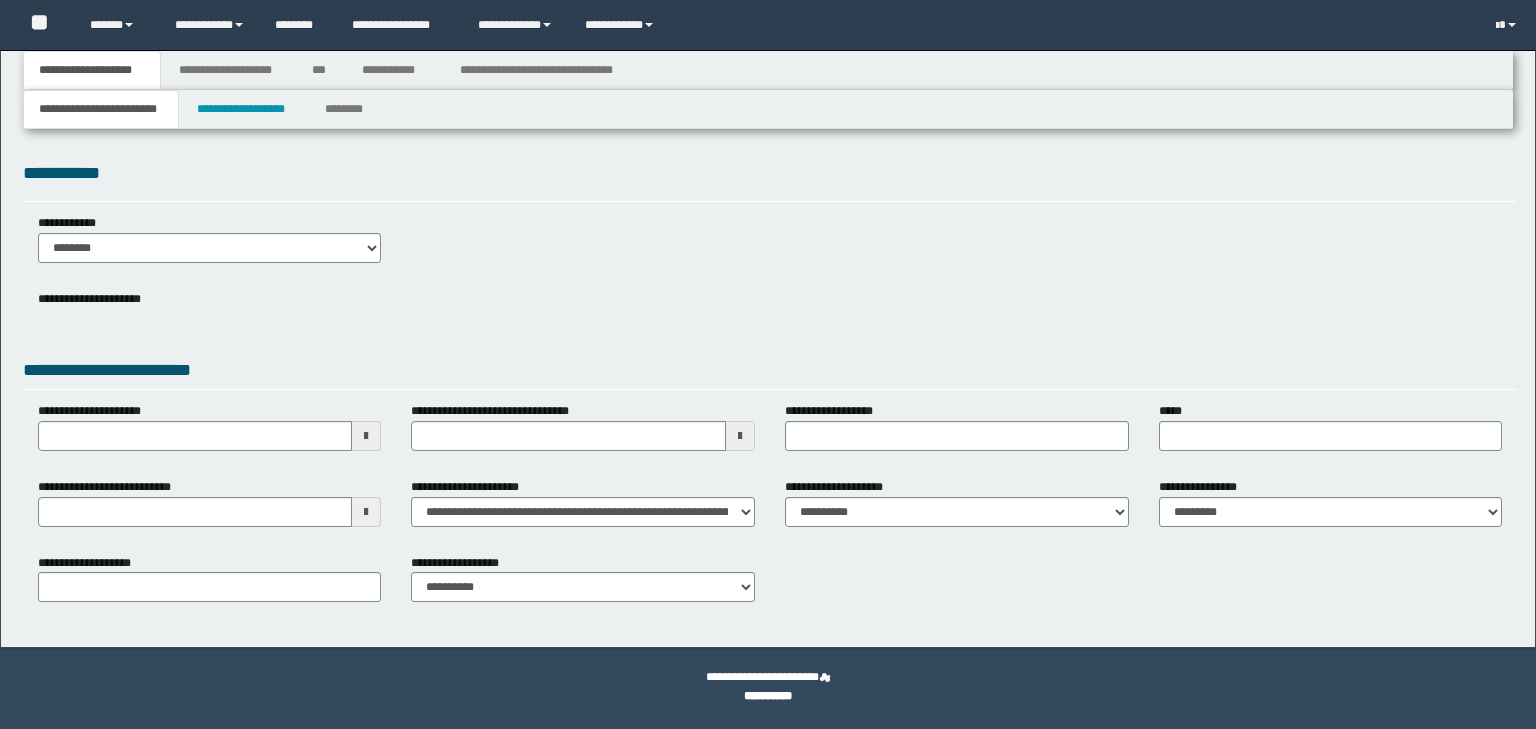 scroll, scrollTop: 0, scrollLeft: 0, axis: both 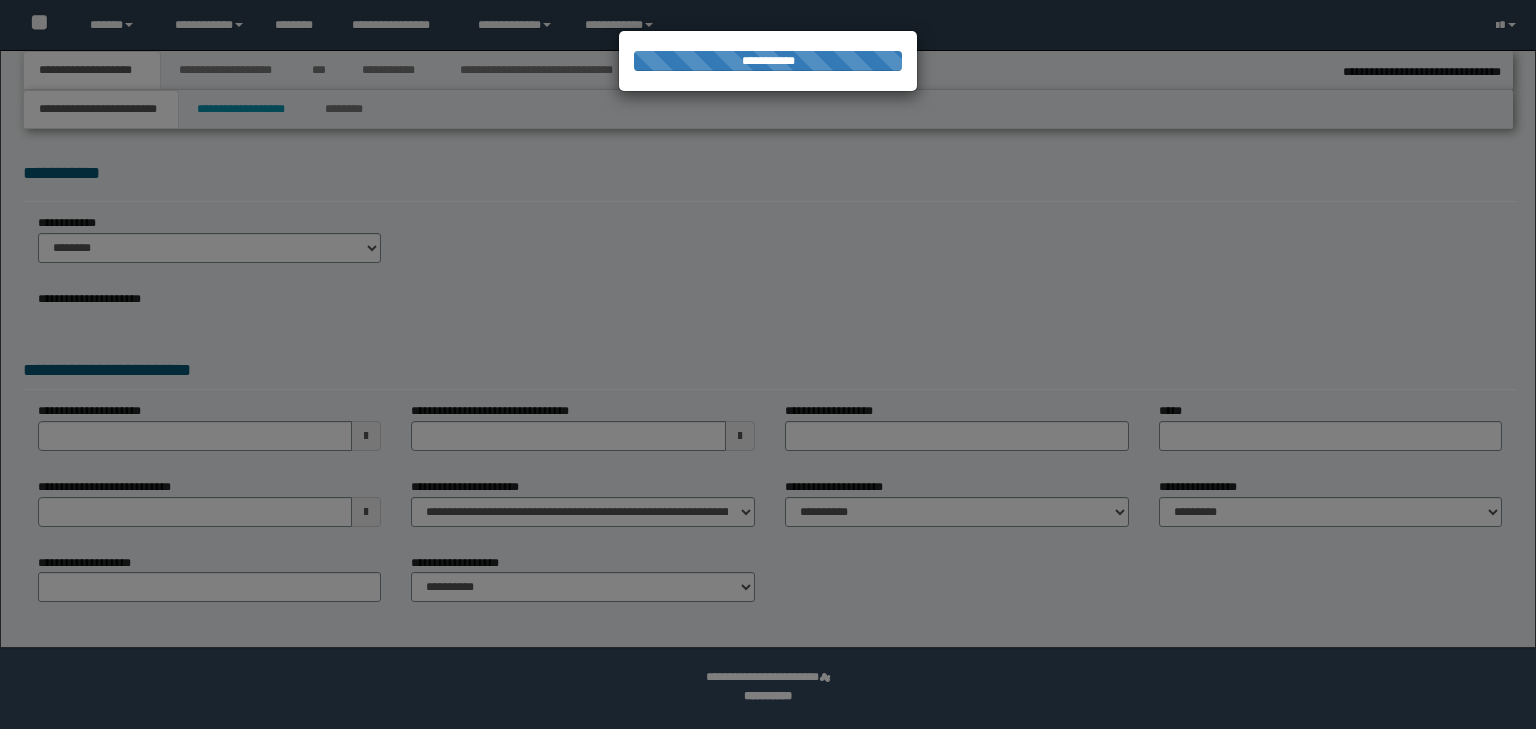 select on "*" 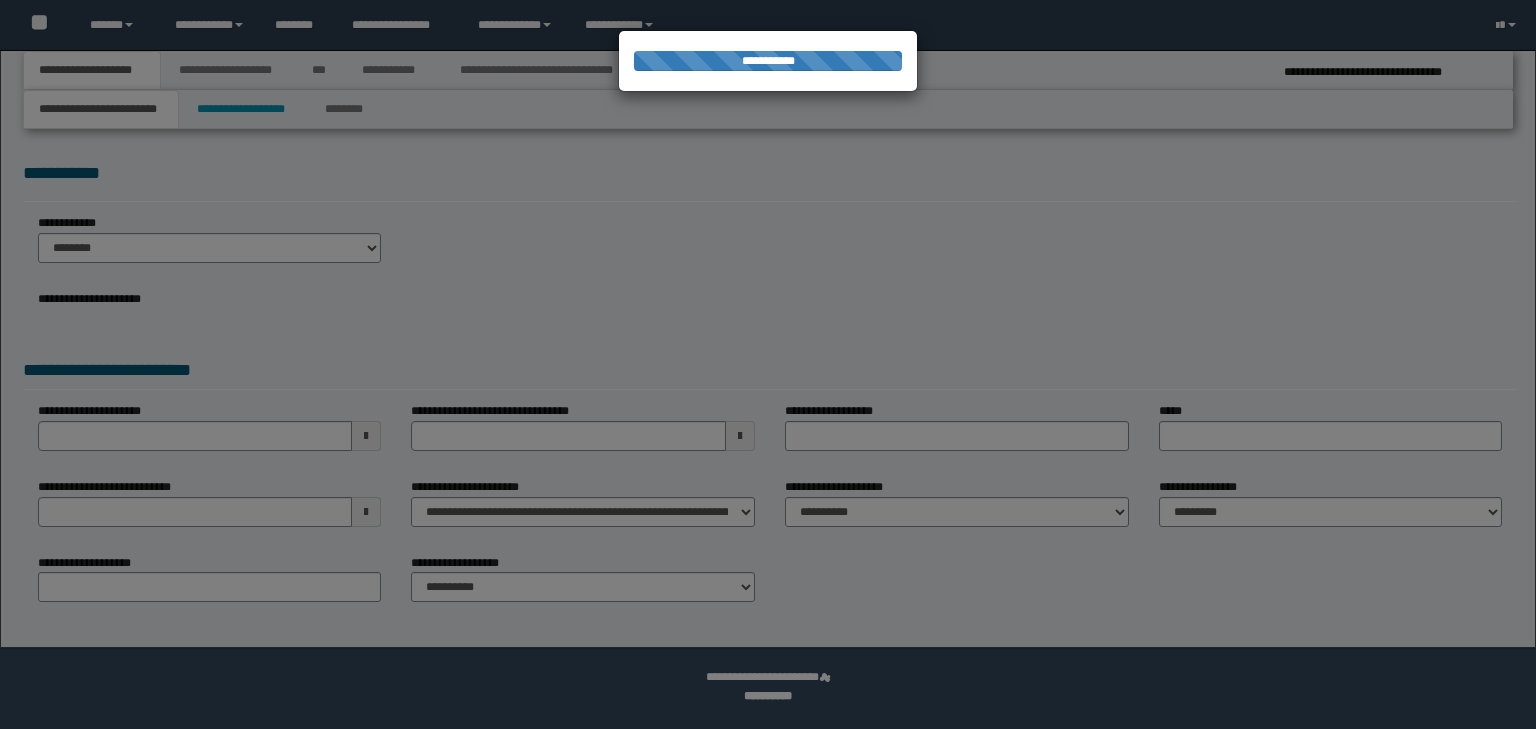 scroll, scrollTop: 0, scrollLeft: 0, axis: both 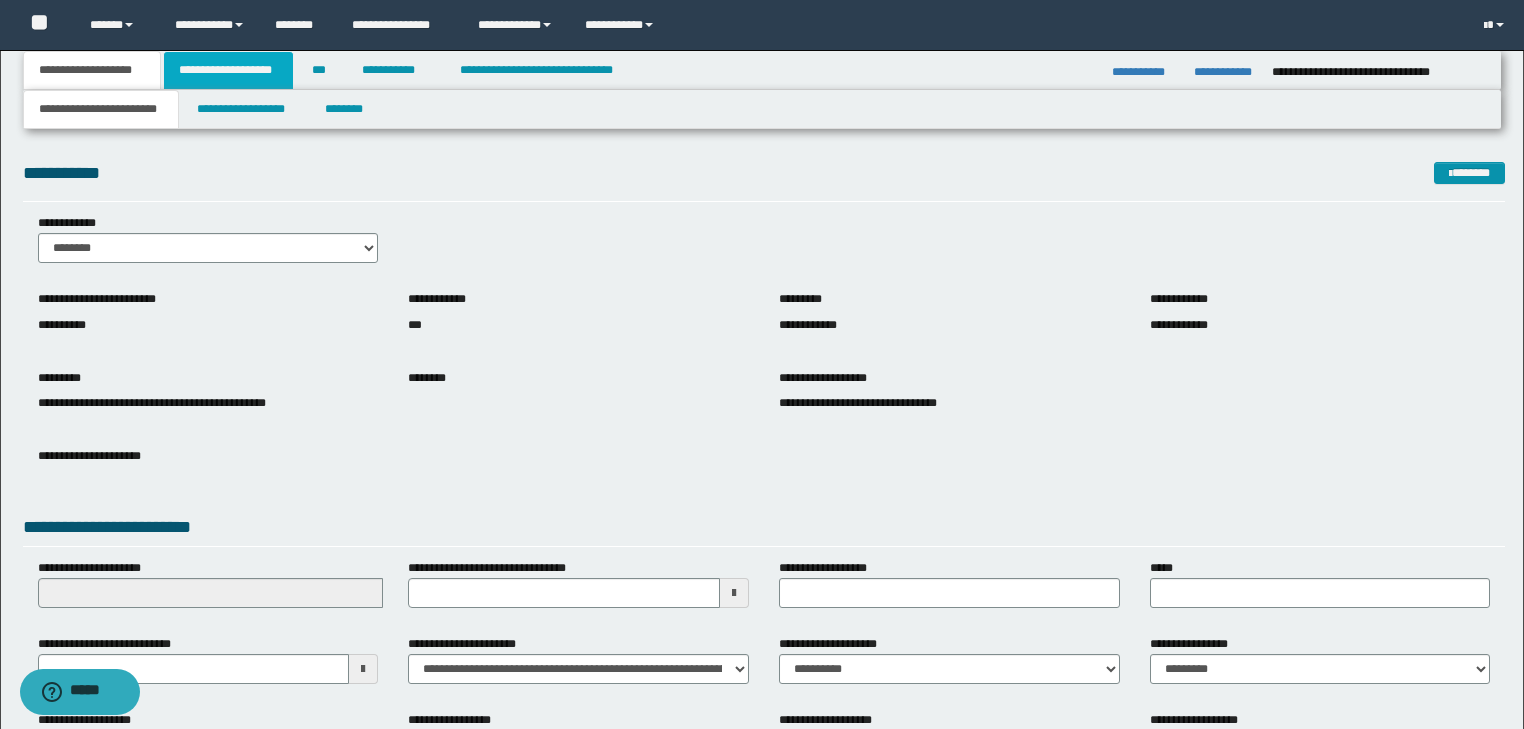 click on "**********" at bounding box center [228, 70] 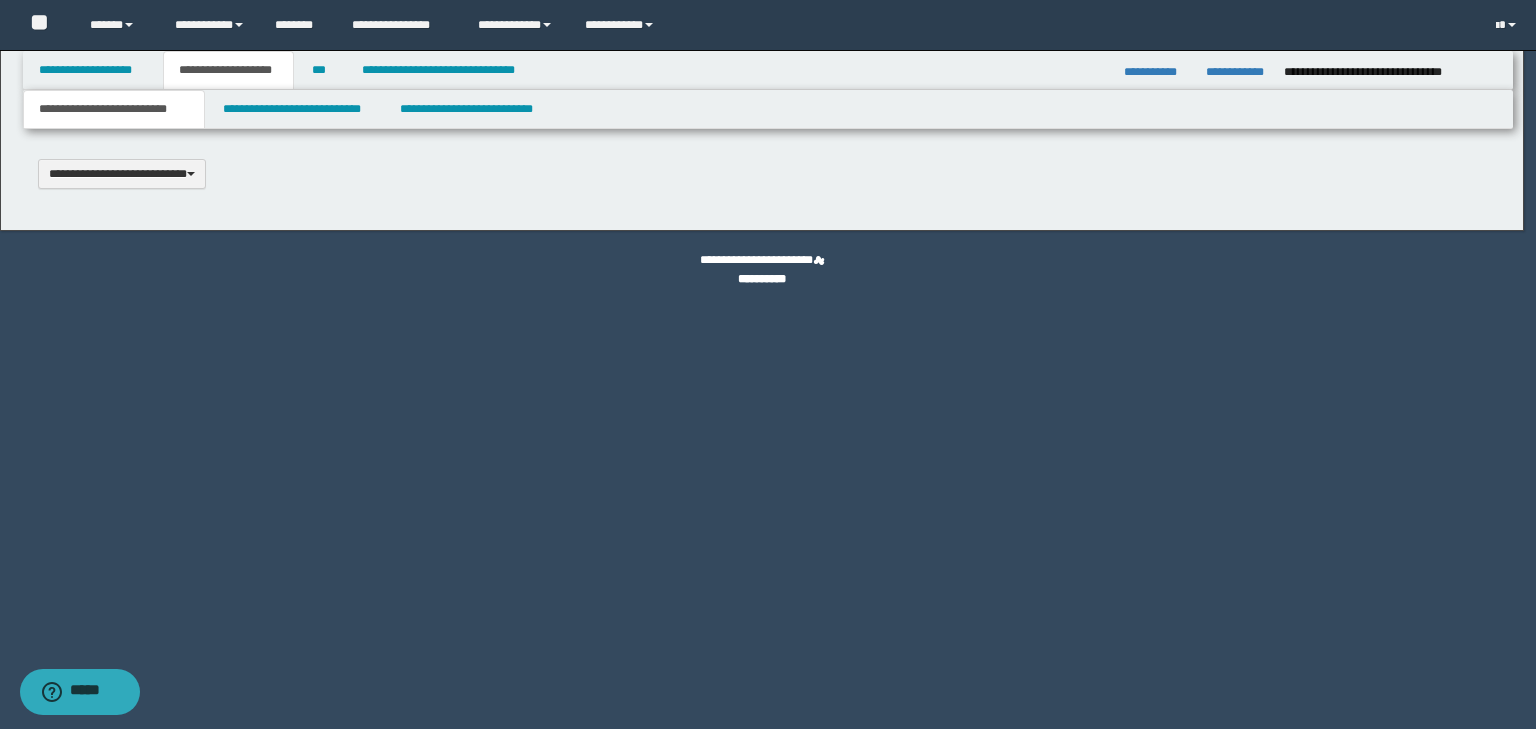type 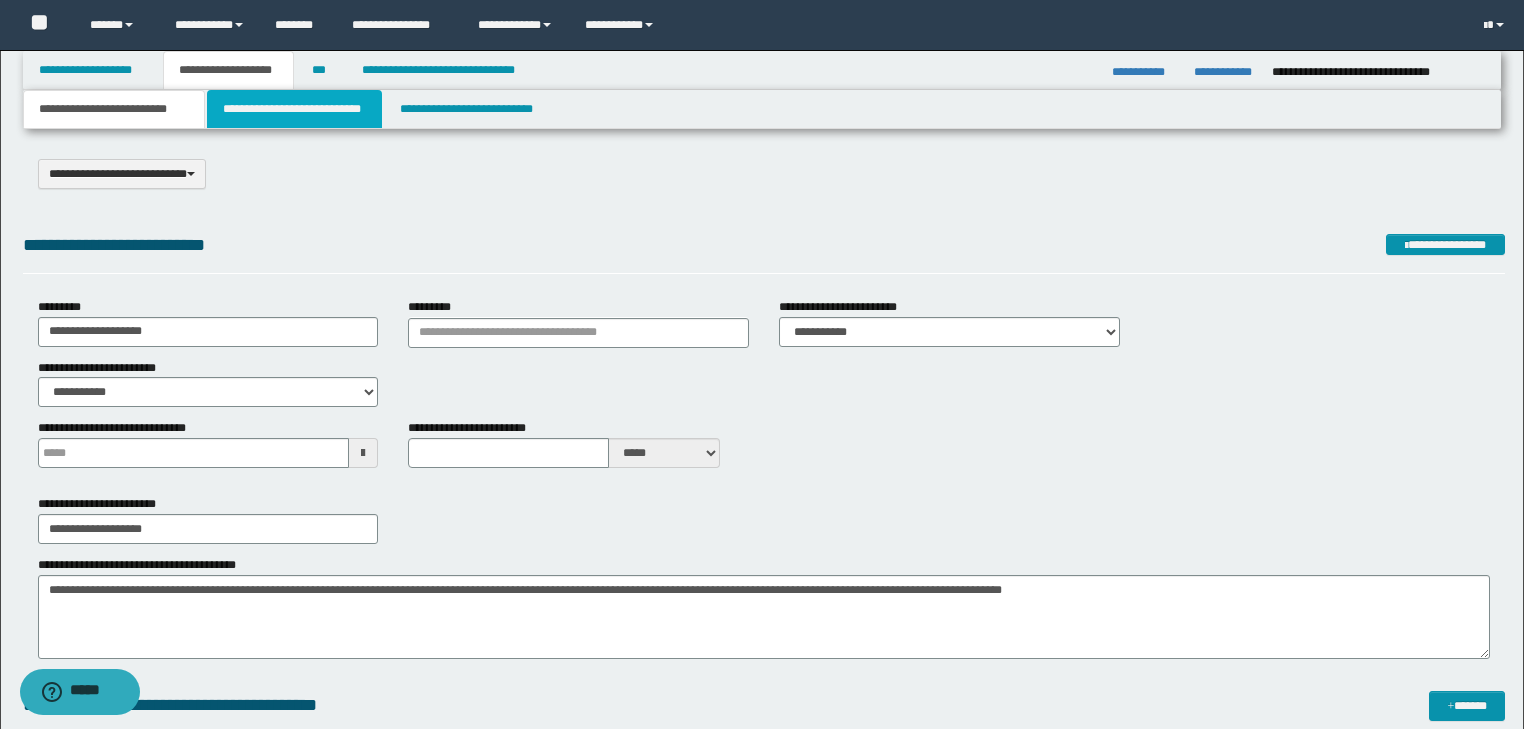 click on "**********" at bounding box center (294, 109) 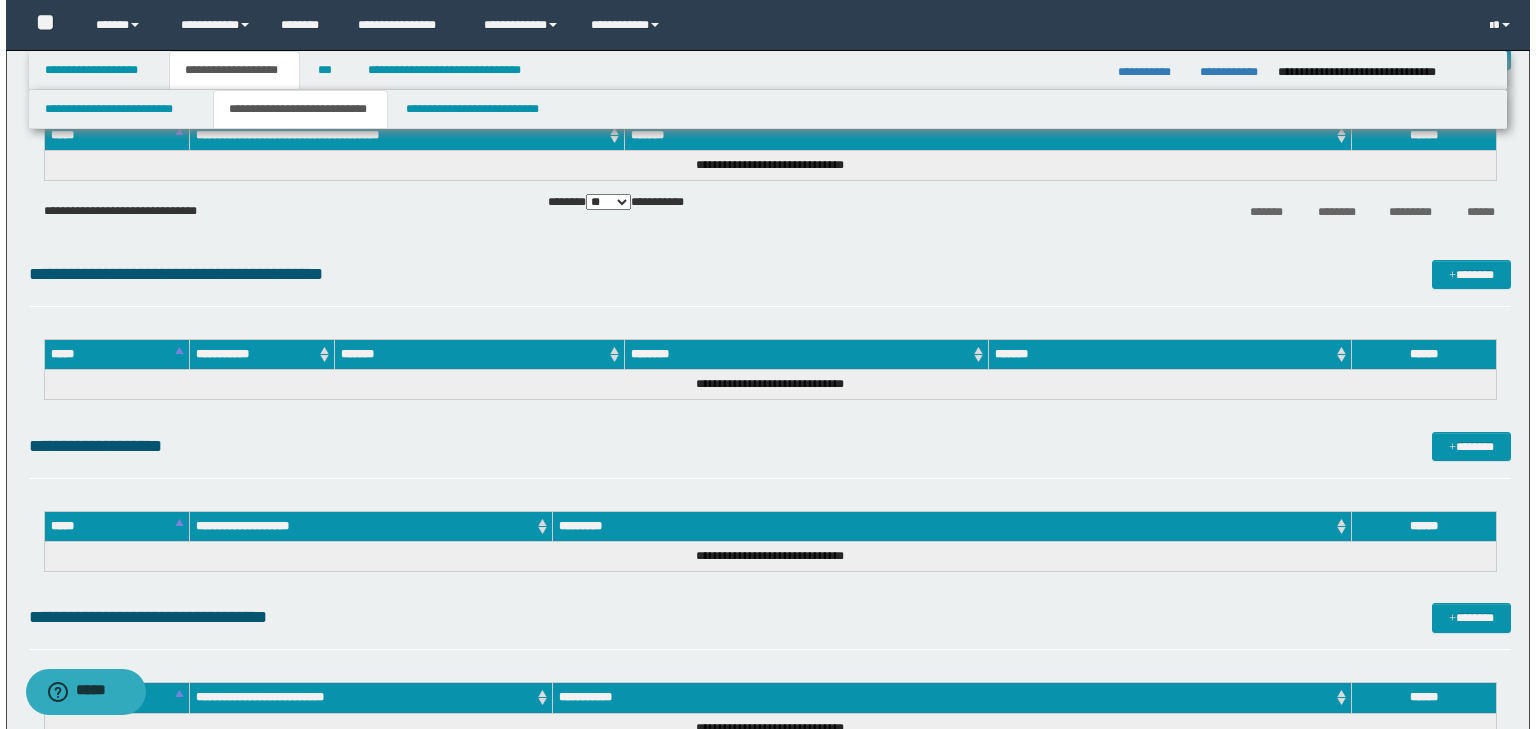 scroll, scrollTop: 1556, scrollLeft: 0, axis: vertical 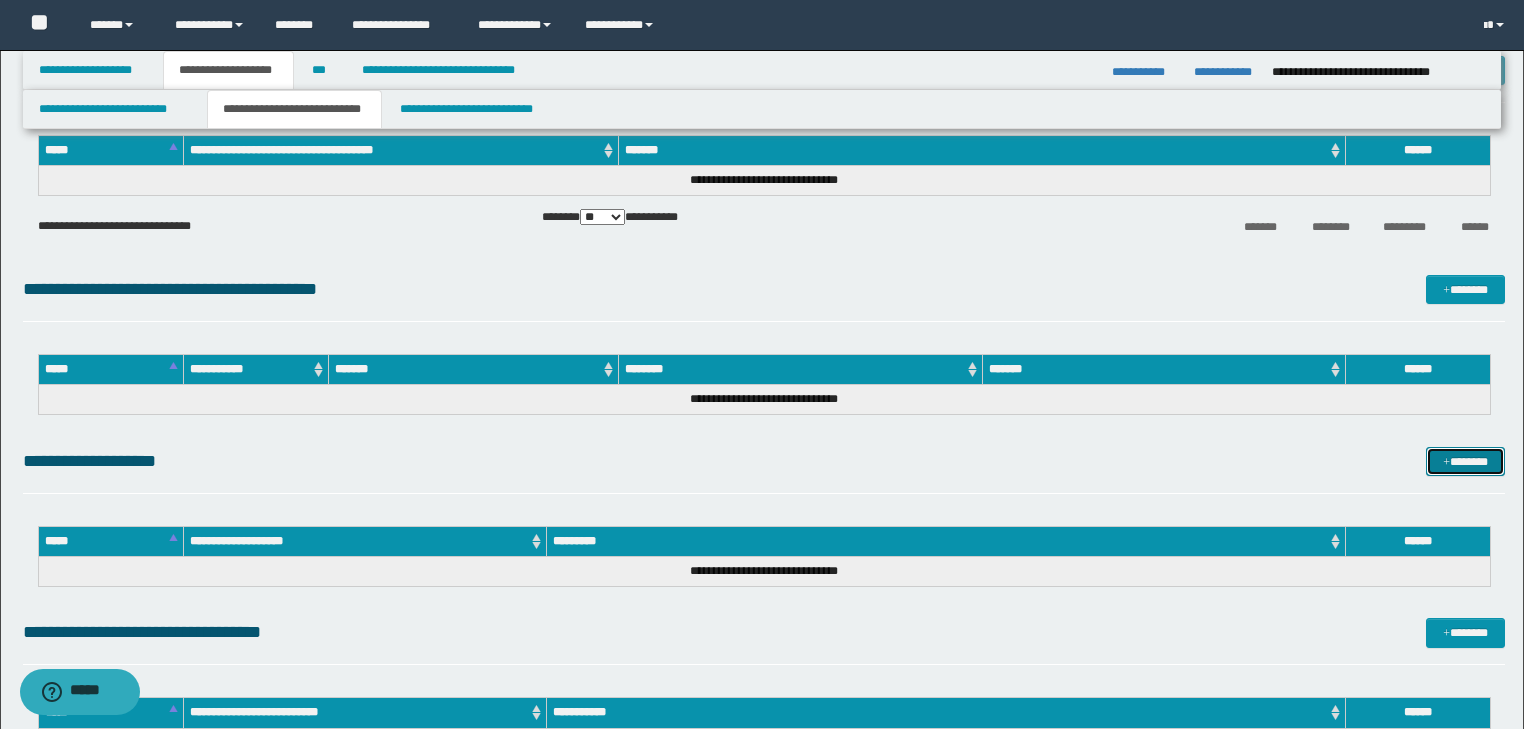 click at bounding box center (1446, 463) 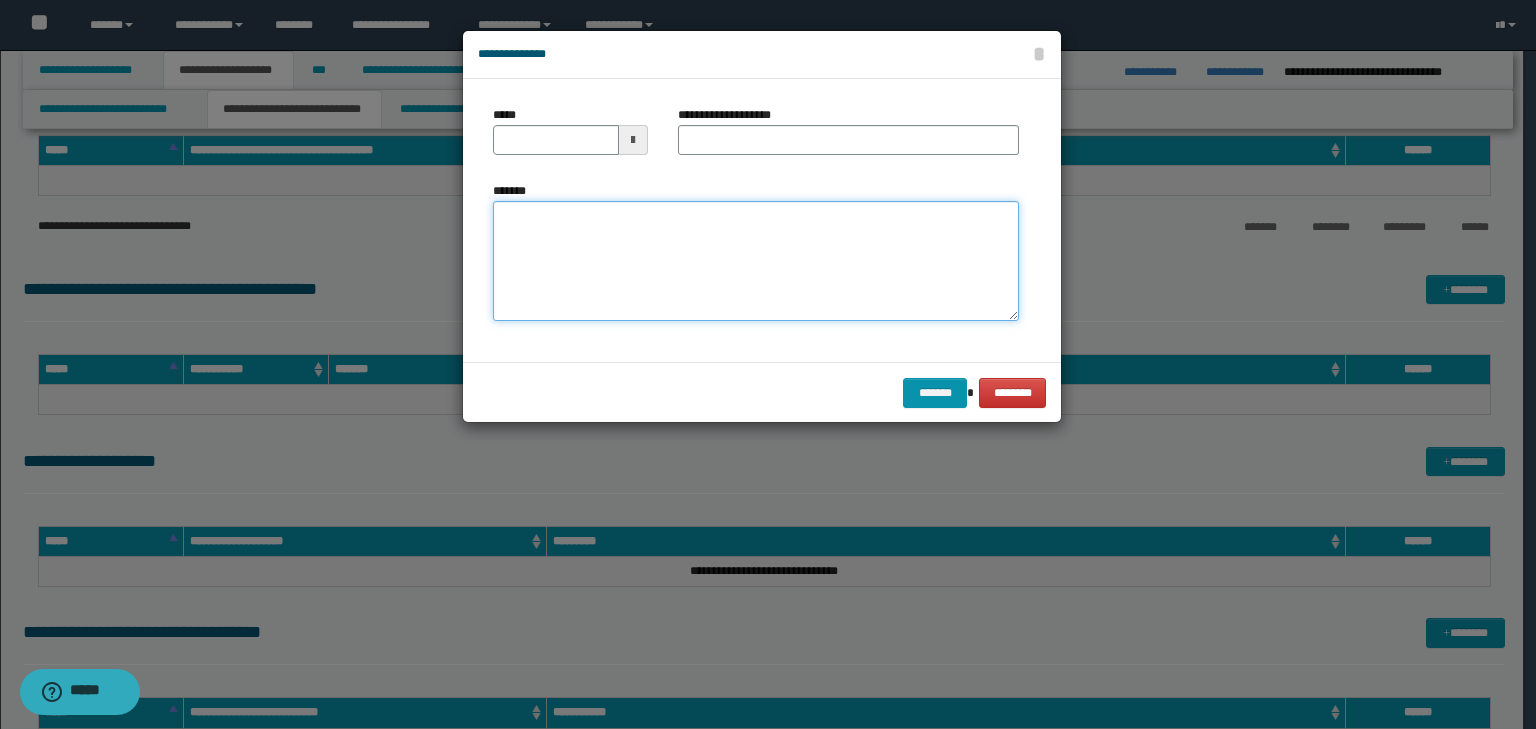 click on "*******" at bounding box center (756, 261) 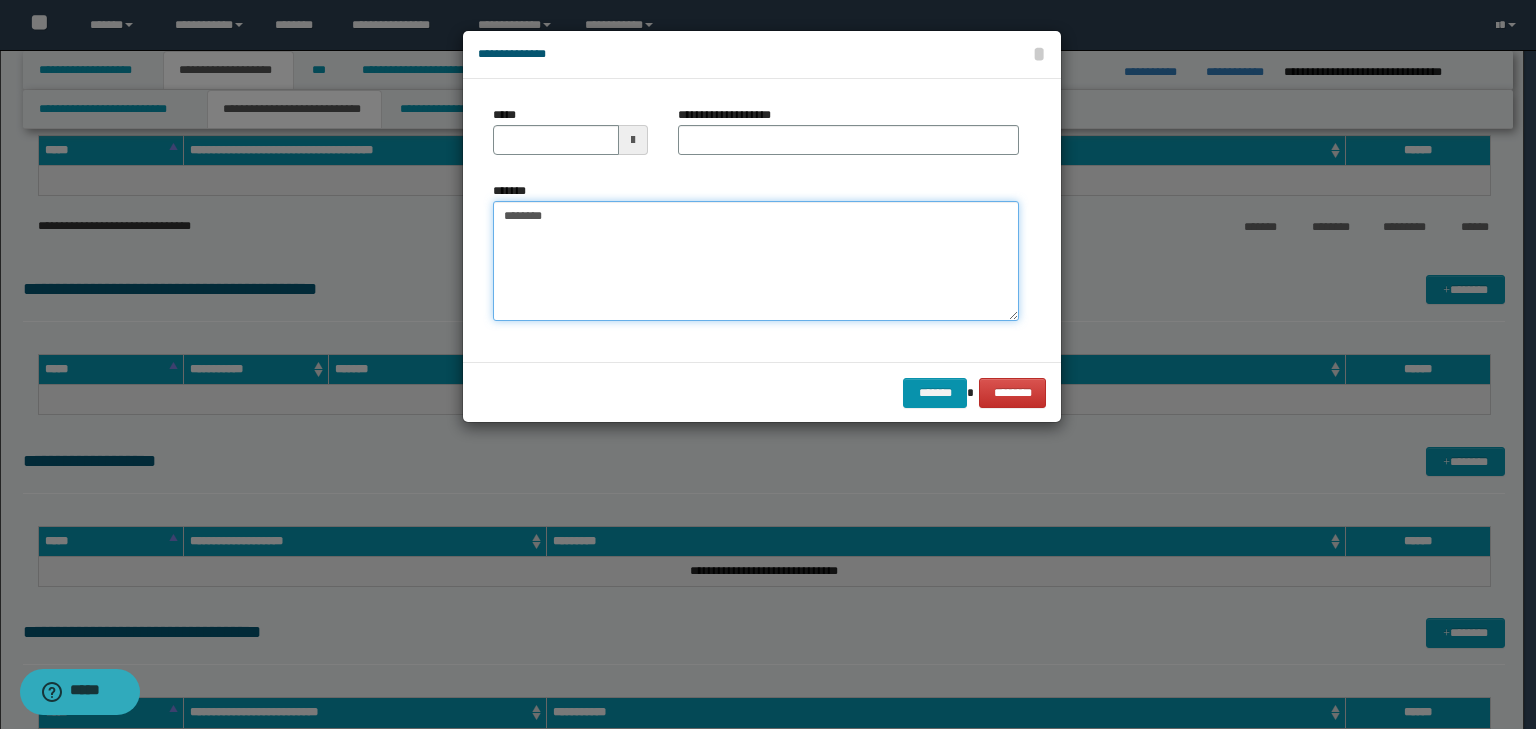 drag, startPoint x: 580, startPoint y: 222, endPoint x: 308, endPoint y: 170, distance: 276.926 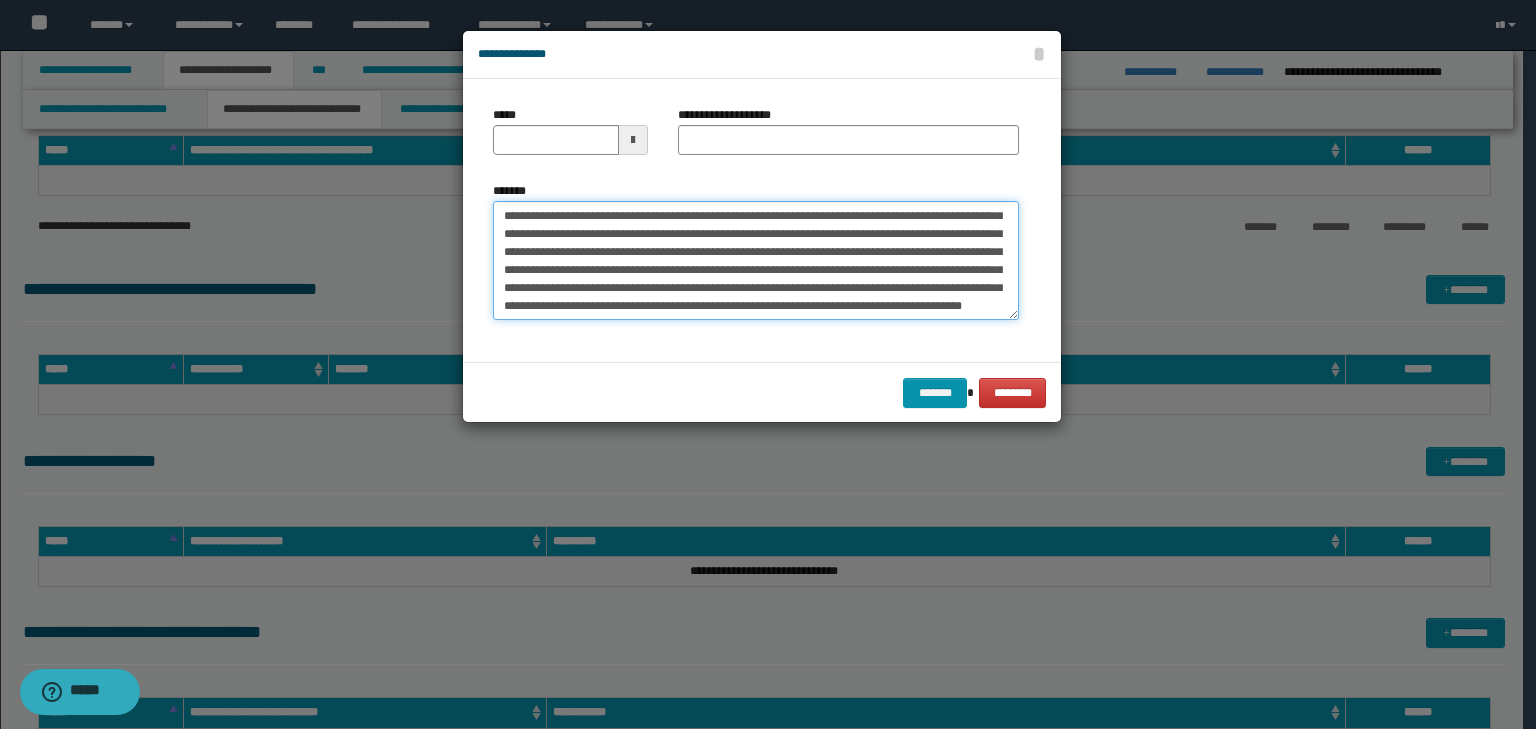 scroll, scrollTop: 0, scrollLeft: 0, axis: both 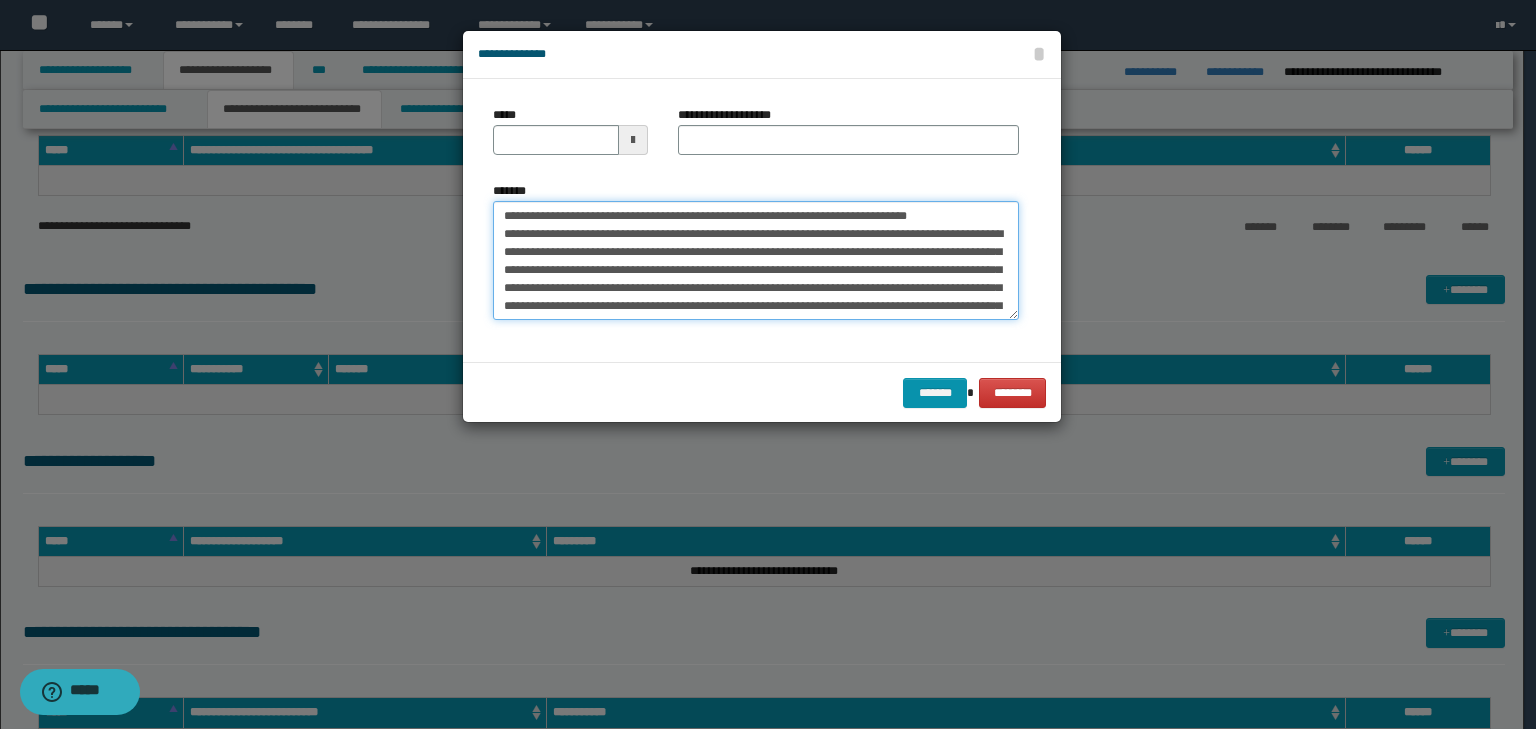 drag, startPoint x: 565, startPoint y: 212, endPoint x: 440, endPoint y: 189, distance: 127.09839 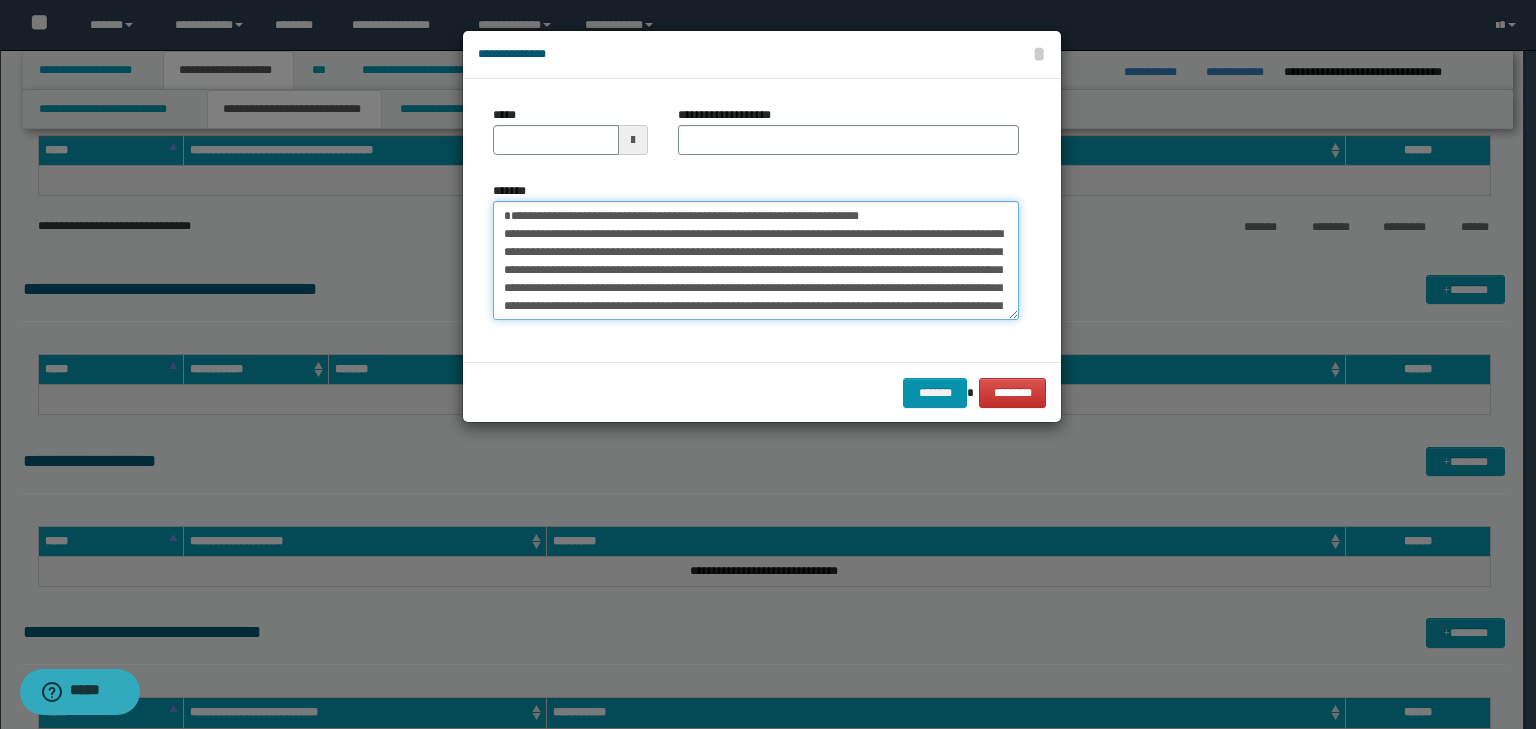 type 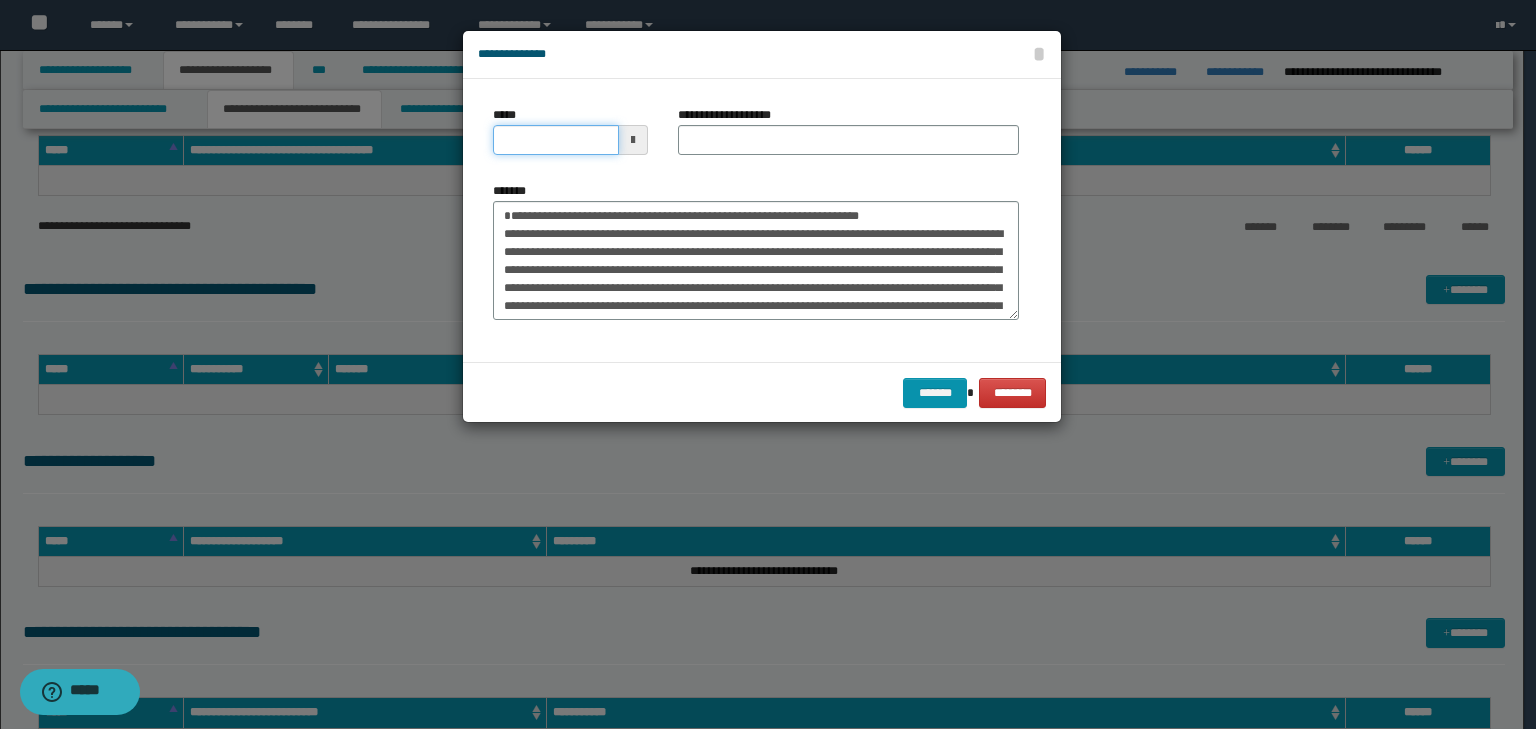 click on "*****" at bounding box center [556, 140] 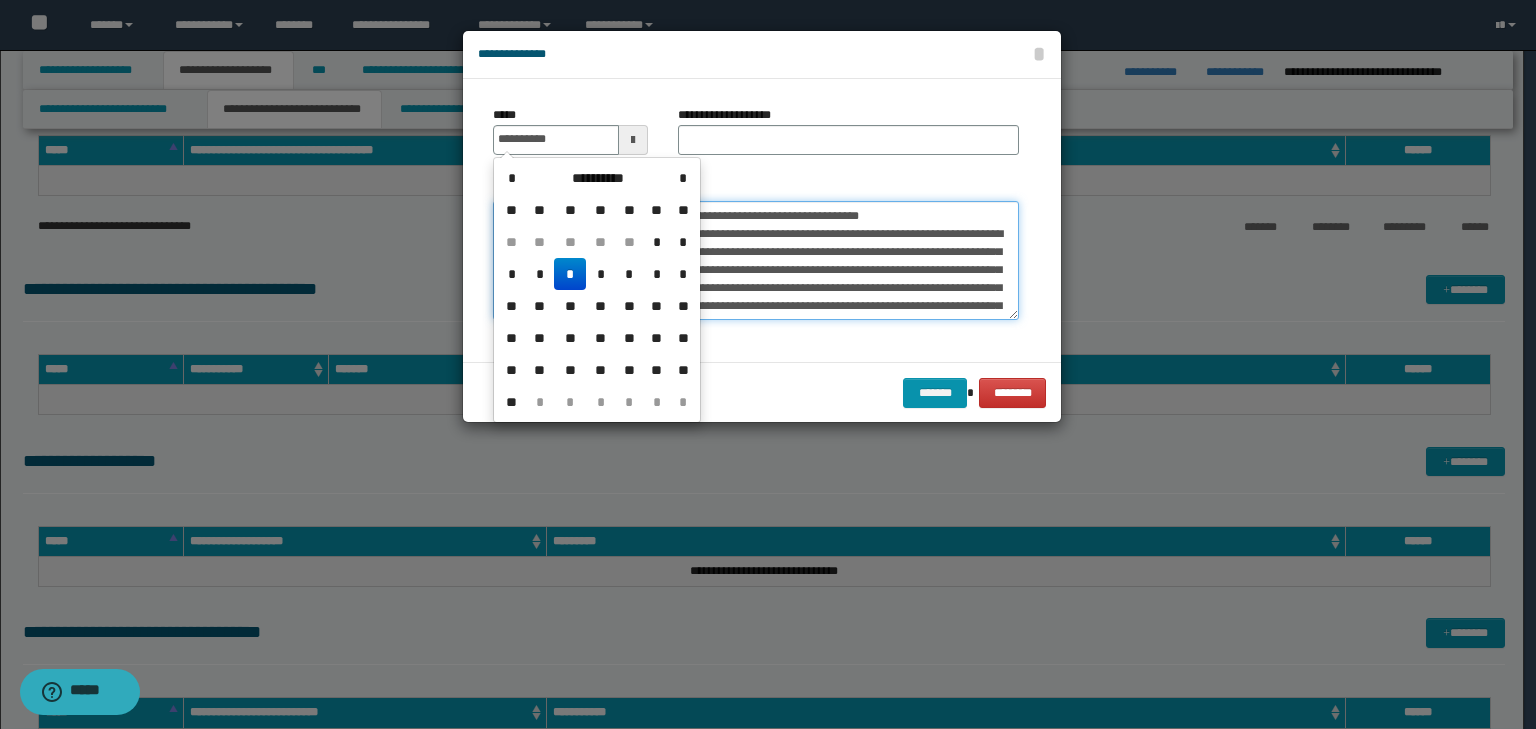 type on "**********" 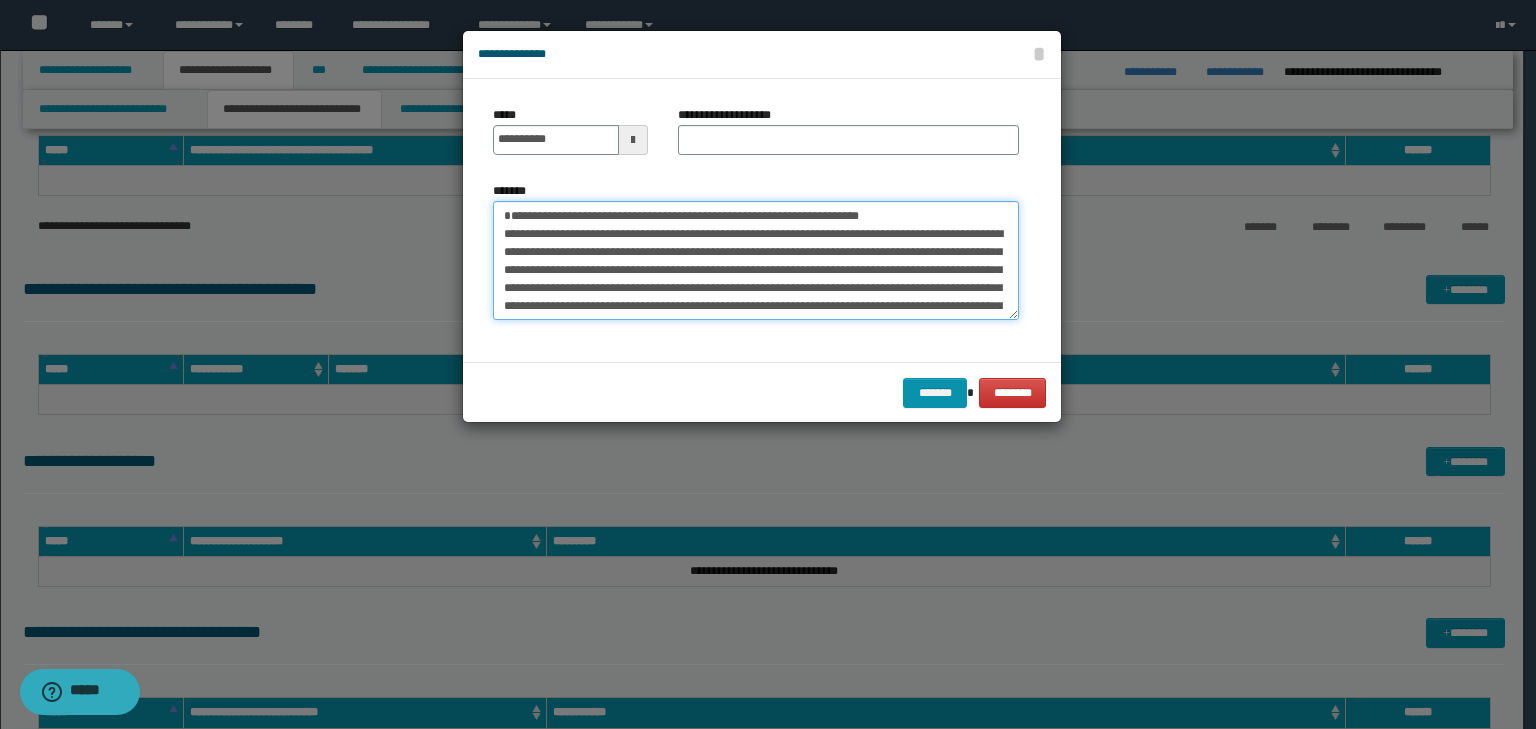 drag, startPoint x: 969, startPoint y: 210, endPoint x: 286, endPoint y: 191, distance: 683.2642 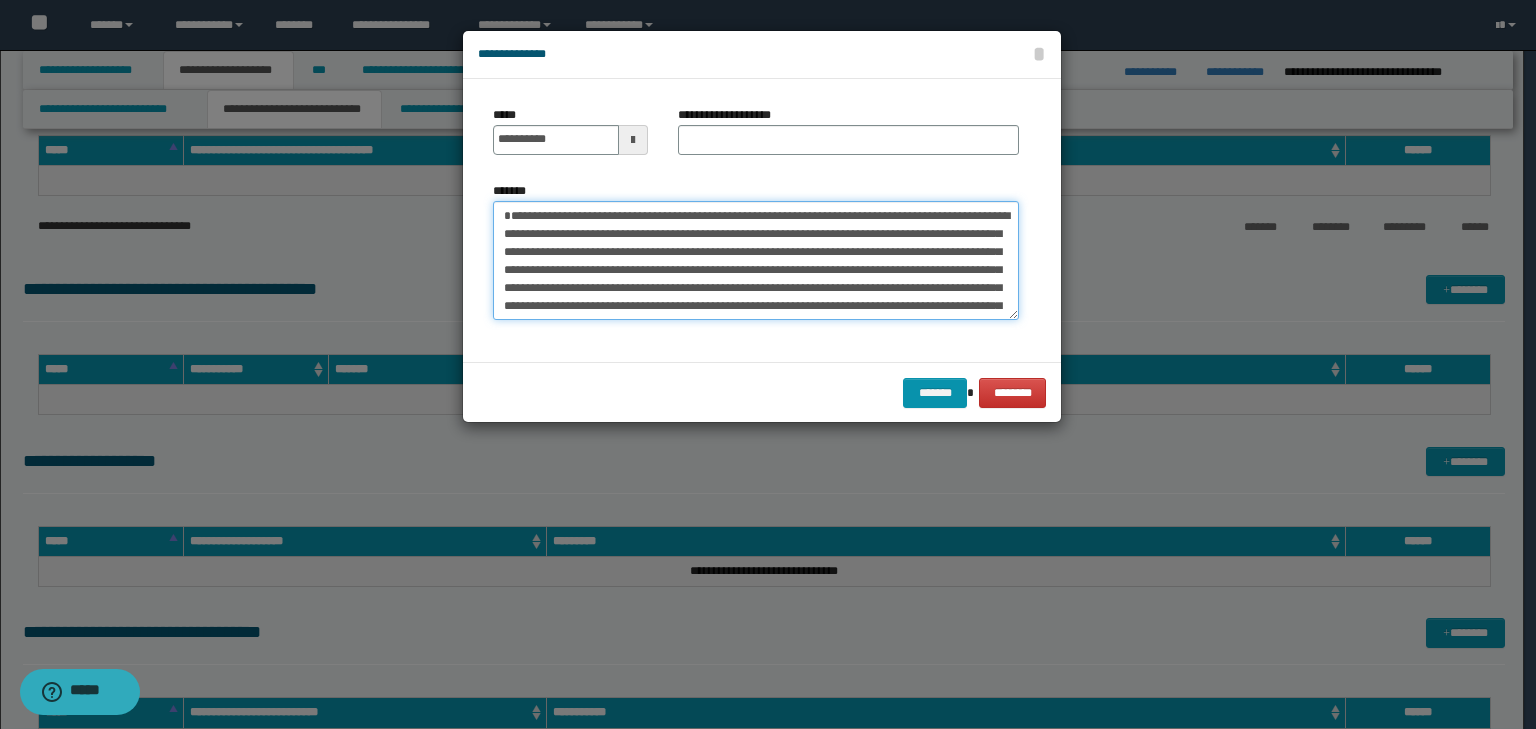 type on "**********" 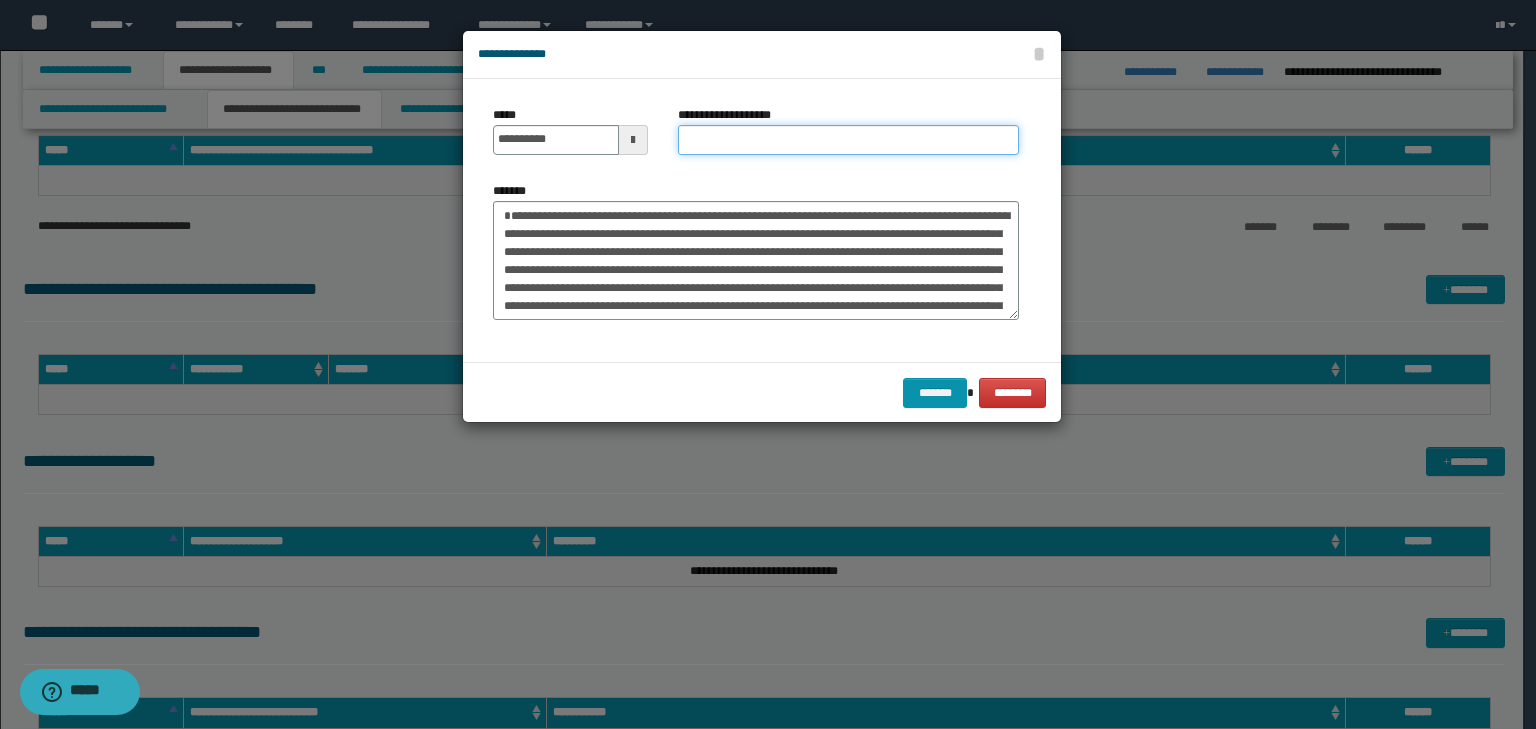click on "**********" at bounding box center (848, 140) 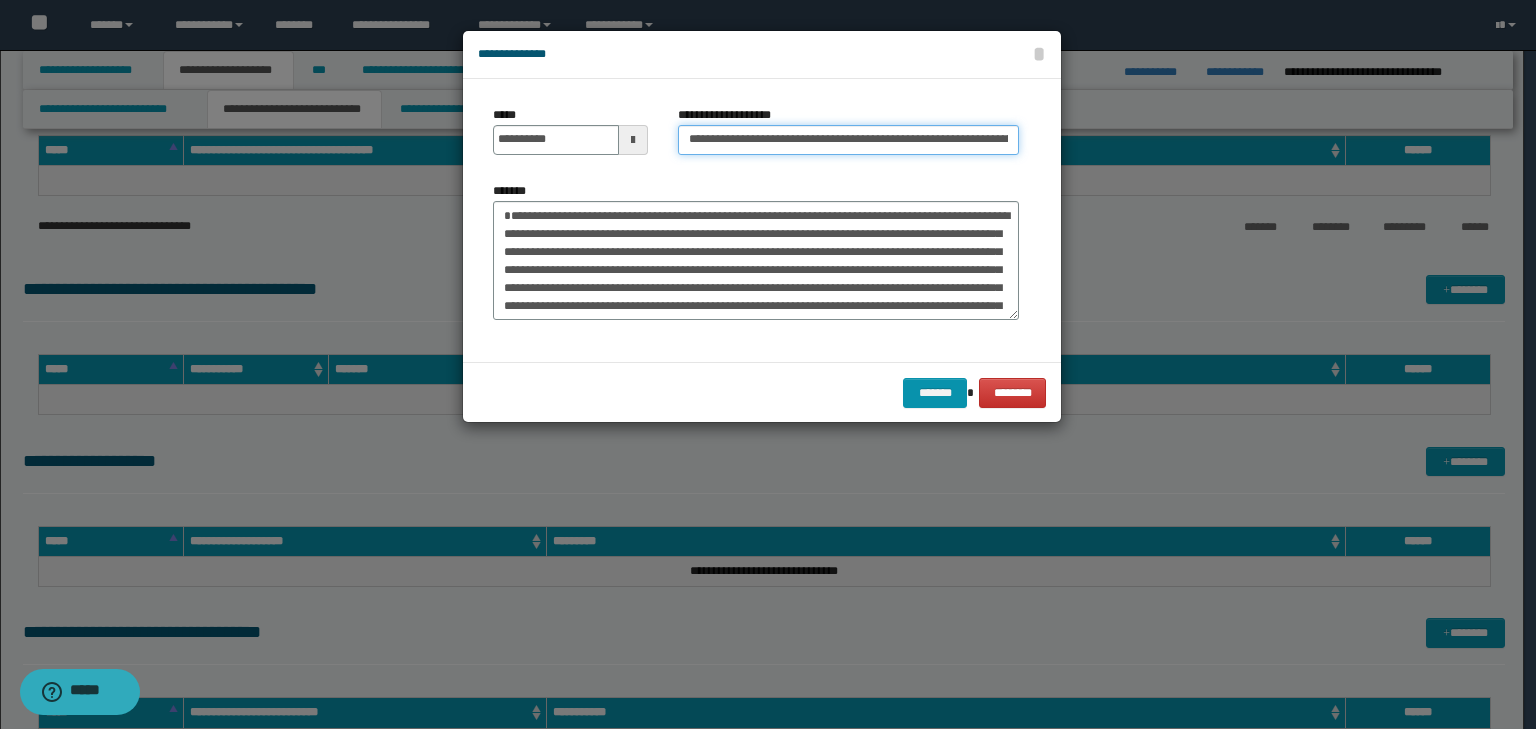 scroll, scrollTop: 0, scrollLeft: 131, axis: horizontal 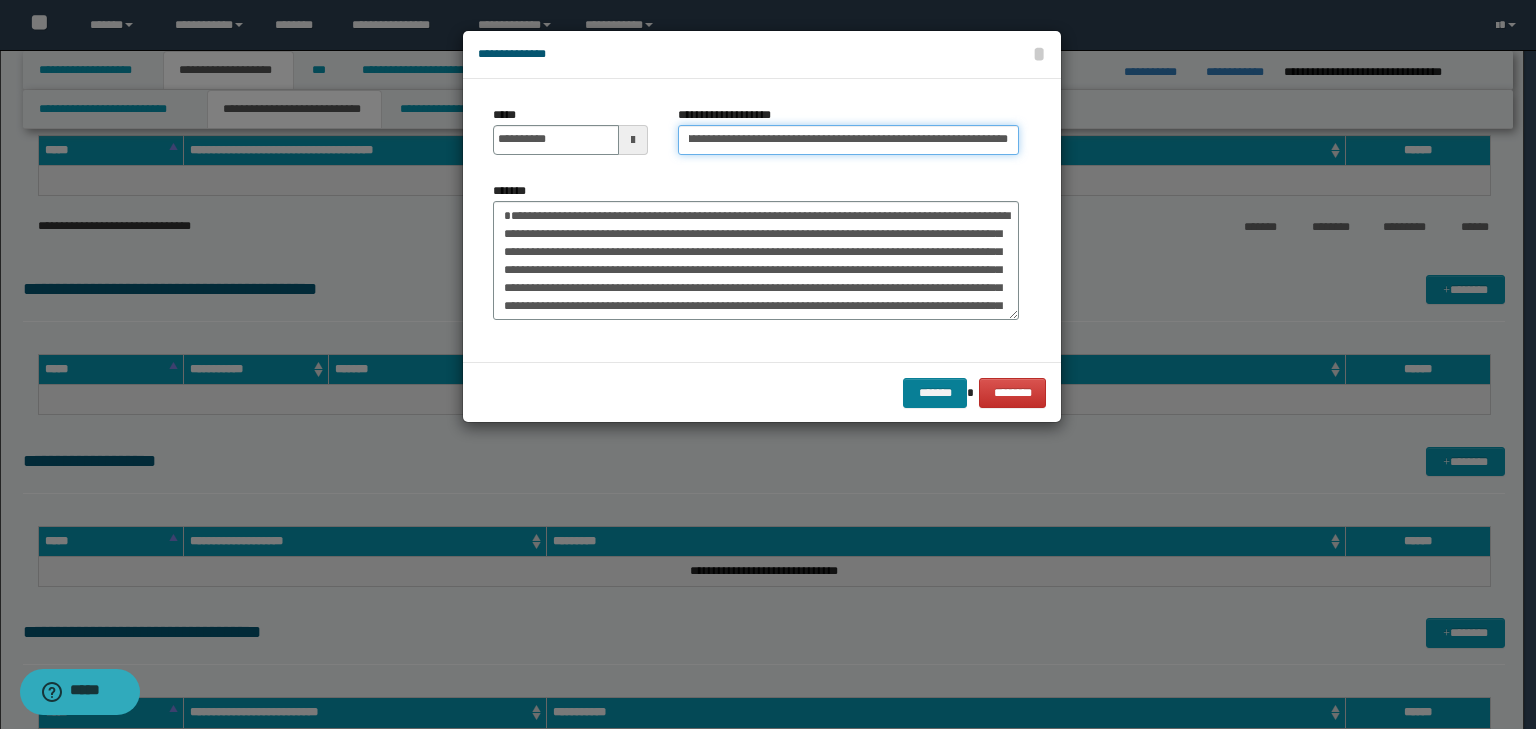 type on "**********" 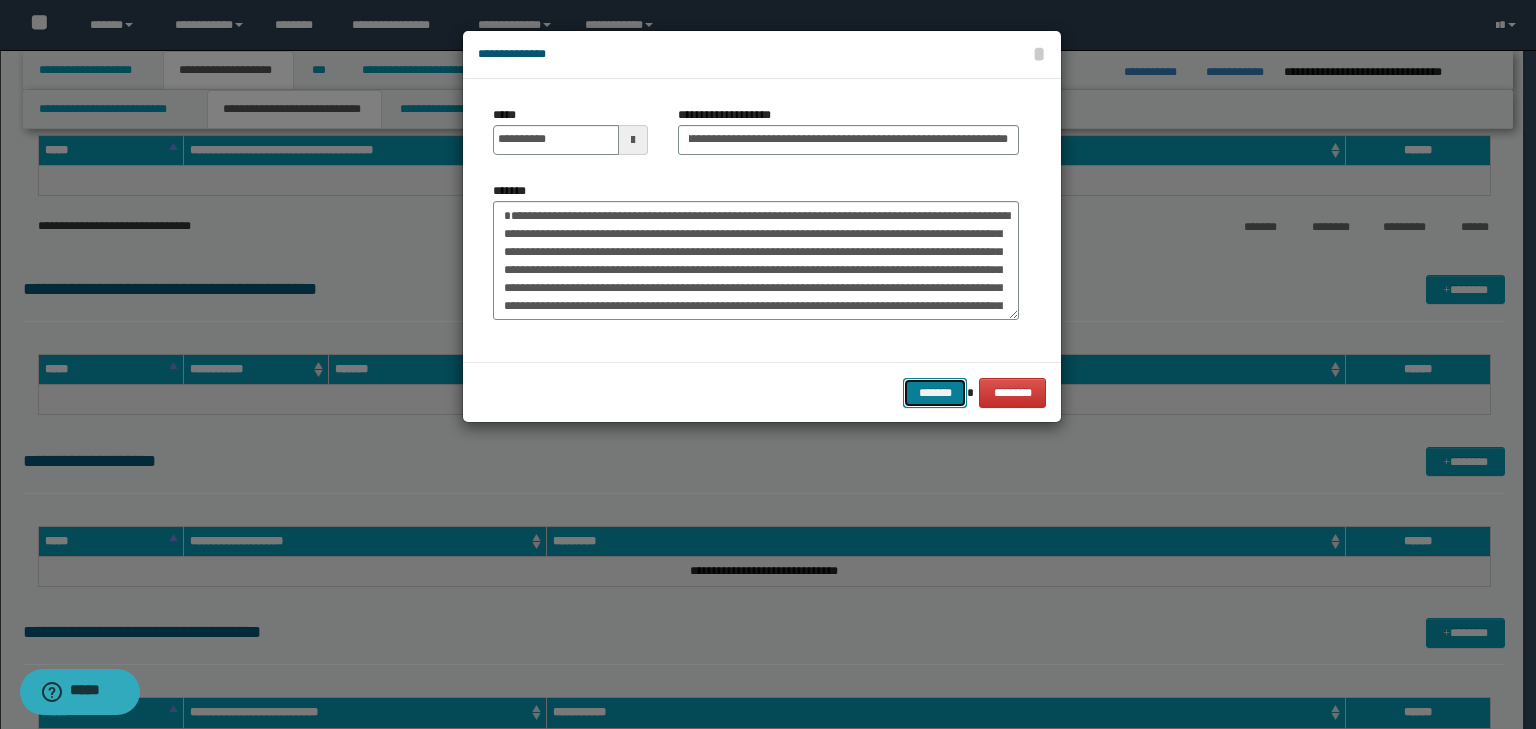 click on "*******" at bounding box center (935, 393) 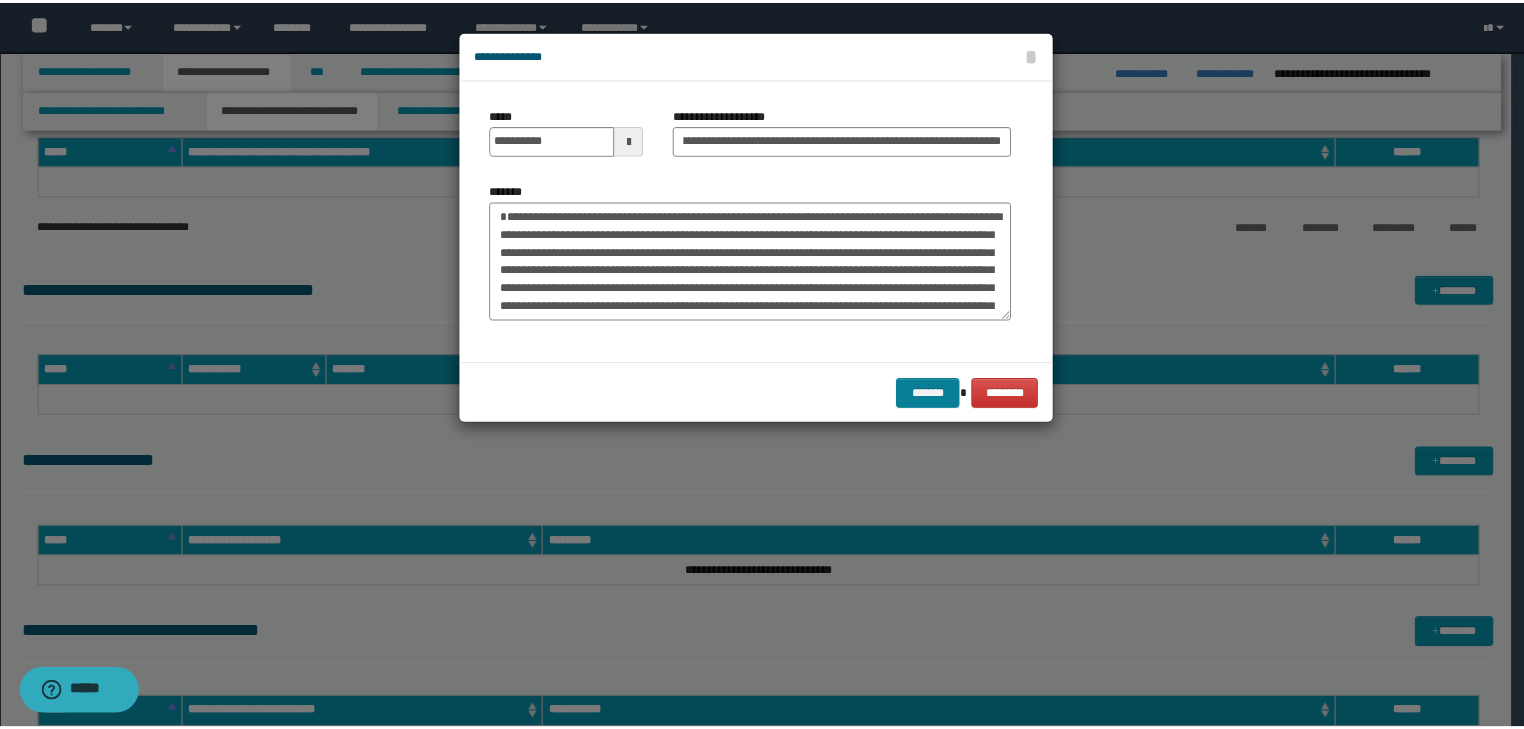 scroll, scrollTop: 0, scrollLeft: 0, axis: both 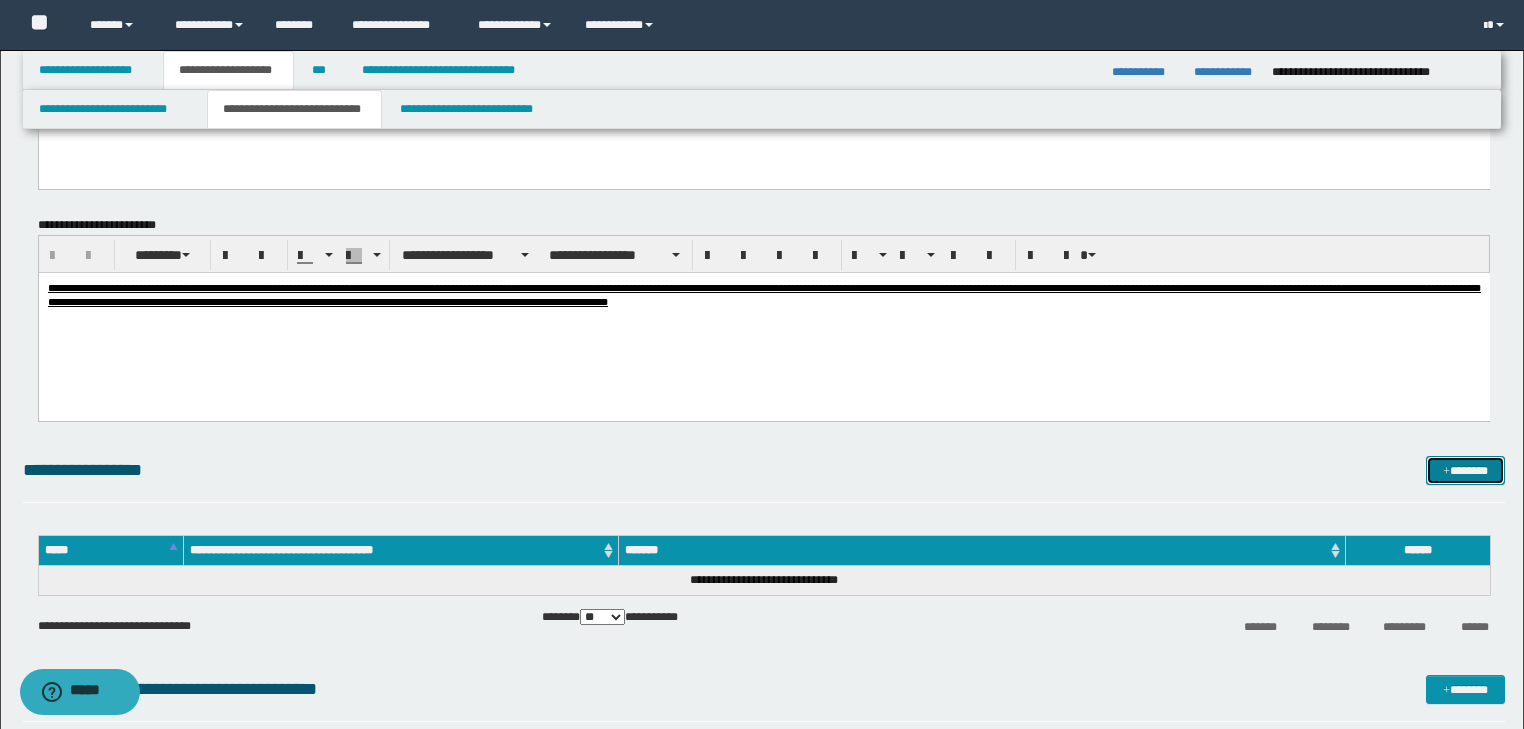 click at bounding box center [1446, 472] 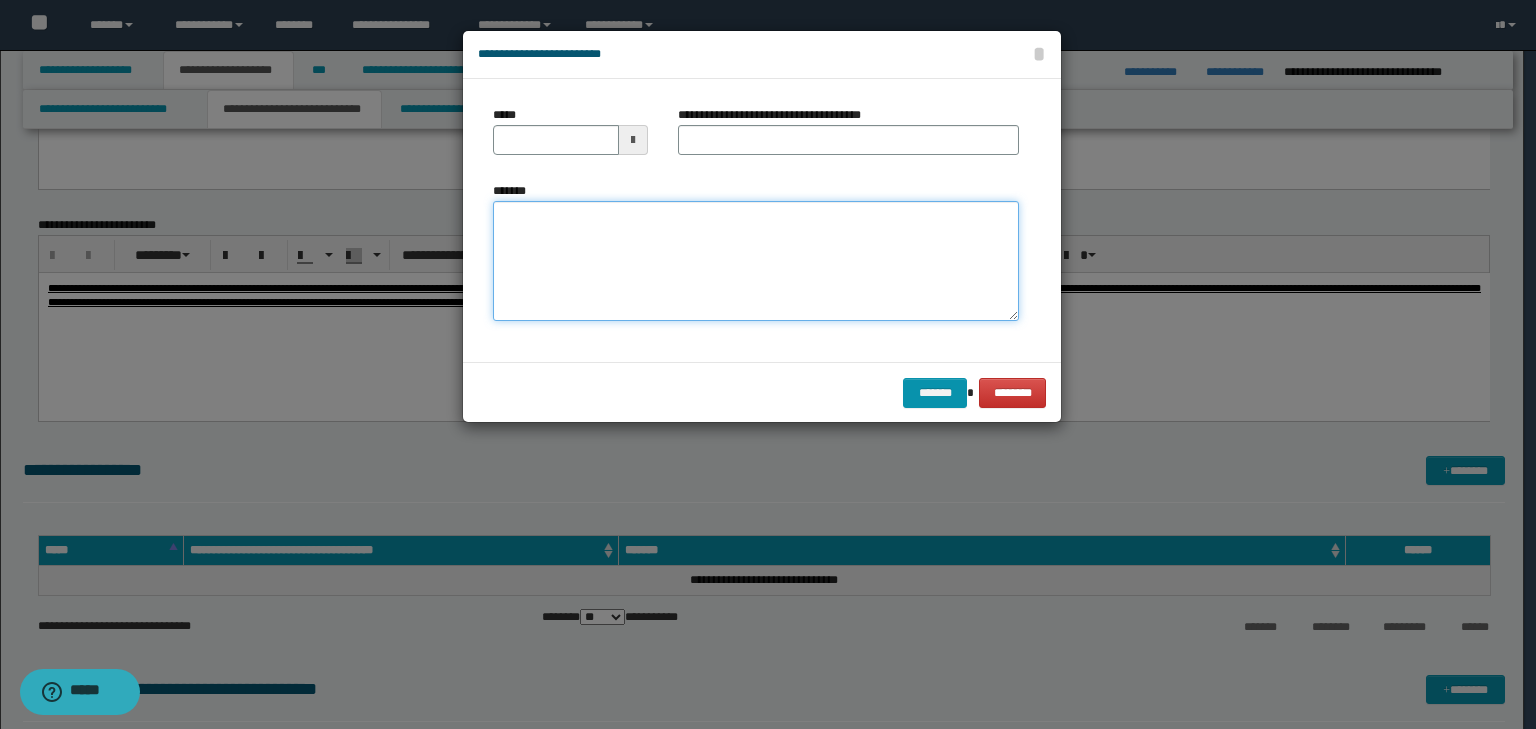 click on "*******" at bounding box center (756, 261) 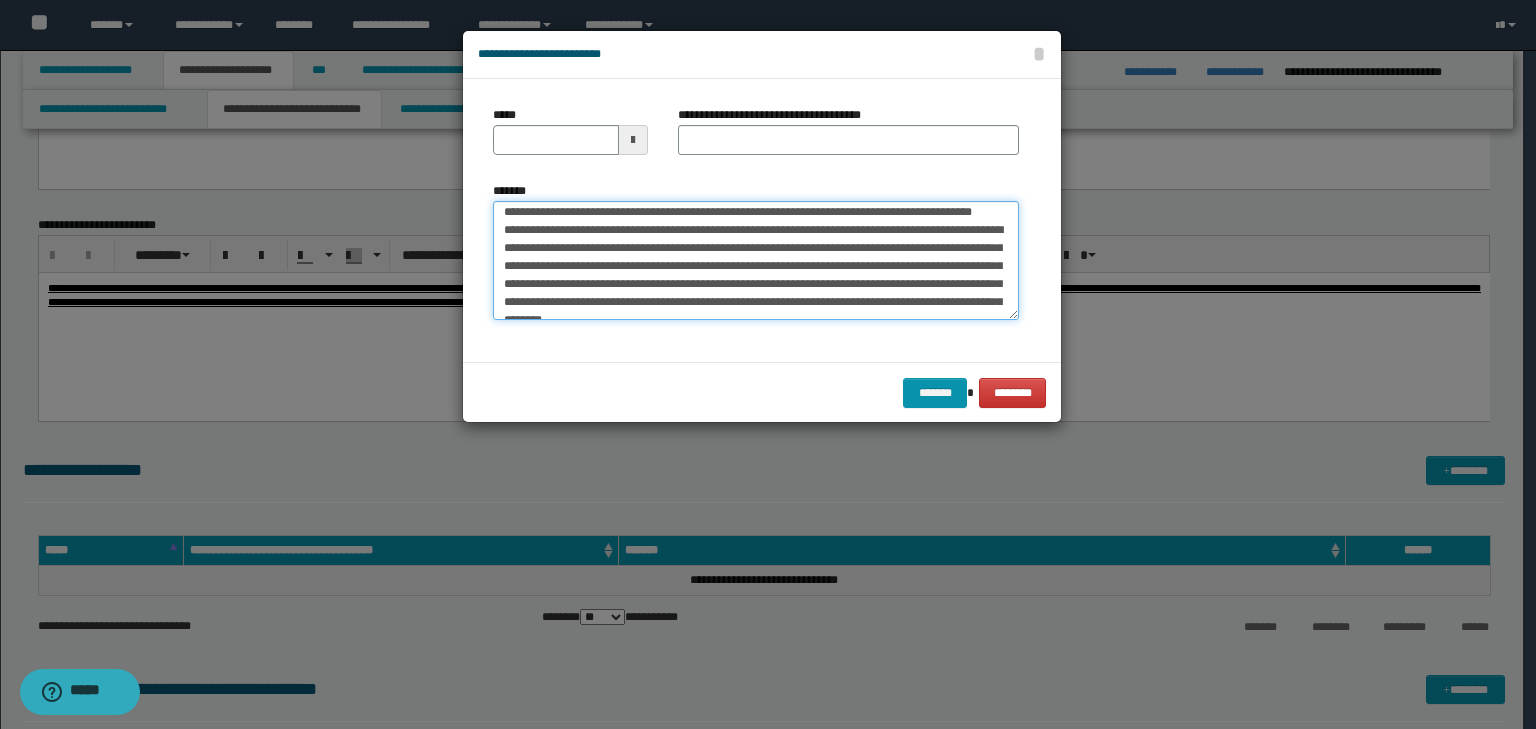 scroll, scrollTop: 0, scrollLeft: 0, axis: both 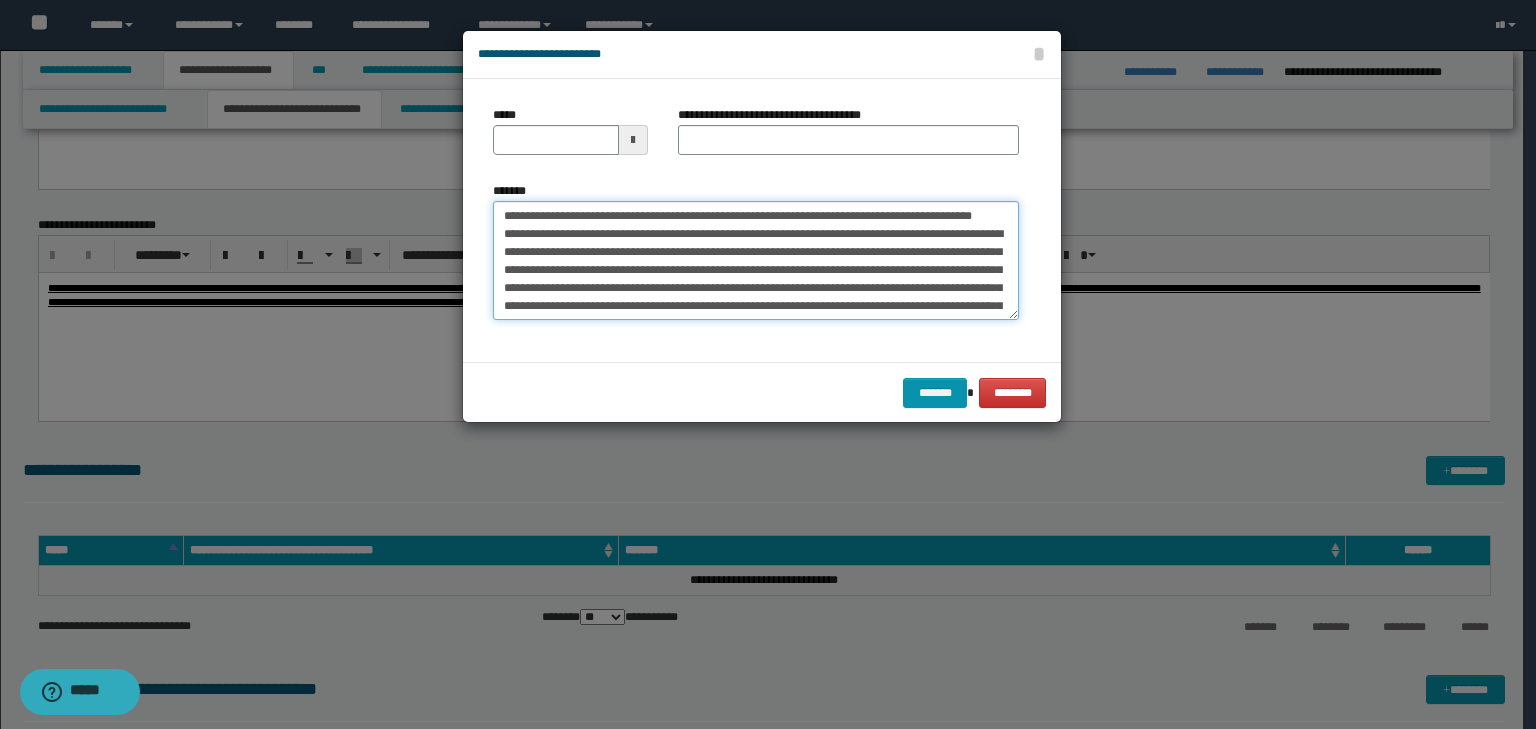 drag, startPoint x: 567, startPoint y: 205, endPoint x: 372, endPoint y: 167, distance: 198.66806 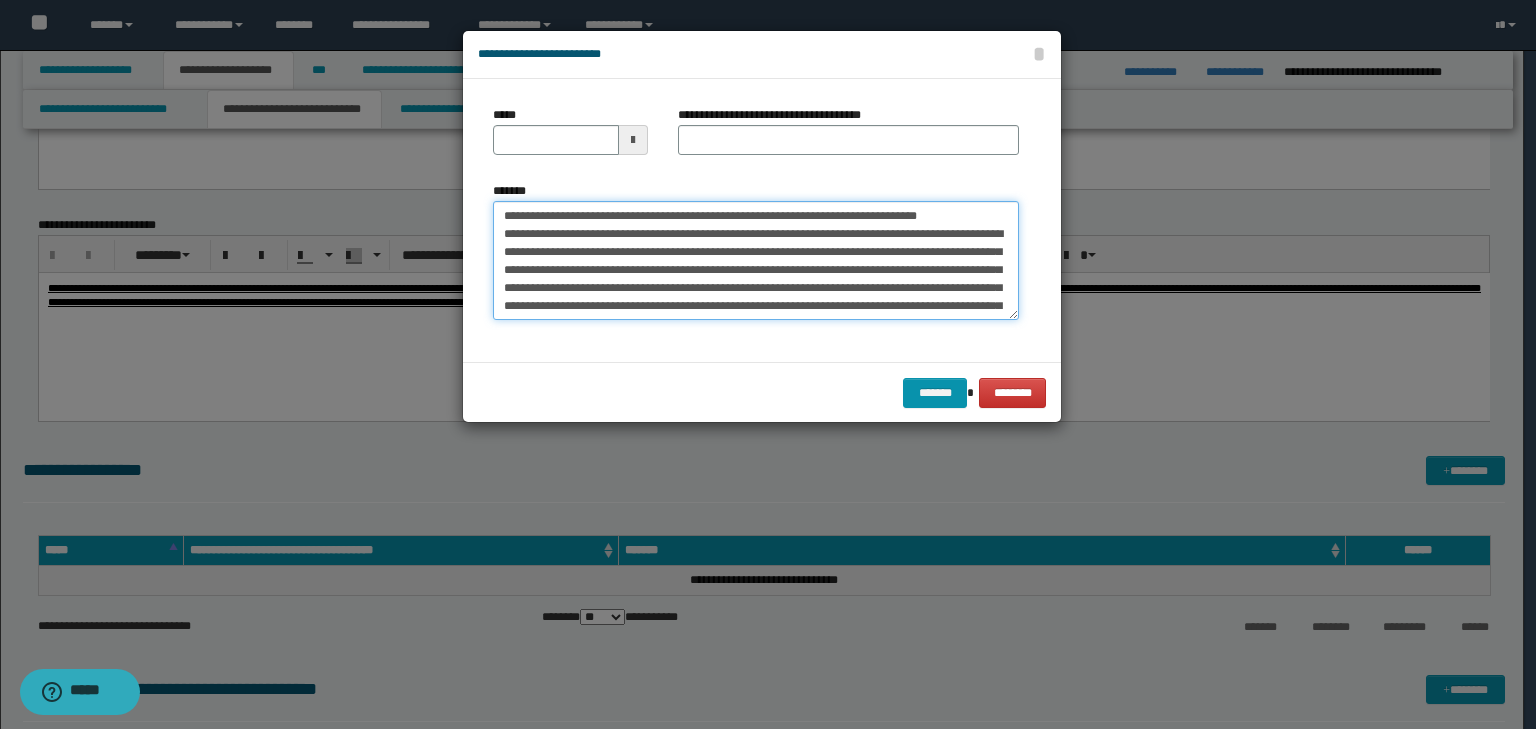 type 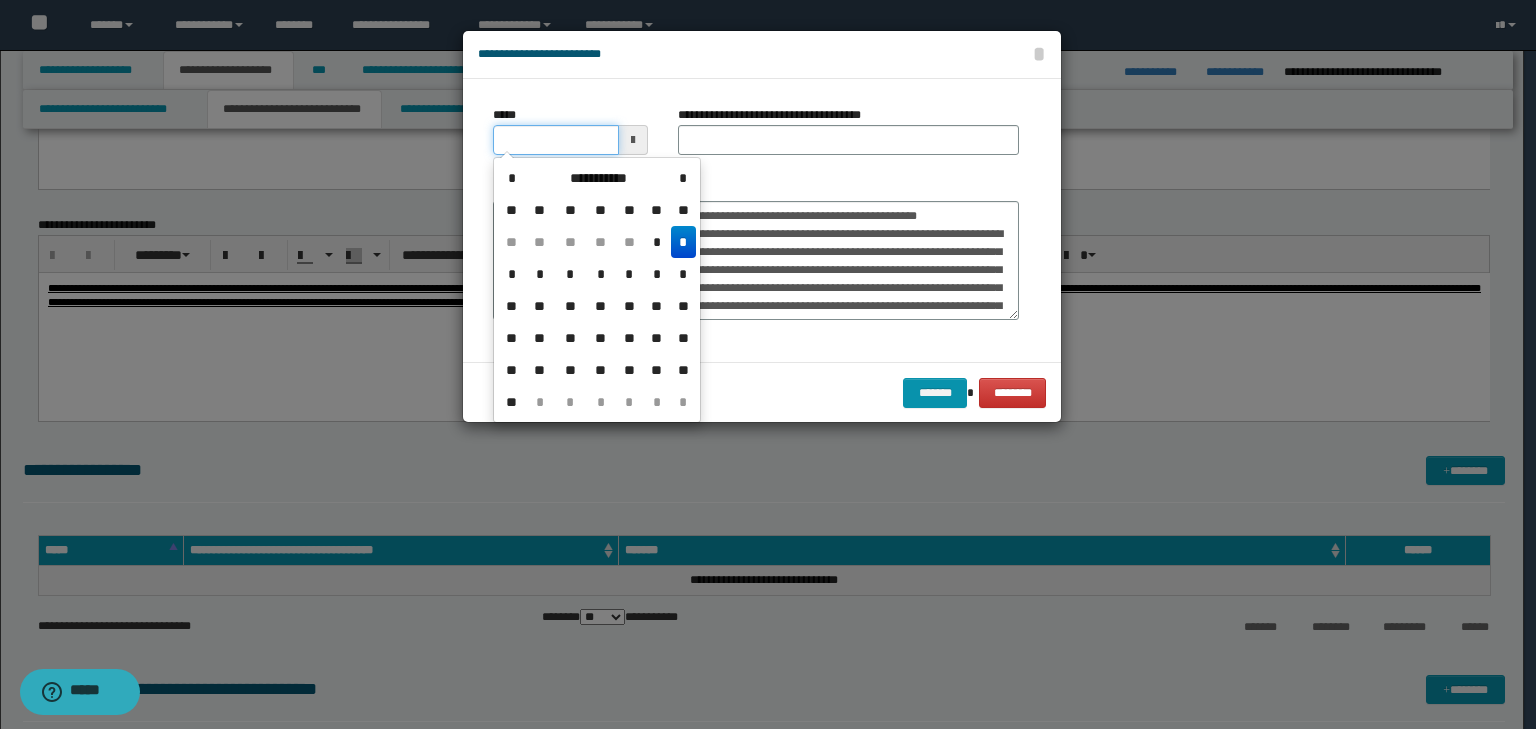 click on "*****" at bounding box center (556, 140) 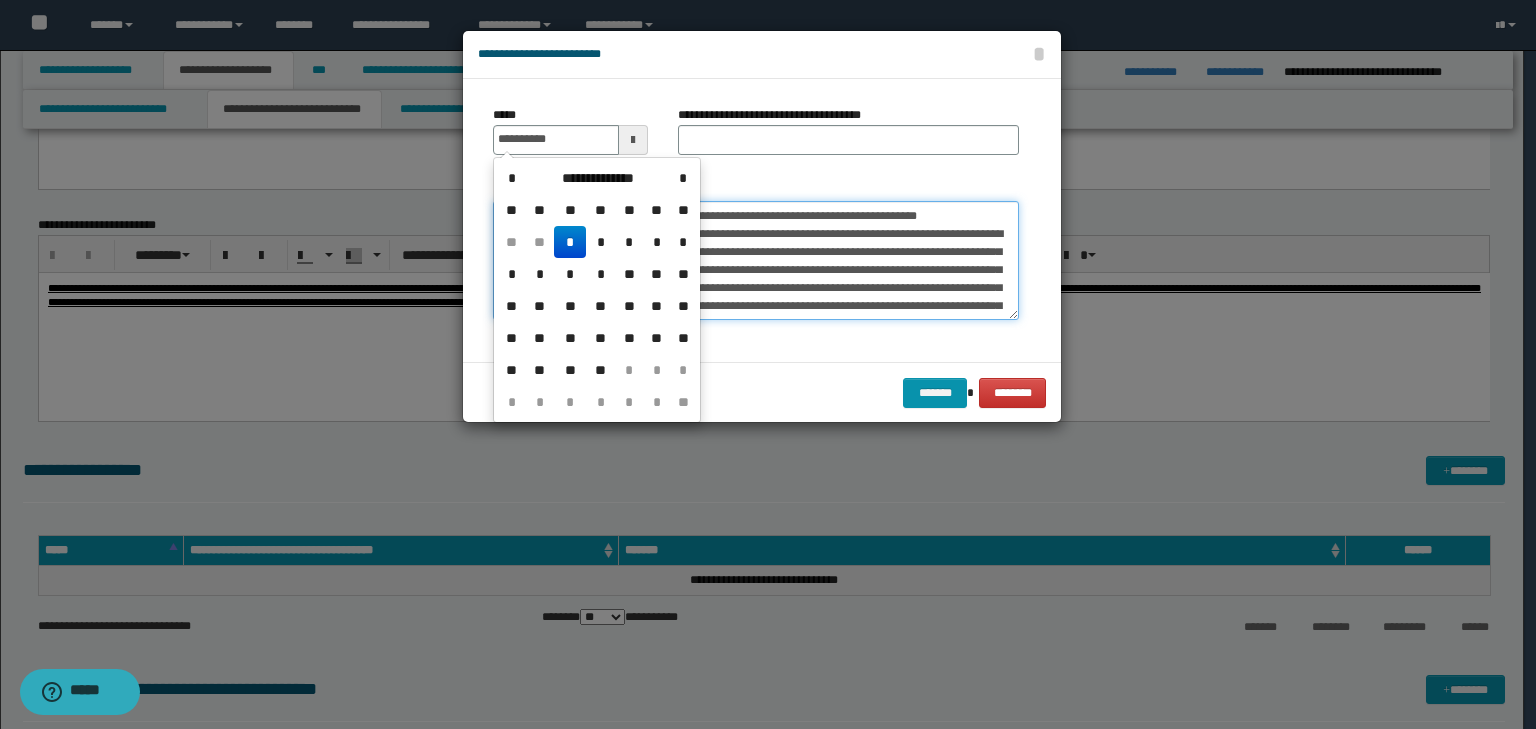 type on "**********" 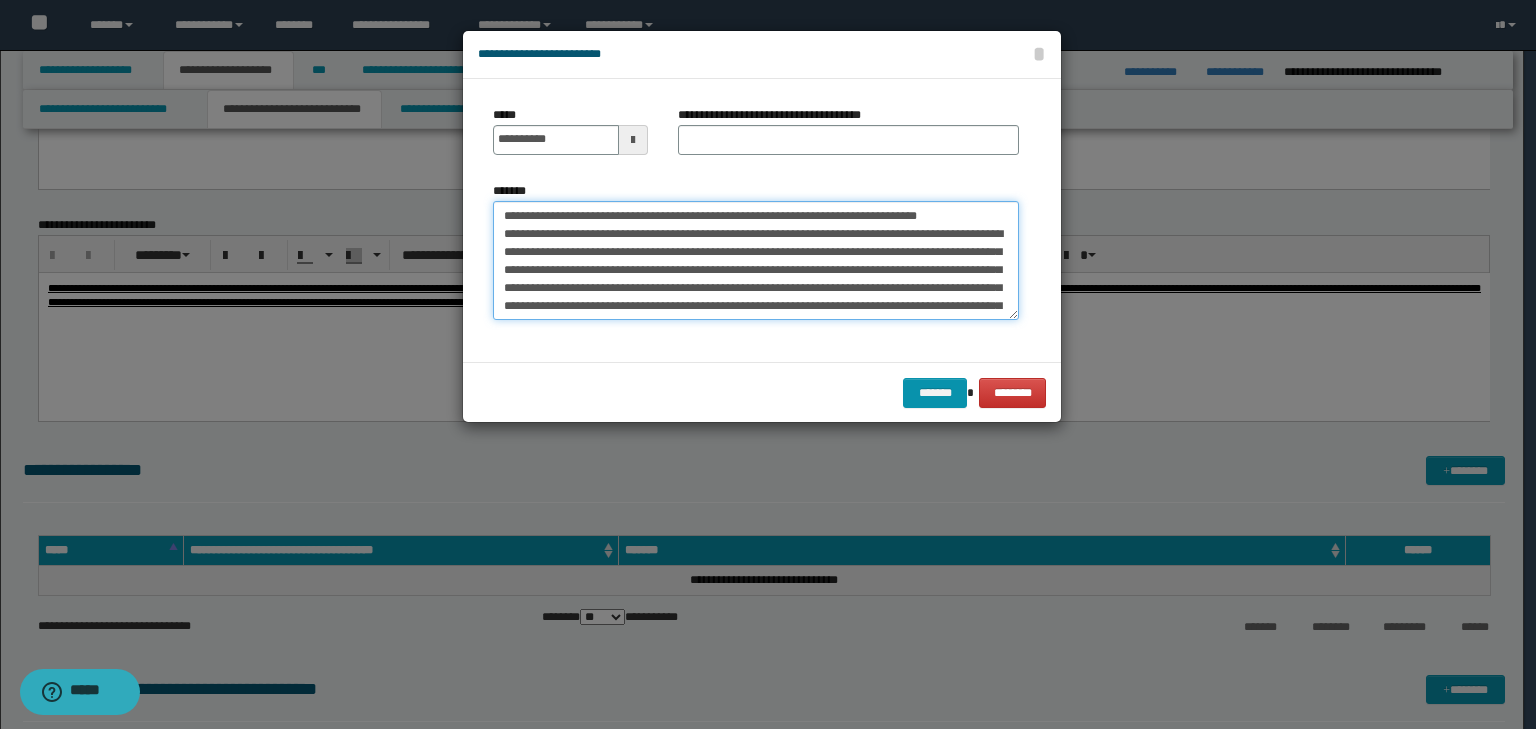 drag, startPoint x: 800, startPoint y: 229, endPoint x: 370, endPoint y: 171, distance: 433.89398 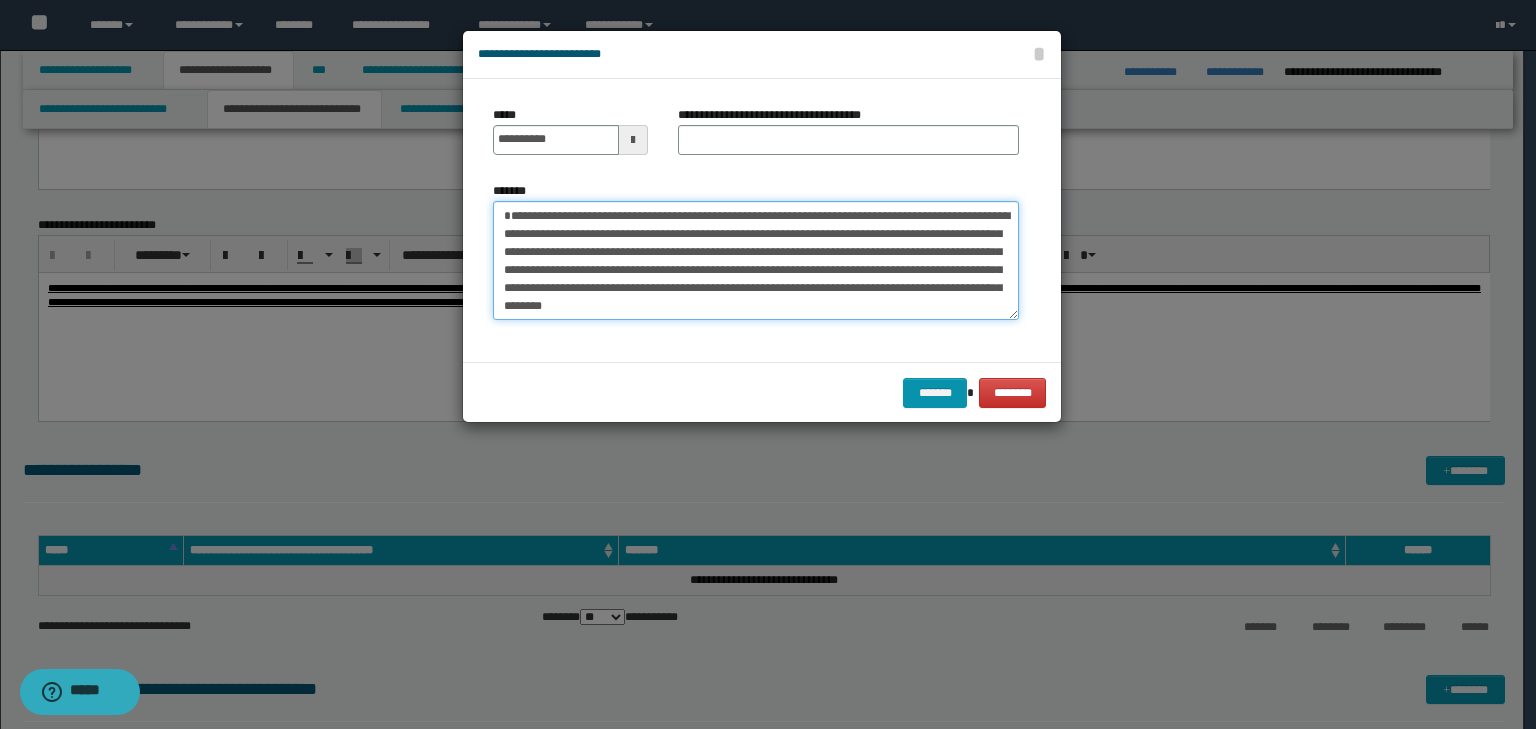 type on "**********" 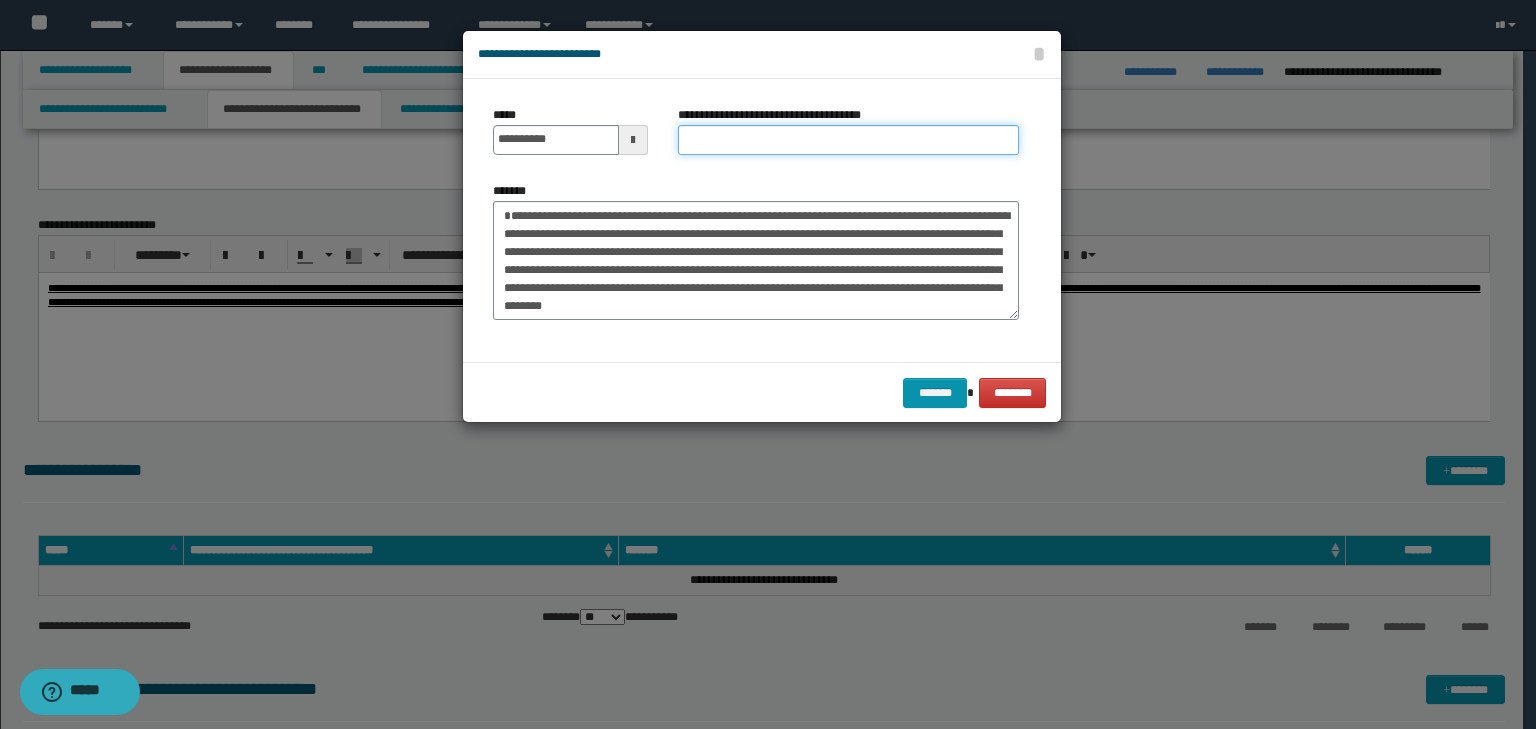 click on "**********" at bounding box center (848, 140) 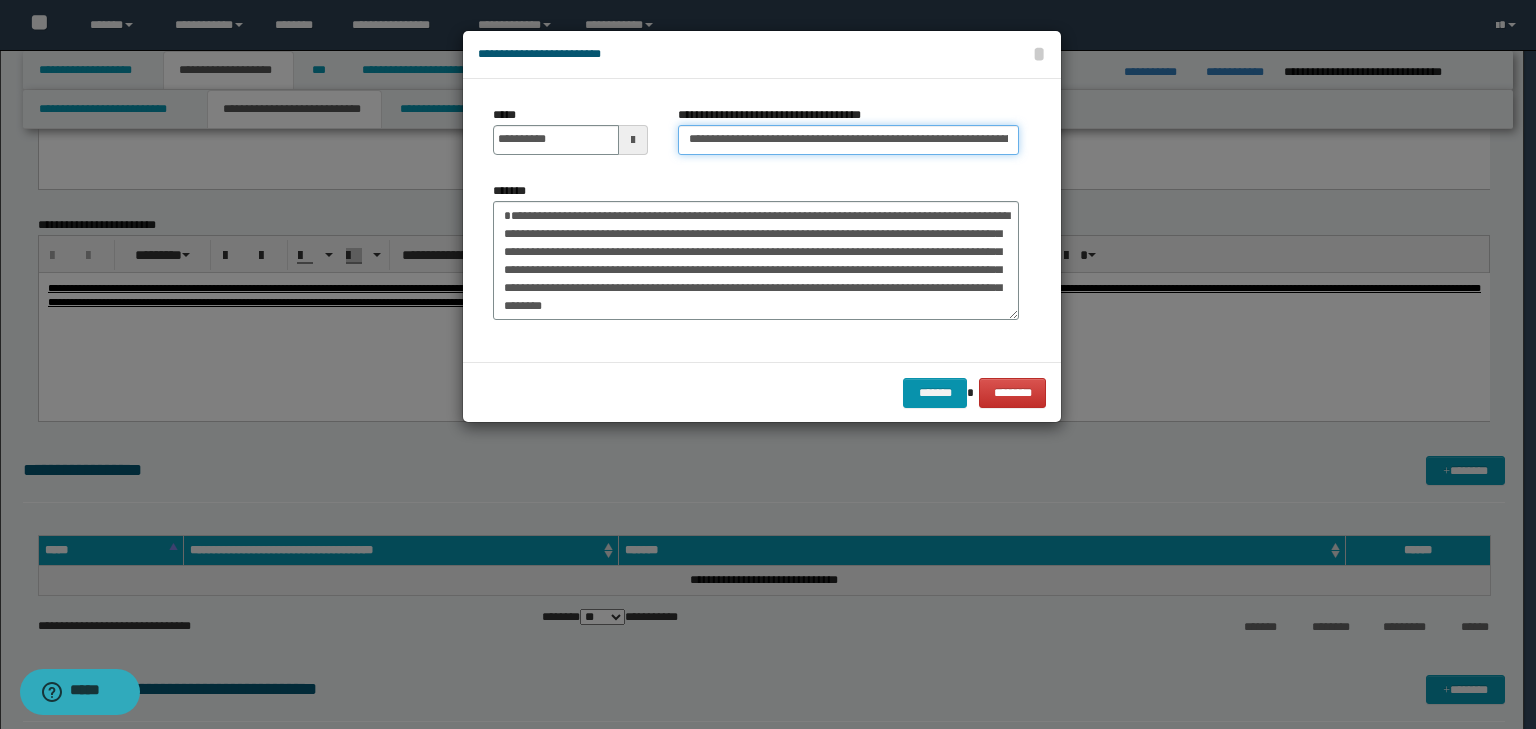 scroll, scrollTop: 0, scrollLeft: 200, axis: horizontal 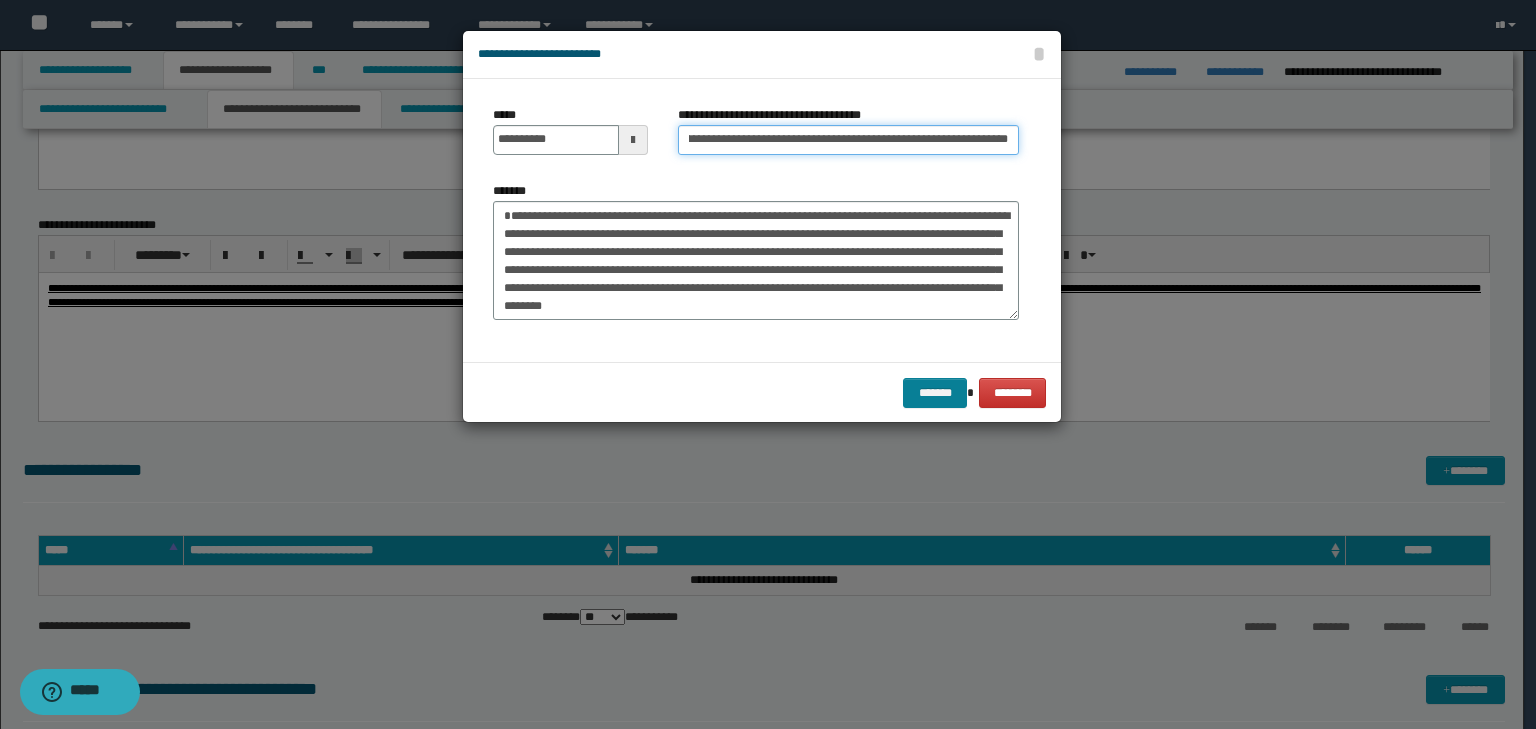 type on "**********" 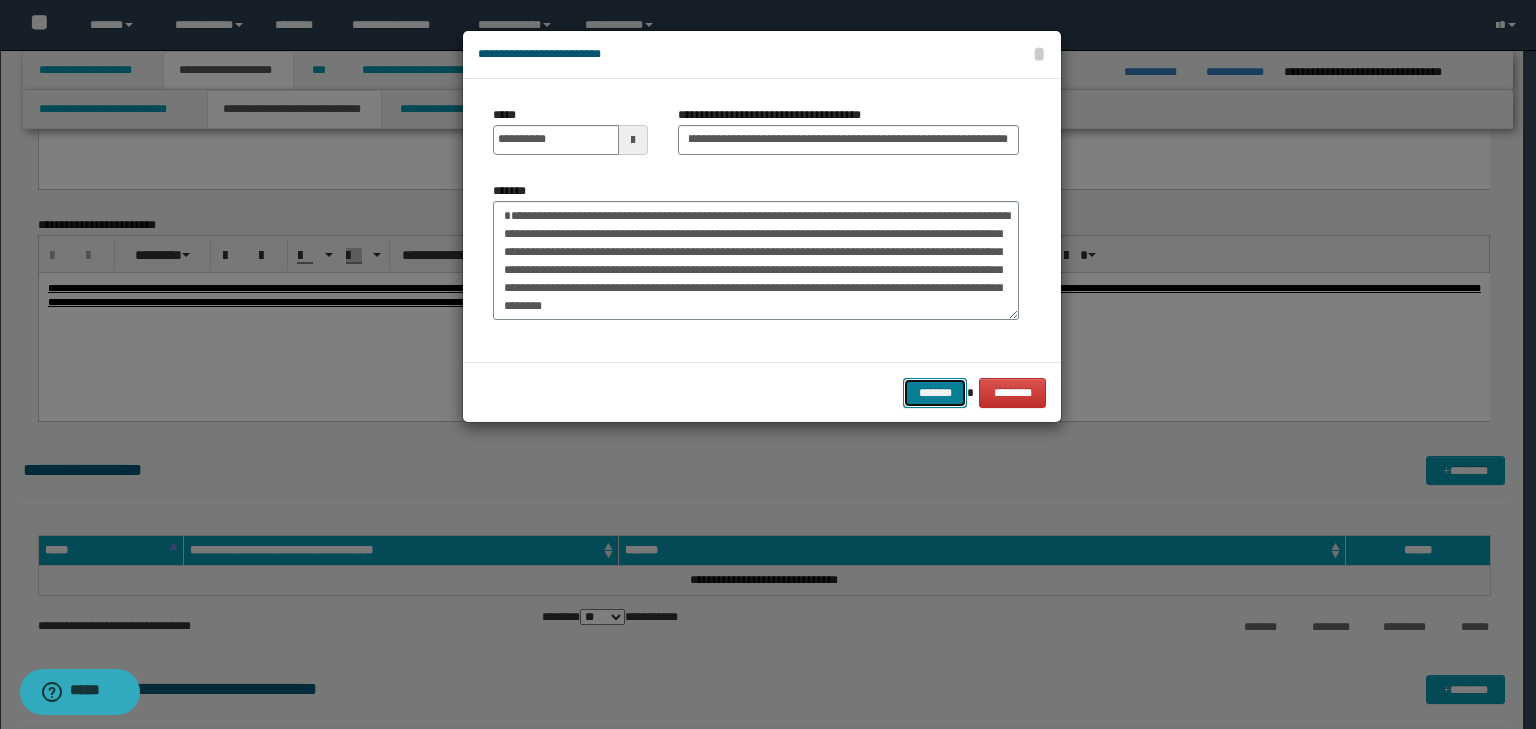 click on "*******" at bounding box center [935, 393] 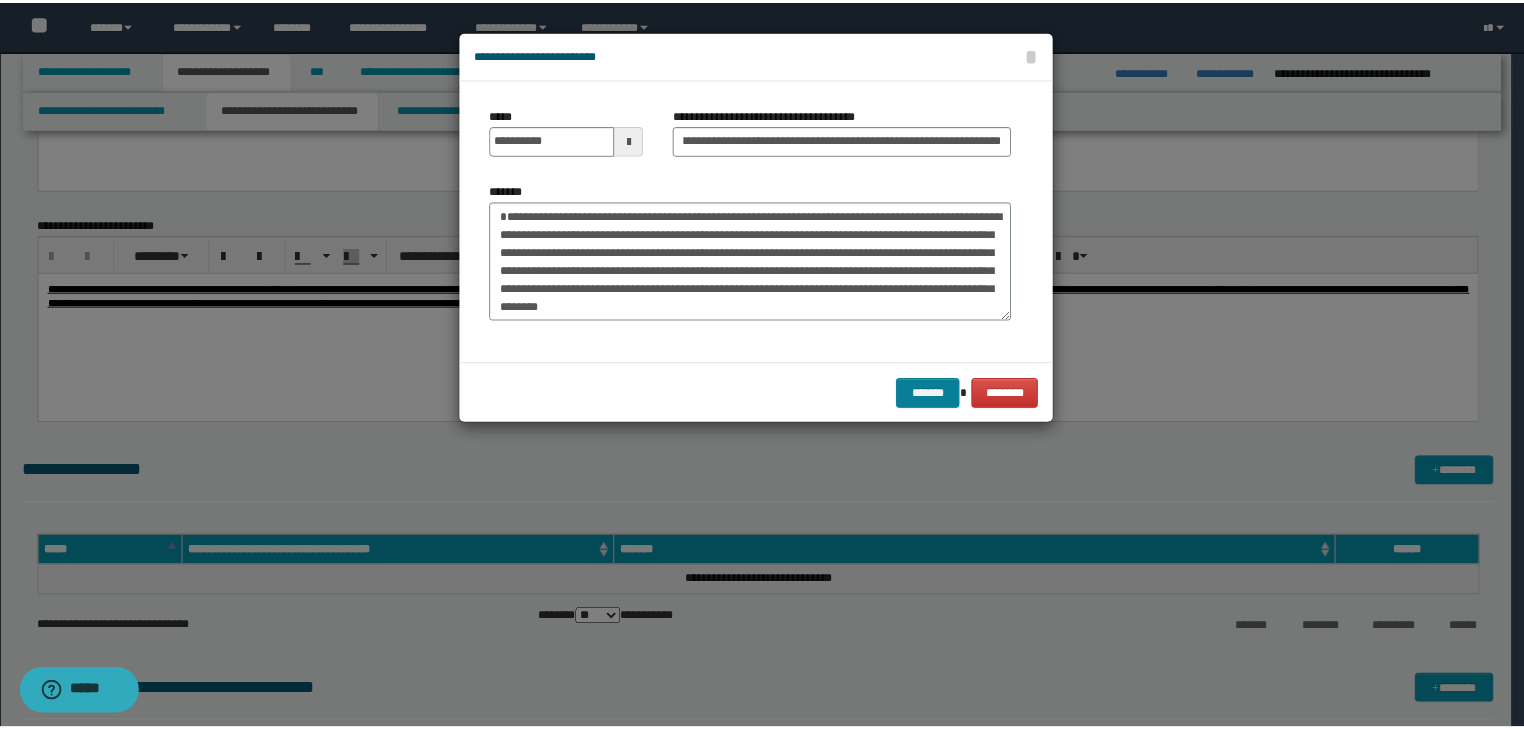 scroll, scrollTop: 0, scrollLeft: 0, axis: both 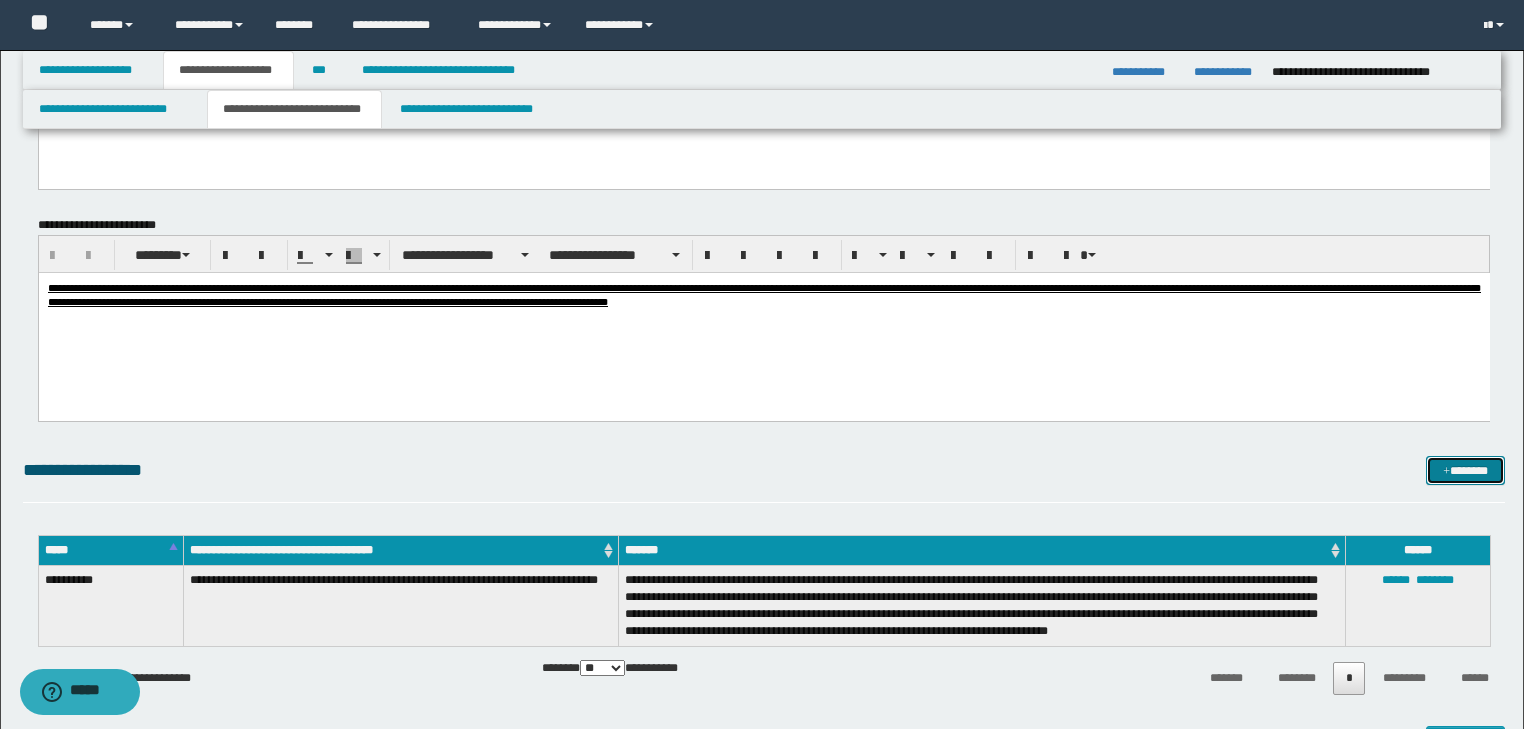 click on "*******" at bounding box center (1465, 471) 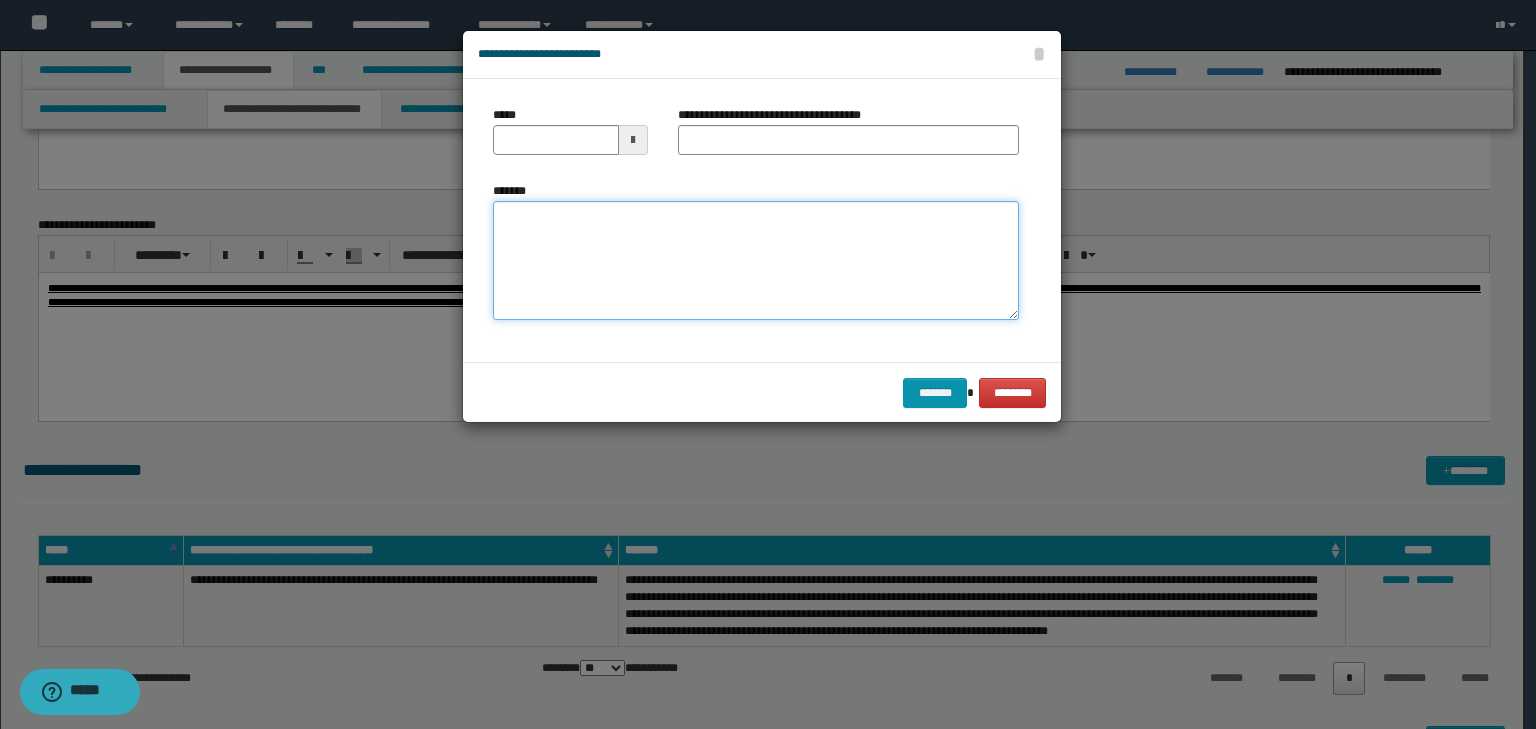 click on "*******" at bounding box center [756, 261] 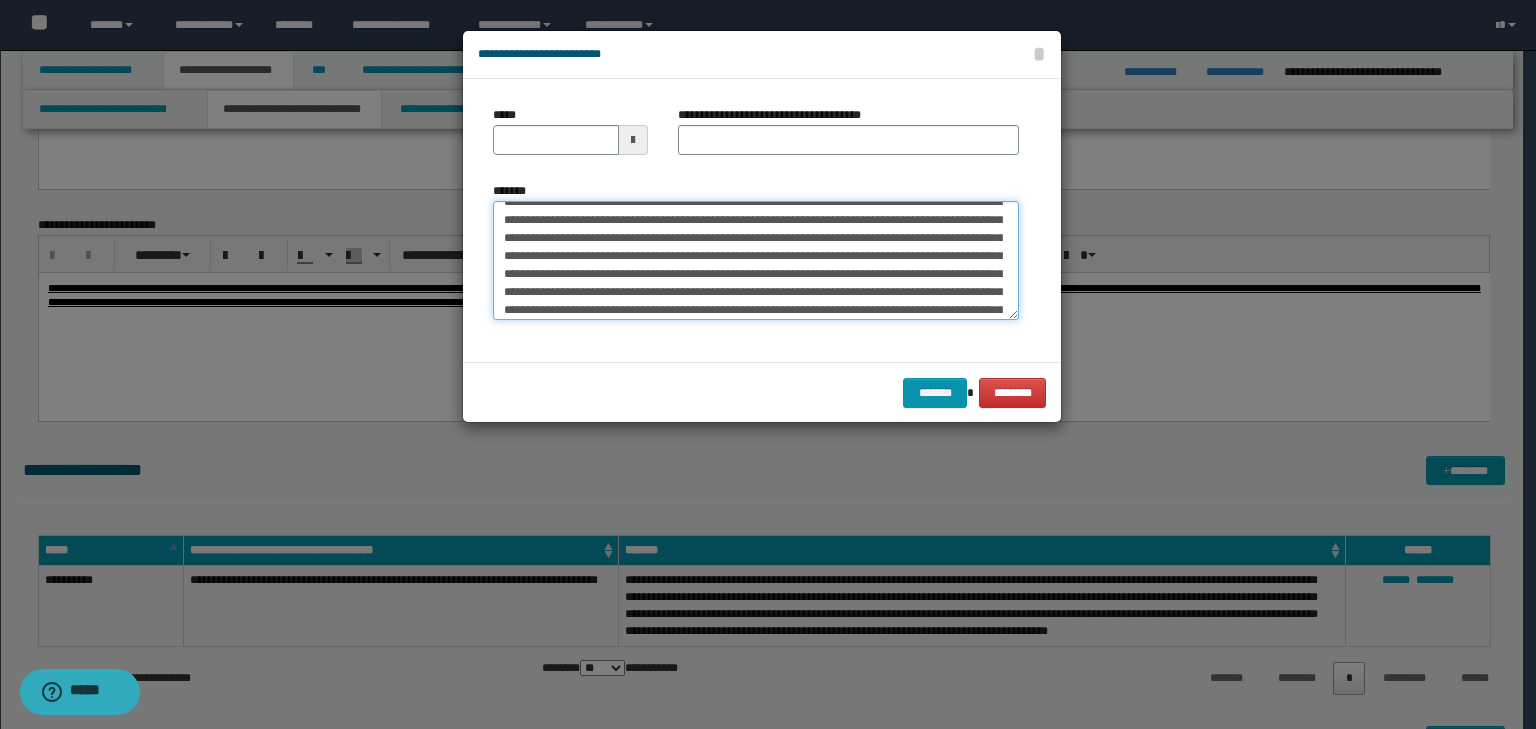 scroll, scrollTop: 0, scrollLeft: 0, axis: both 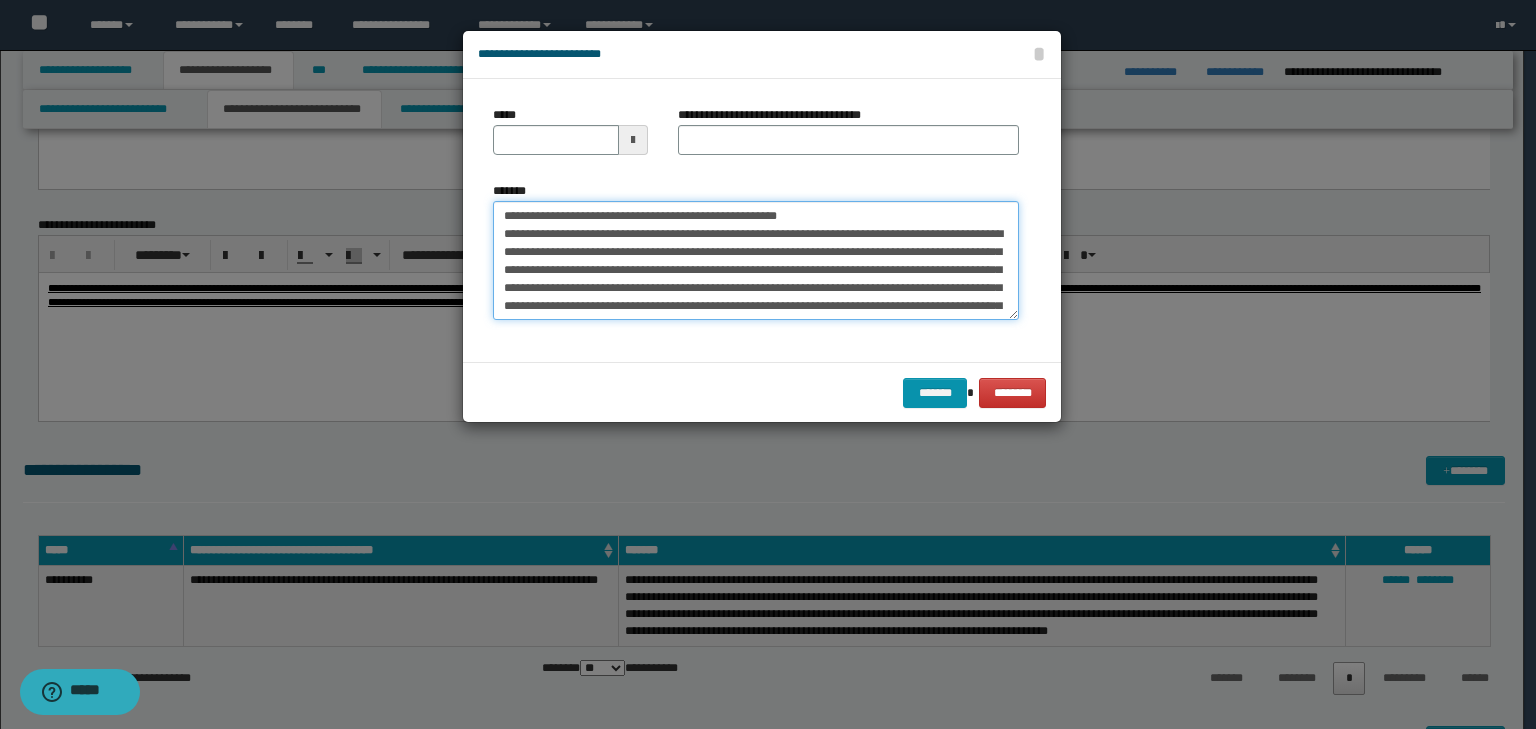 drag, startPoint x: 564, startPoint y: 214, endPoint x: 400, endPoint y: 183, distance: 166.90416 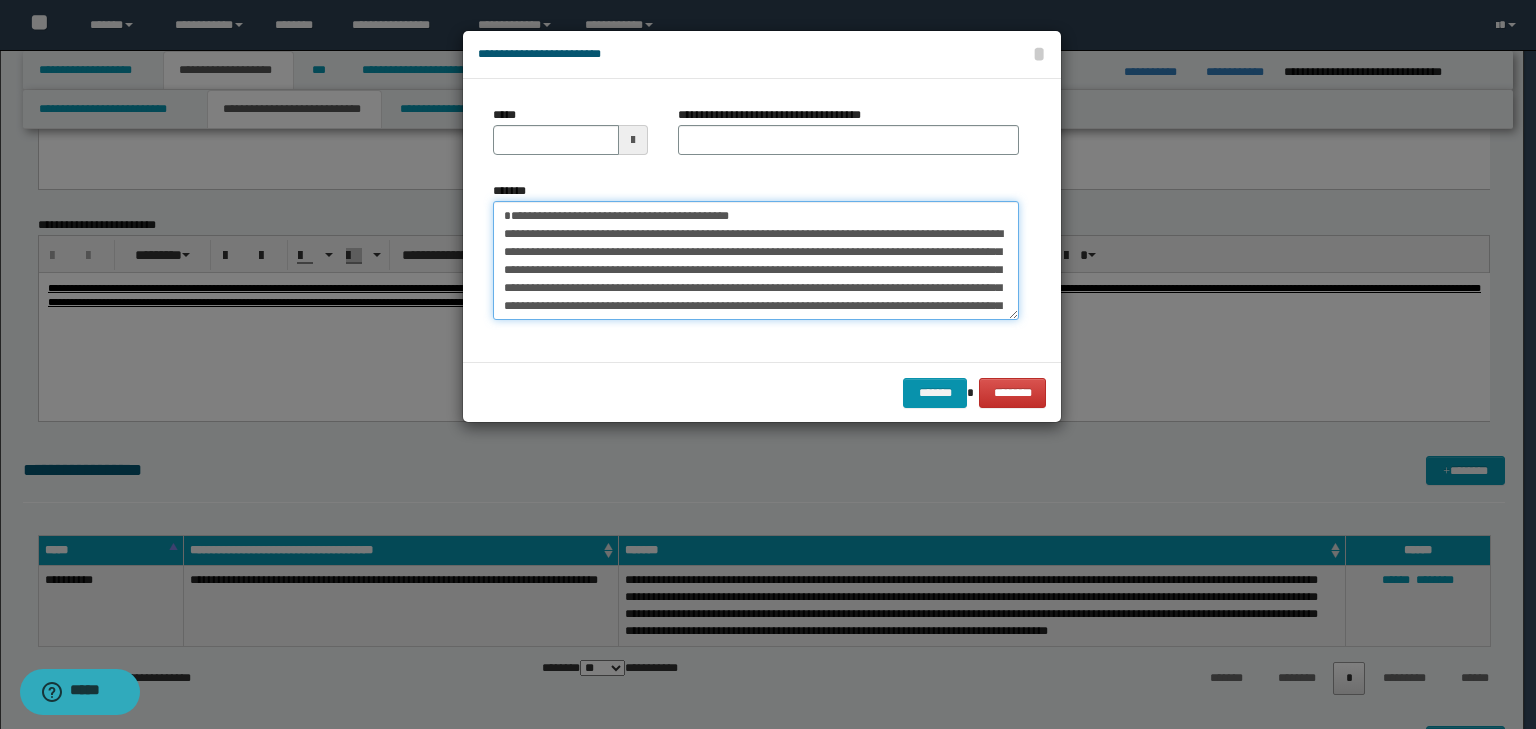 type 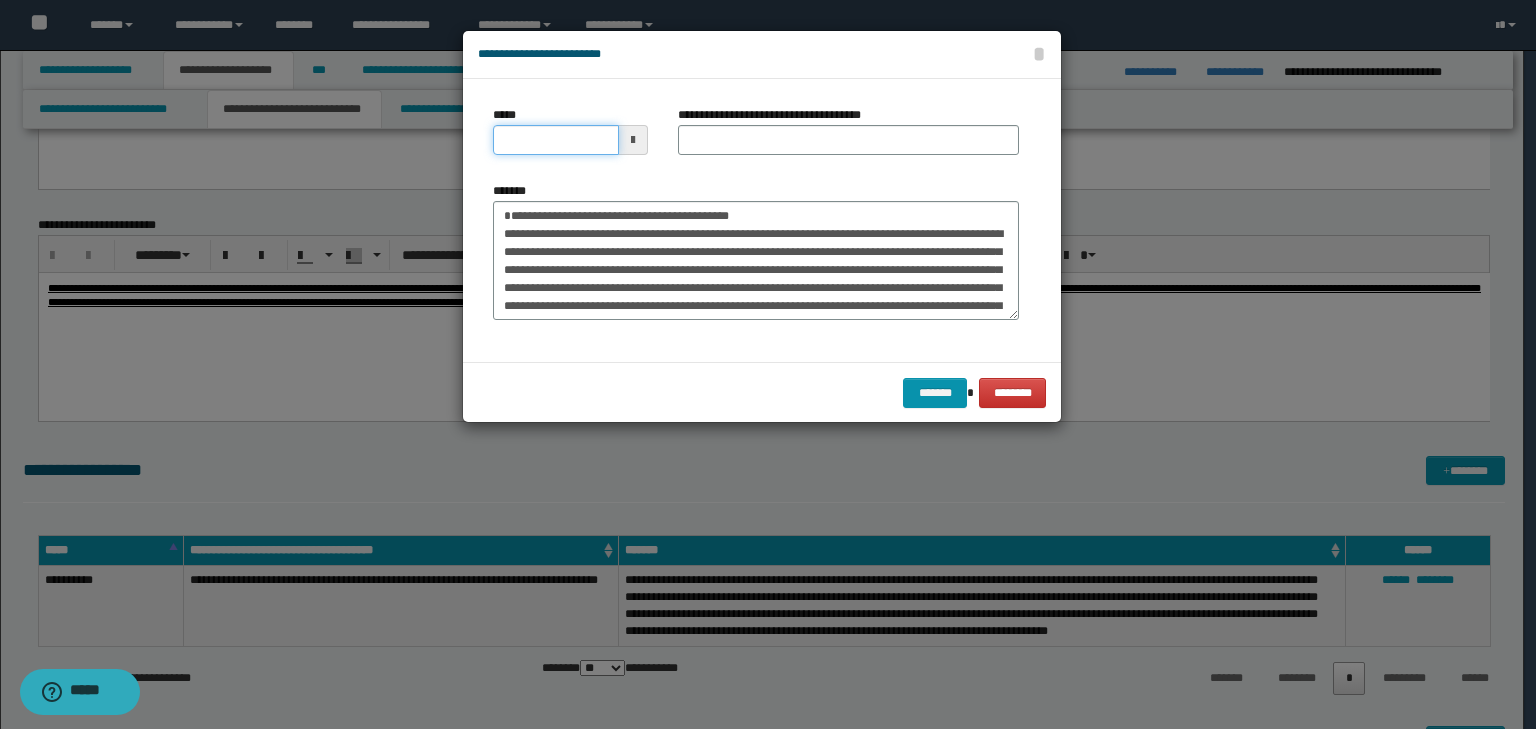 click on "*****" at bounding box center [556, 140] 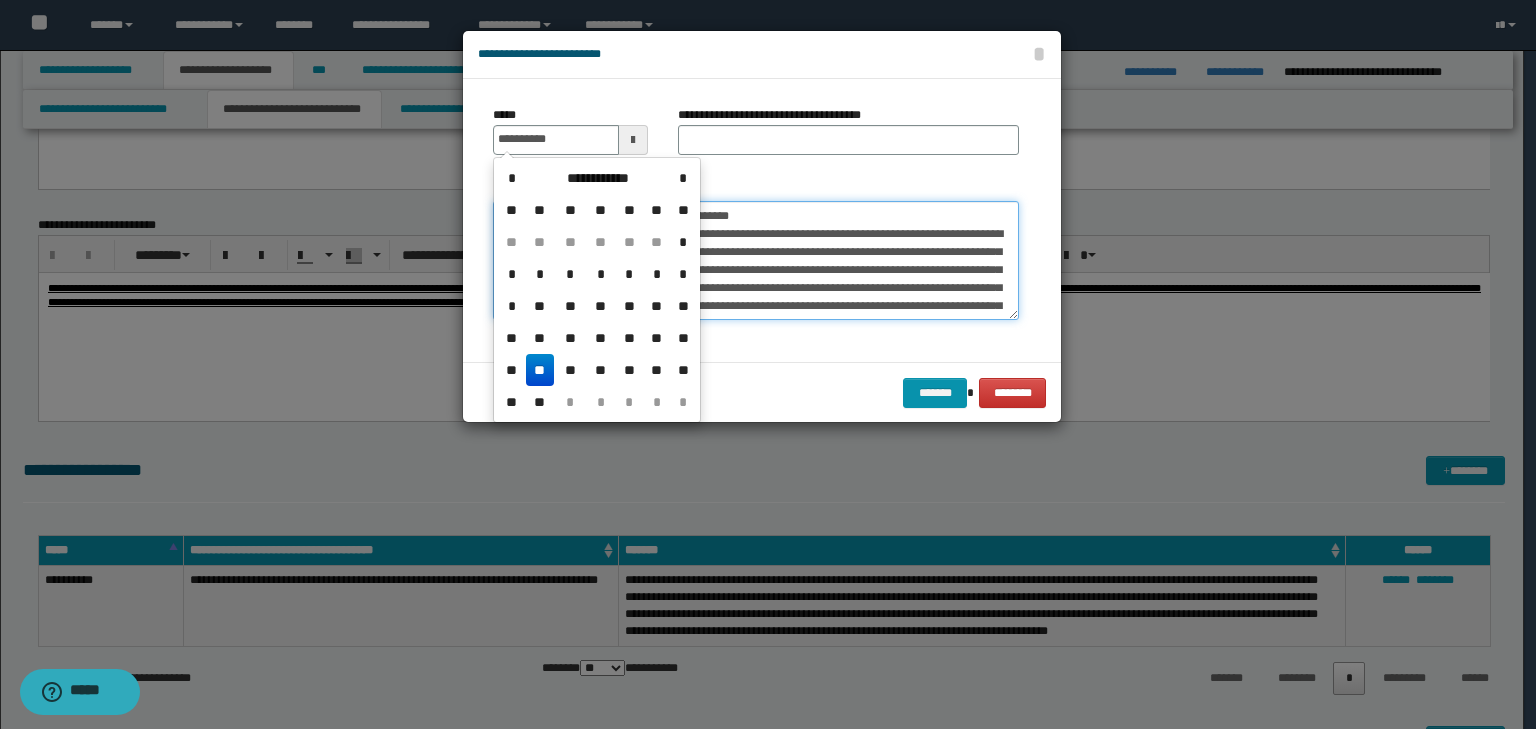 type on "**********" 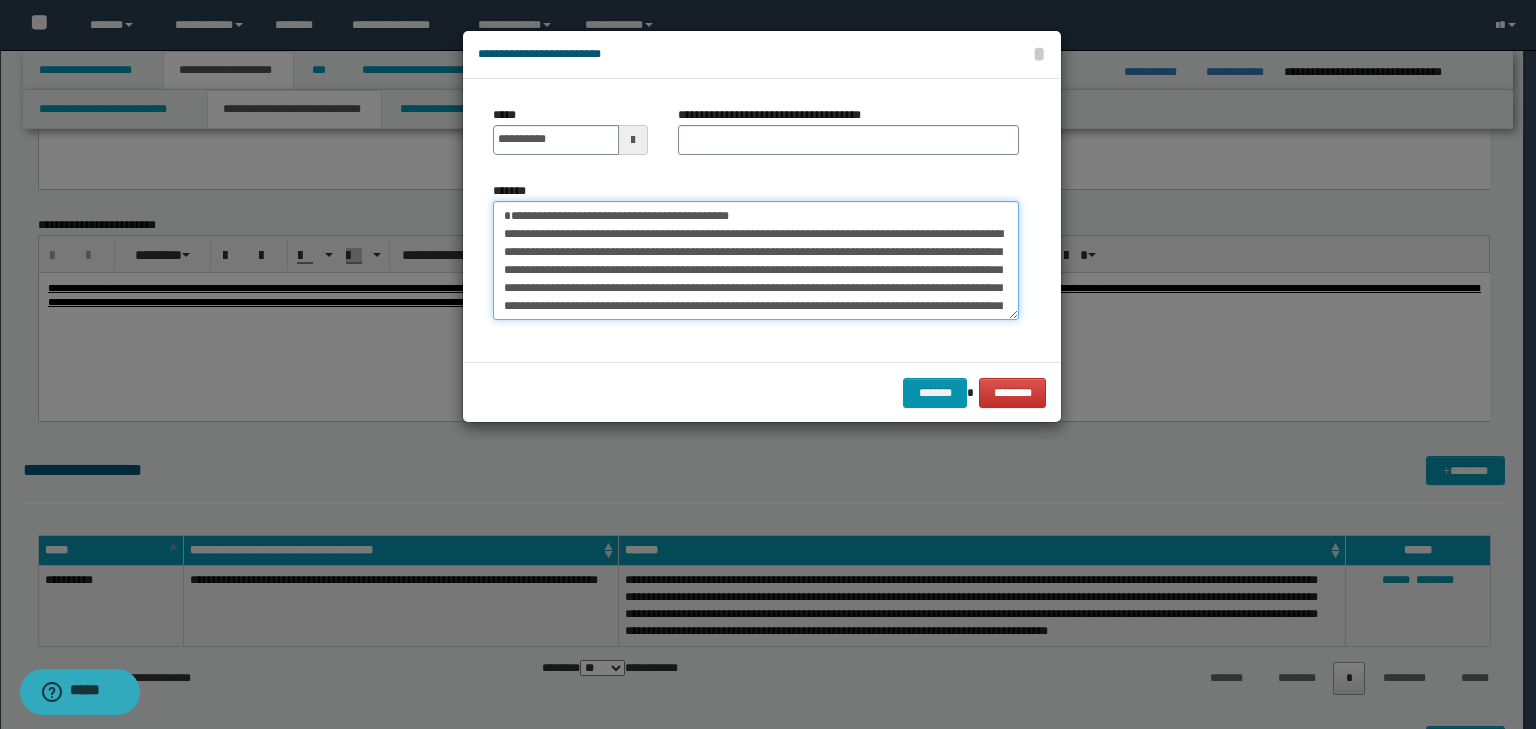 drag, startPoint x: 739, startPoint y: 215, endPoint x: 297, endPoint y: 208, distance: 442.05542 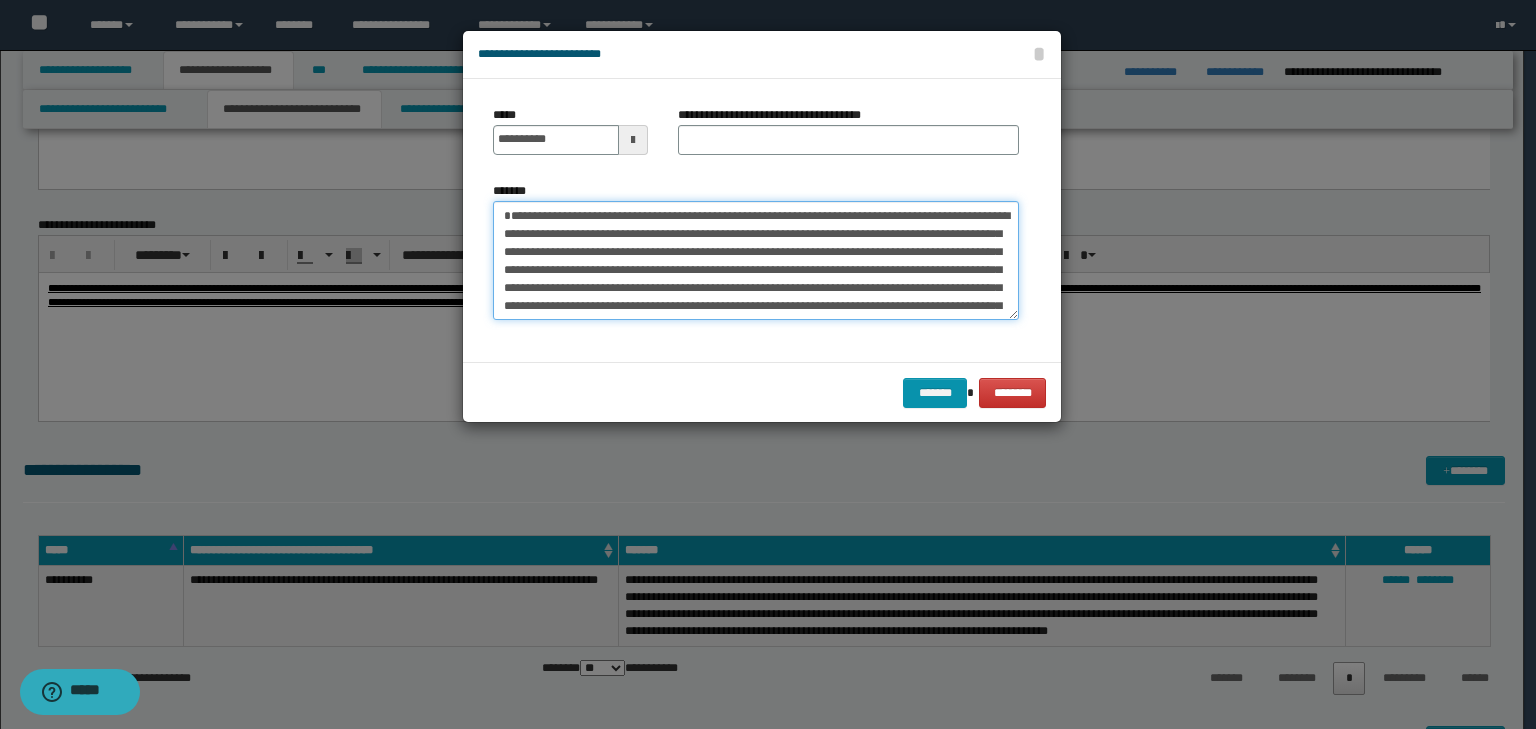 type on "**********" 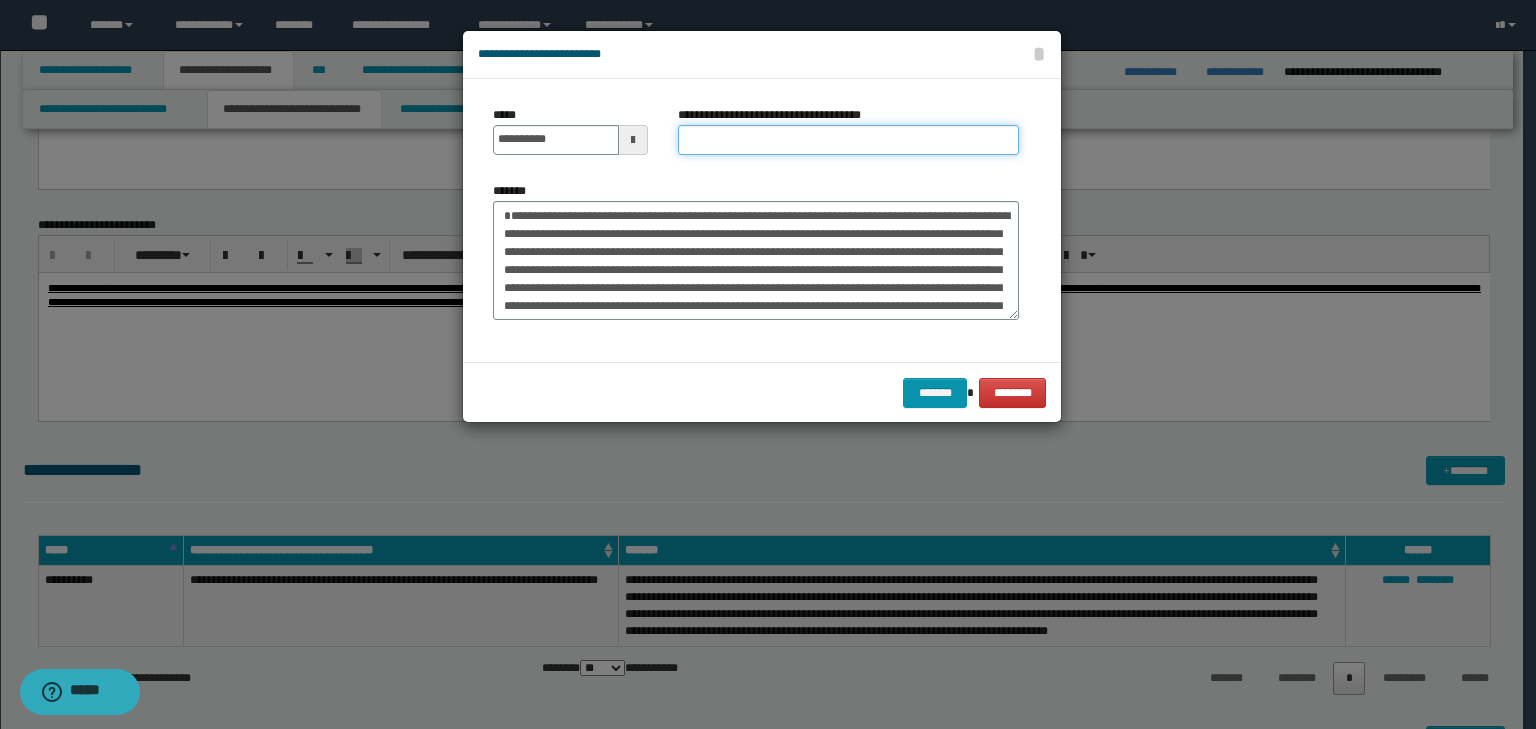 click on "**********" at bounding box center (848, 140) 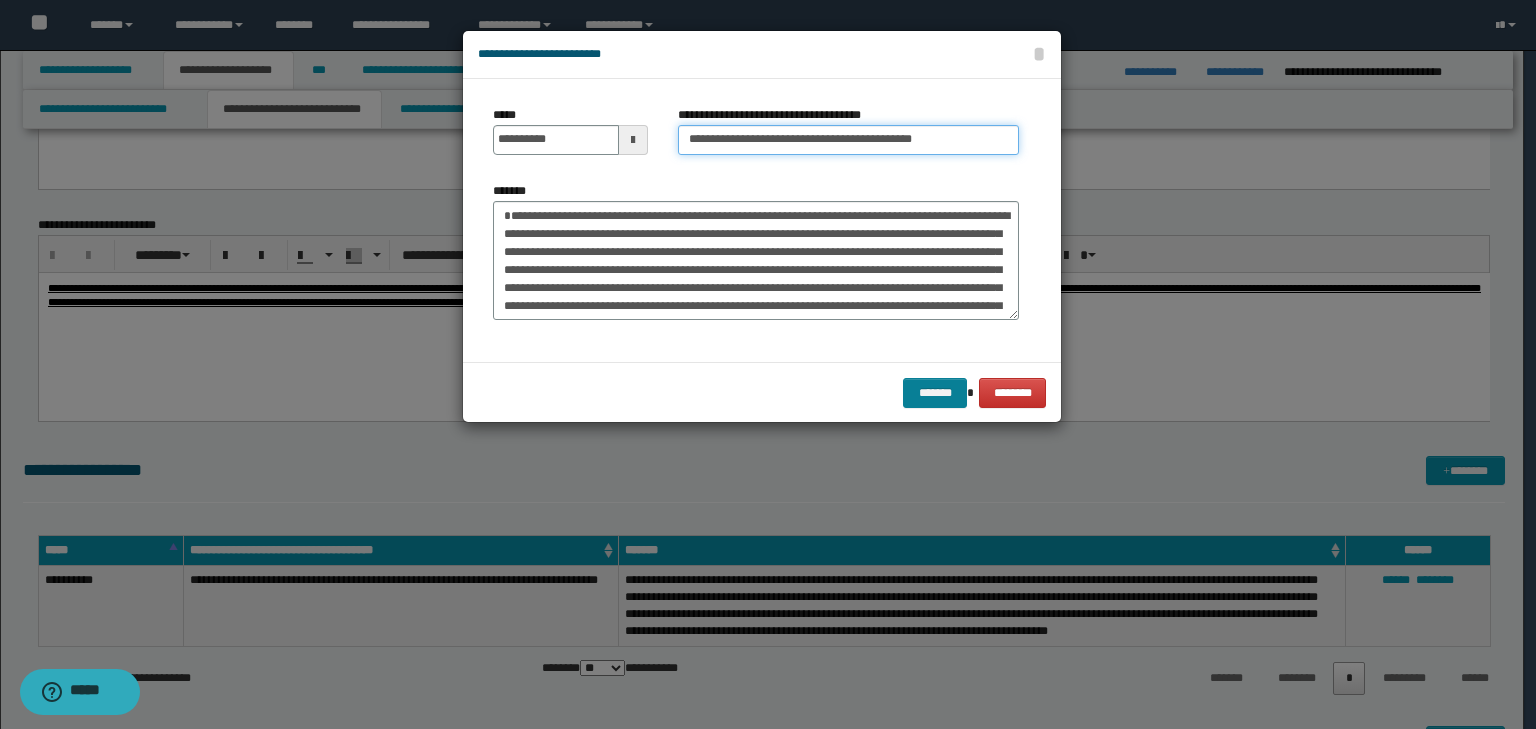 type on "**********" 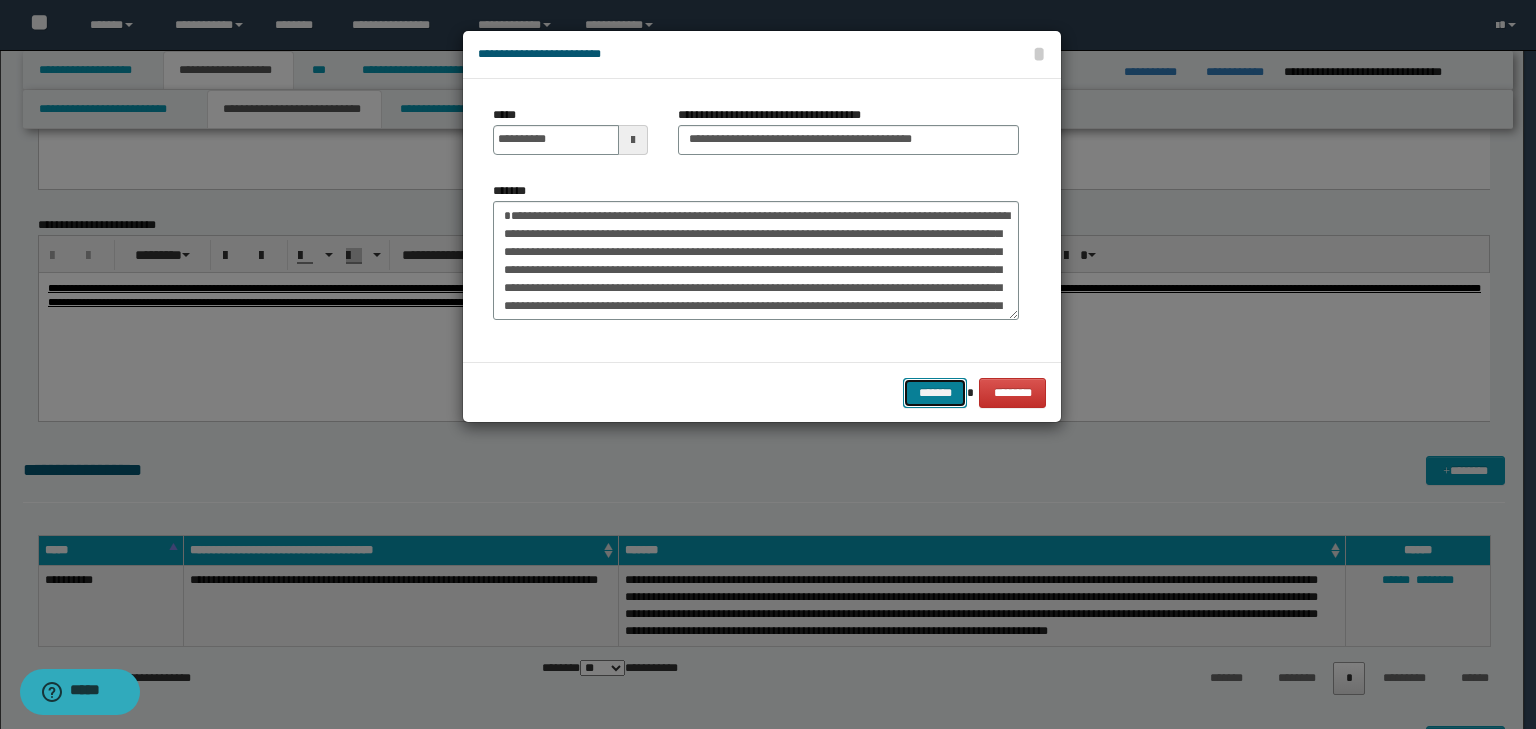 click on "*******" at bounding box center (935, 393) 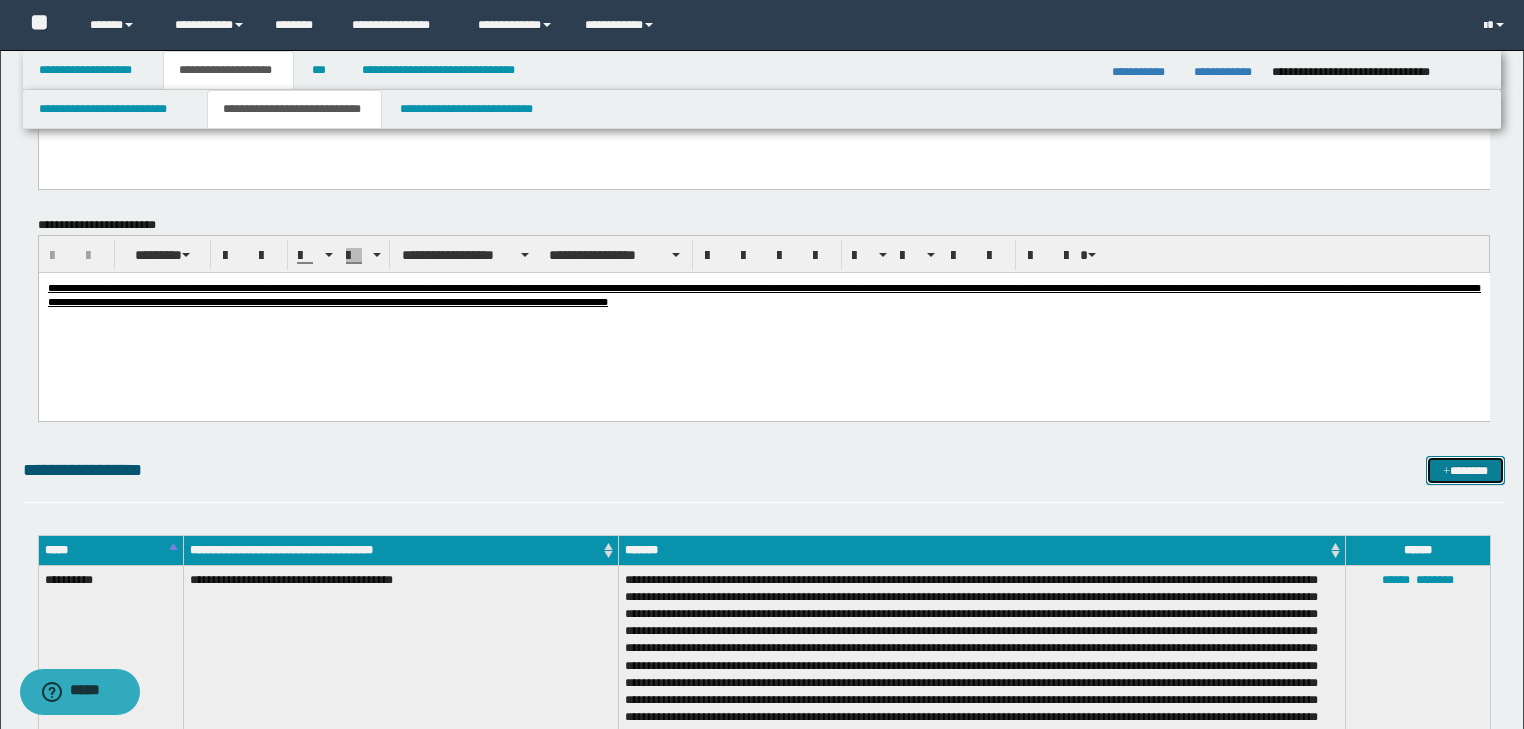 click on "*******" at bounding box center (1465, 471) 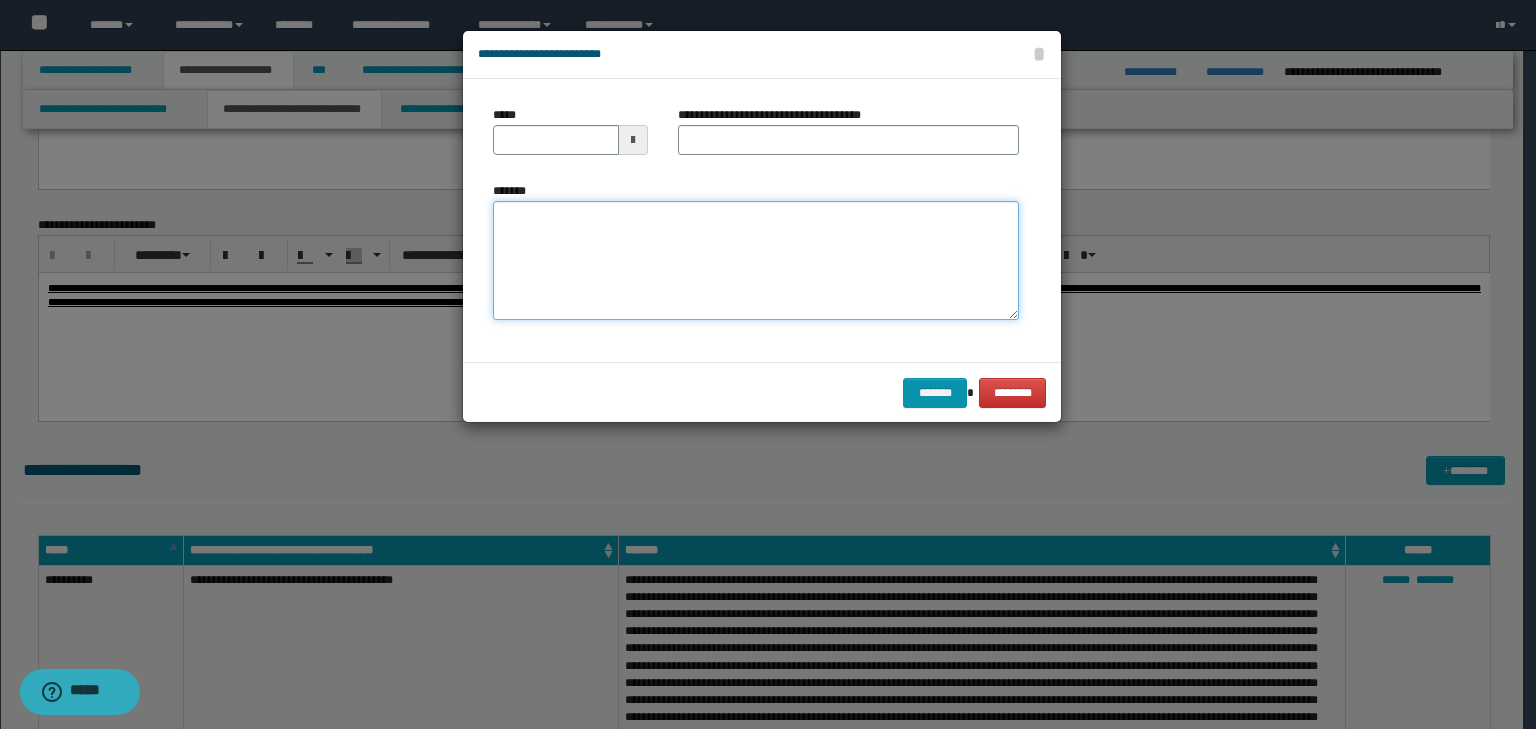 click on "*******" at bounding box center (756, 261) 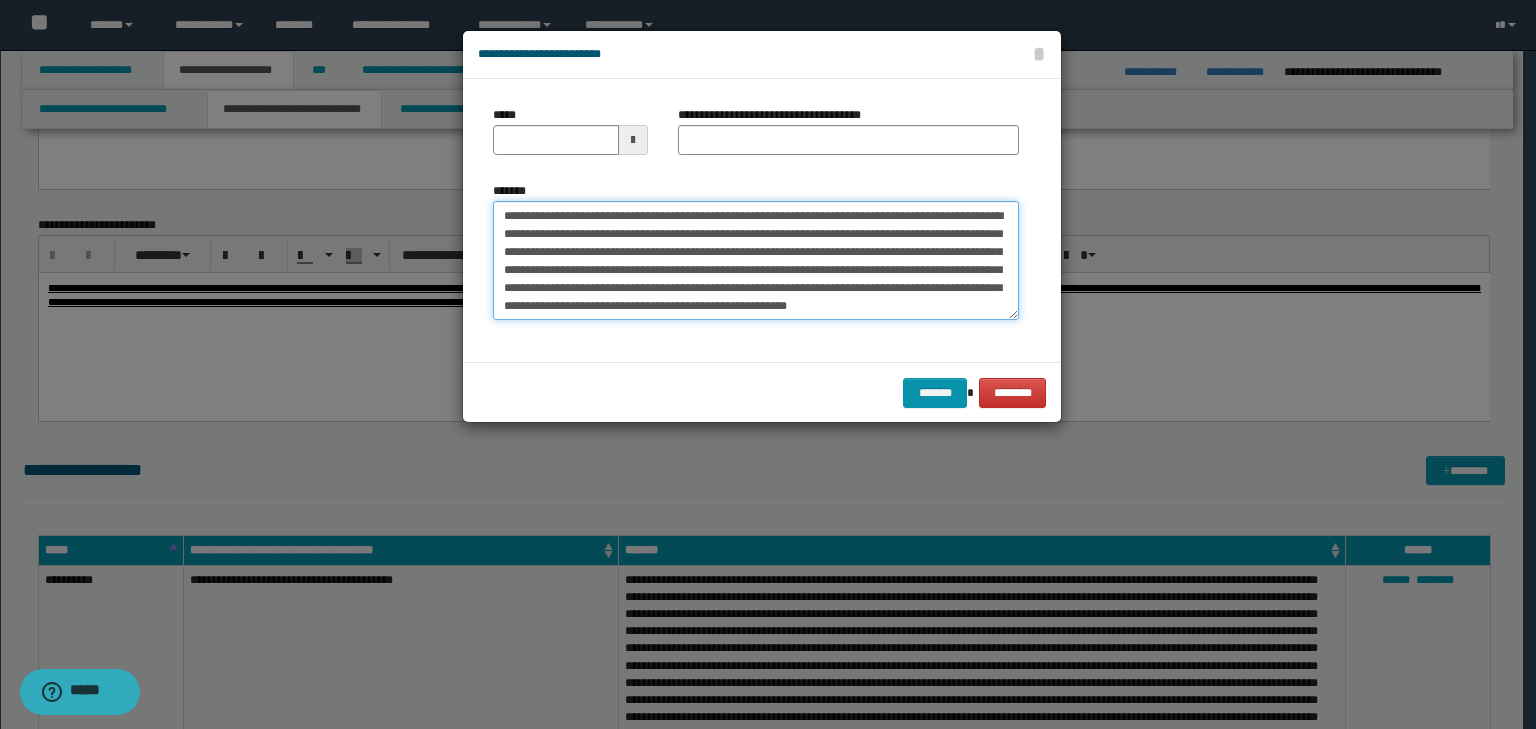 scroll, scrollTop: 0, scrollLeft: 0, axis: both 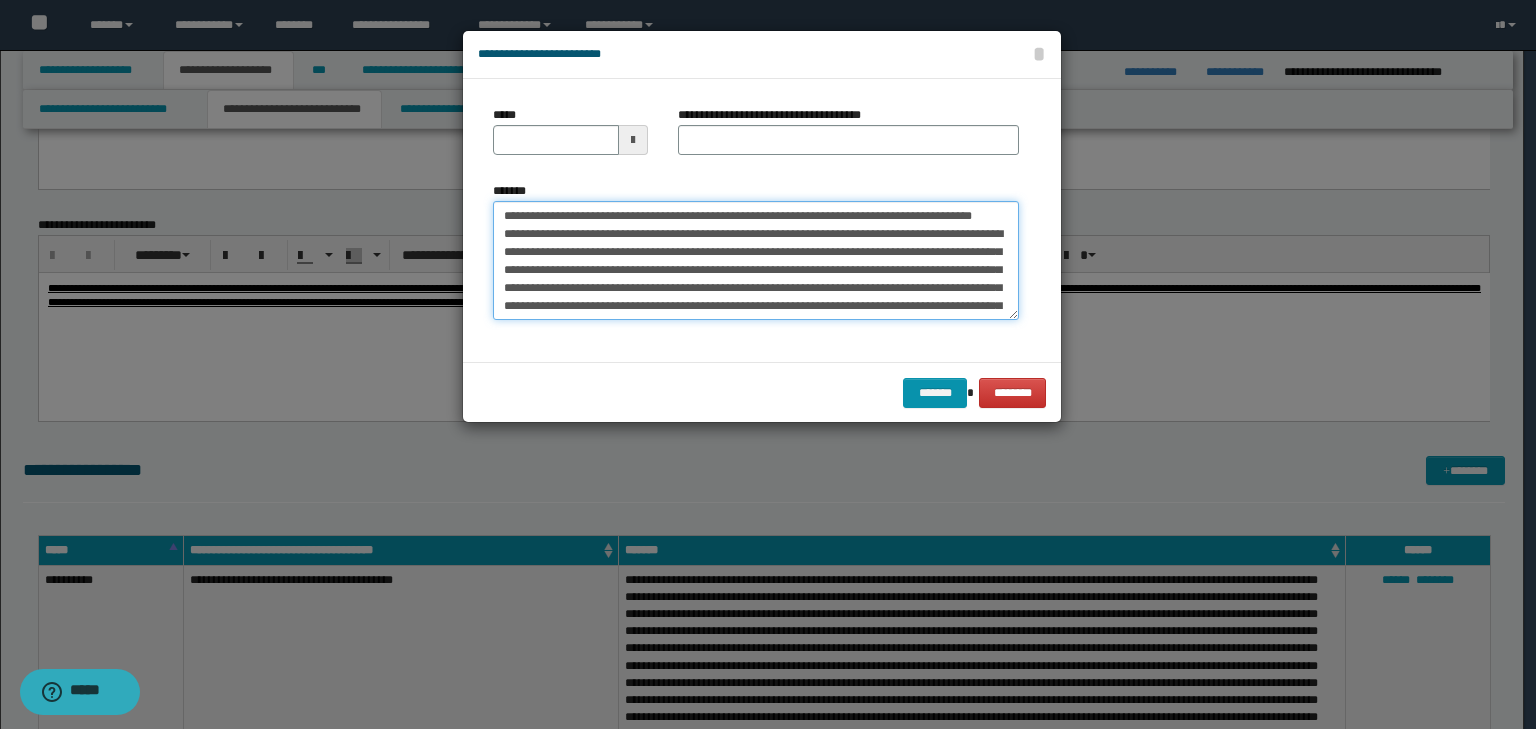 drag, startPoint x: 566, startPoint y: 210, endPoint x: 450, endPoint y: 208, distance: 116.01724 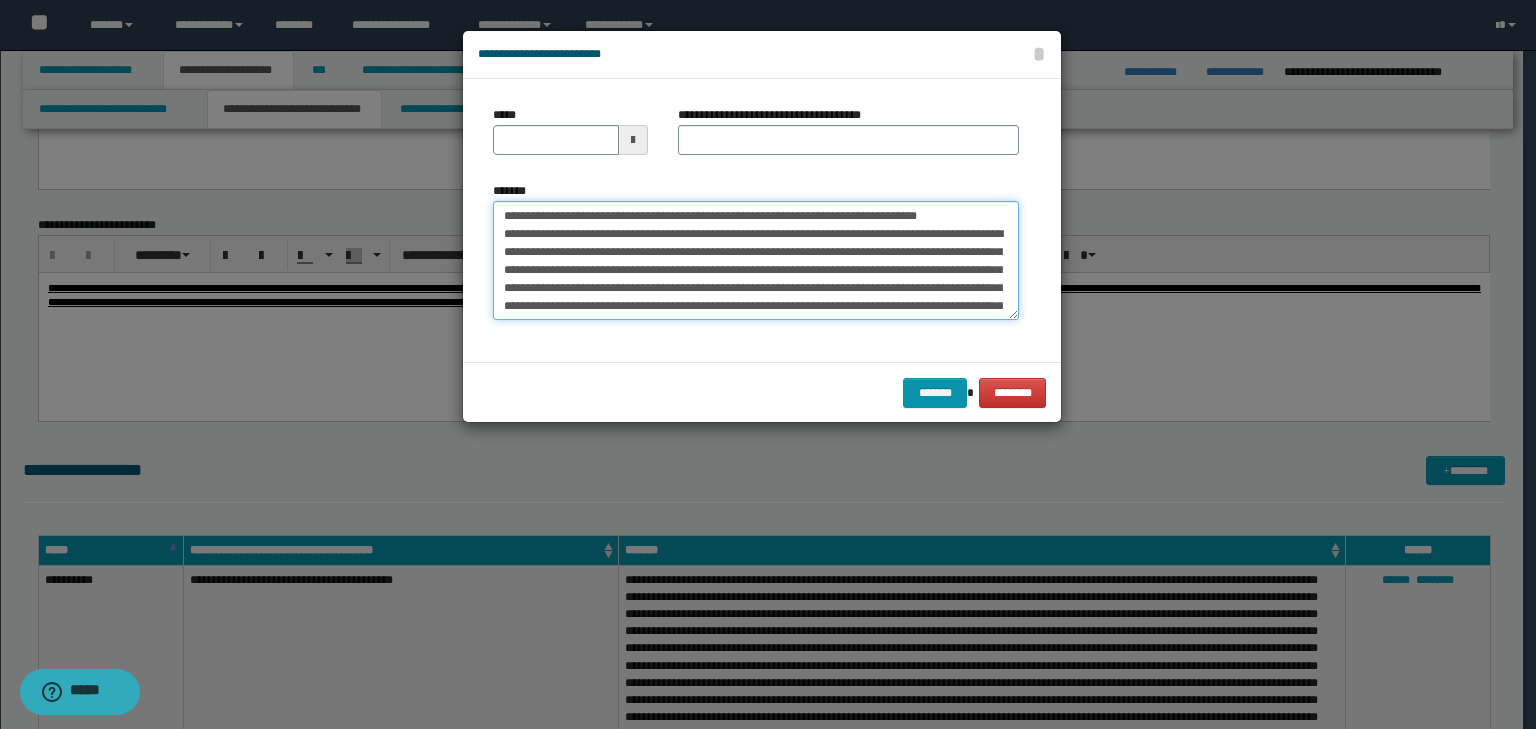 type 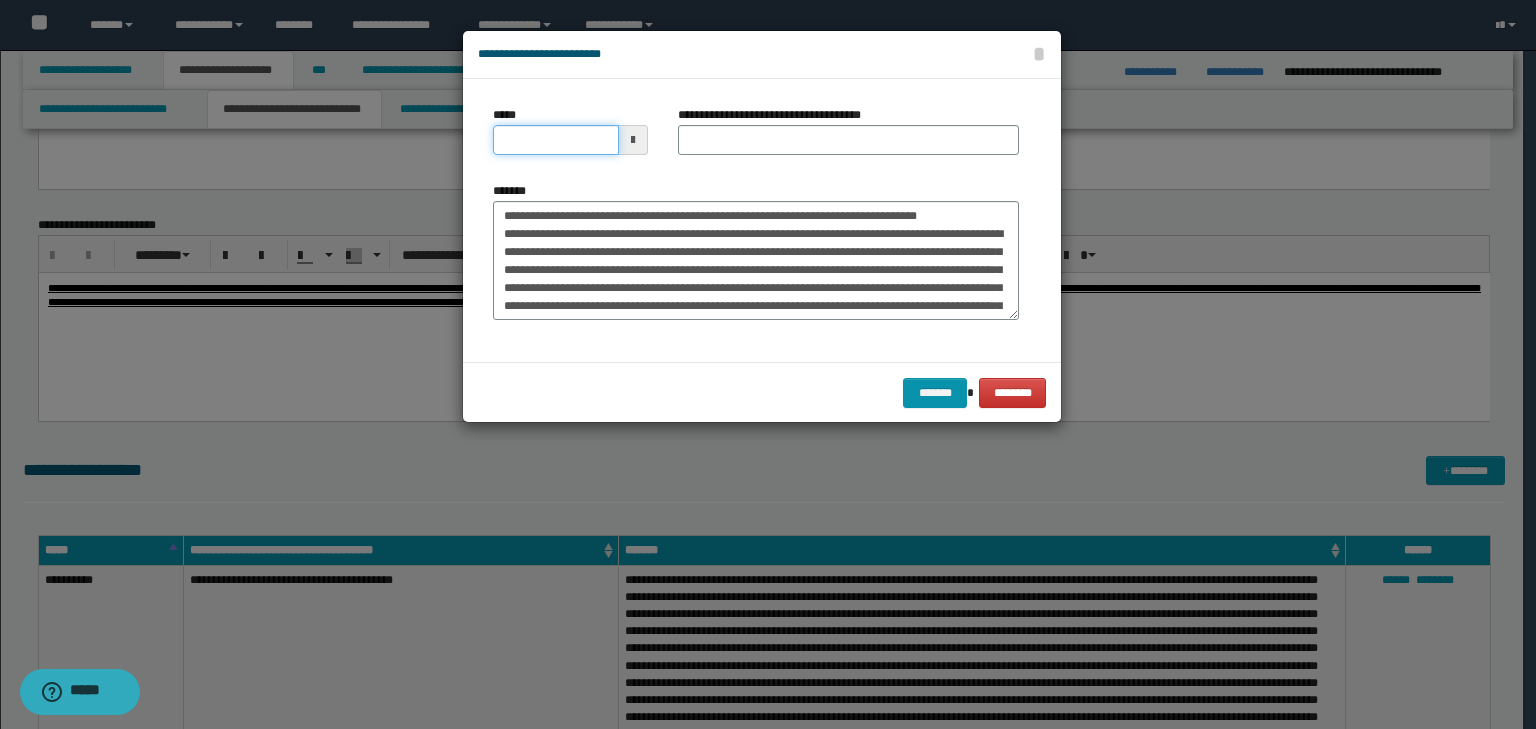 click on "*****" at bounding box center [556, 140] 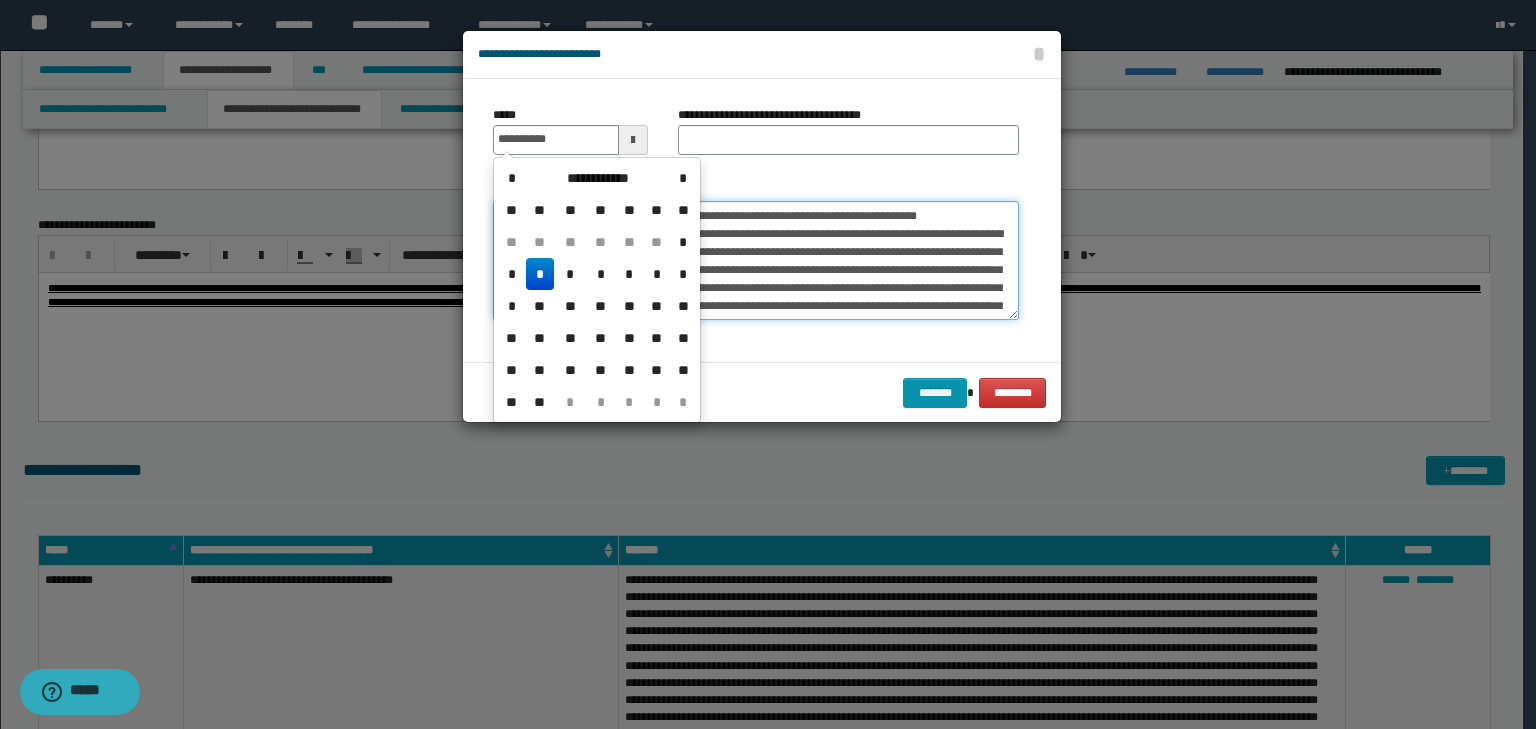 type on "**********" 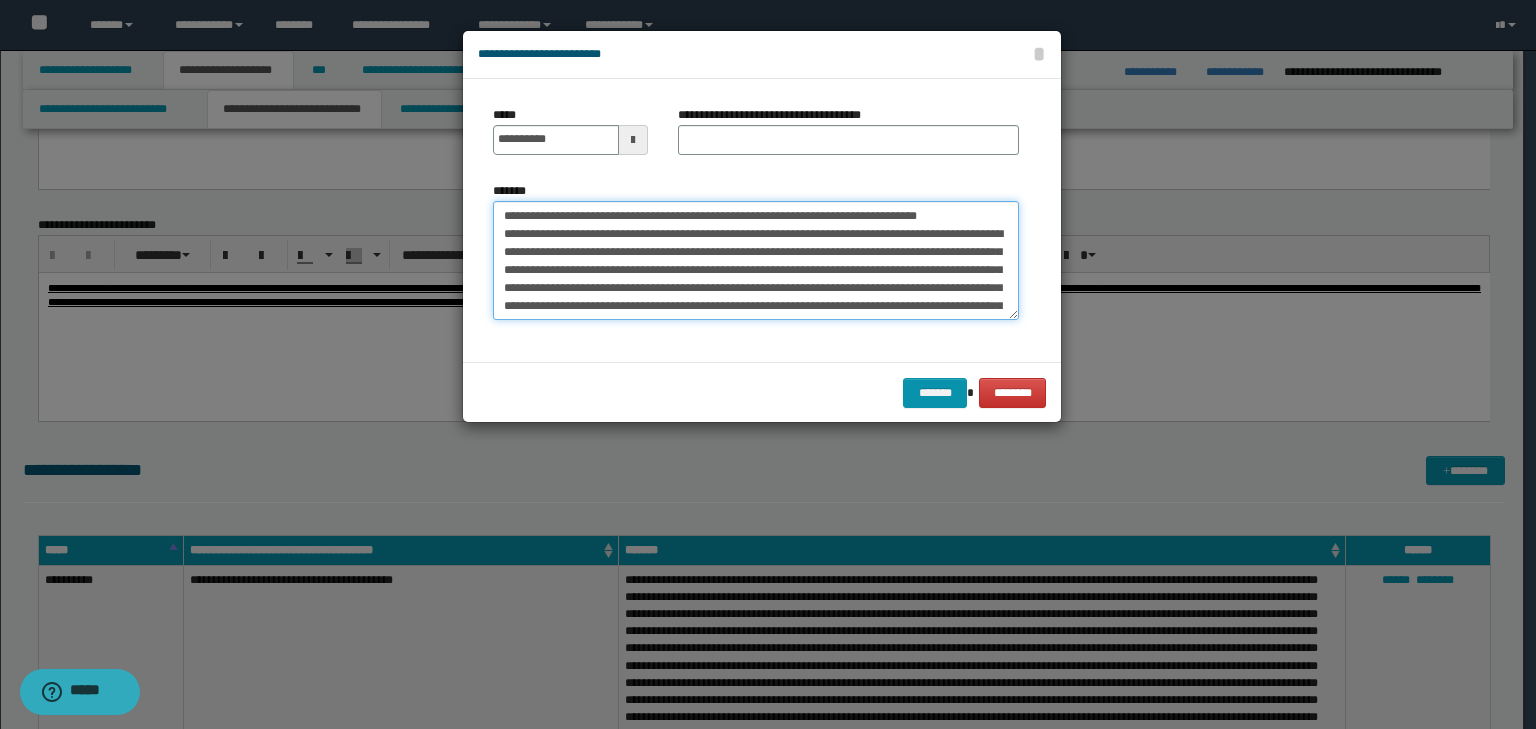 drag, startPoint x: 752, startPoint y: 236, endPoint x: 339, endPoint y: 151, distance: 421.65625 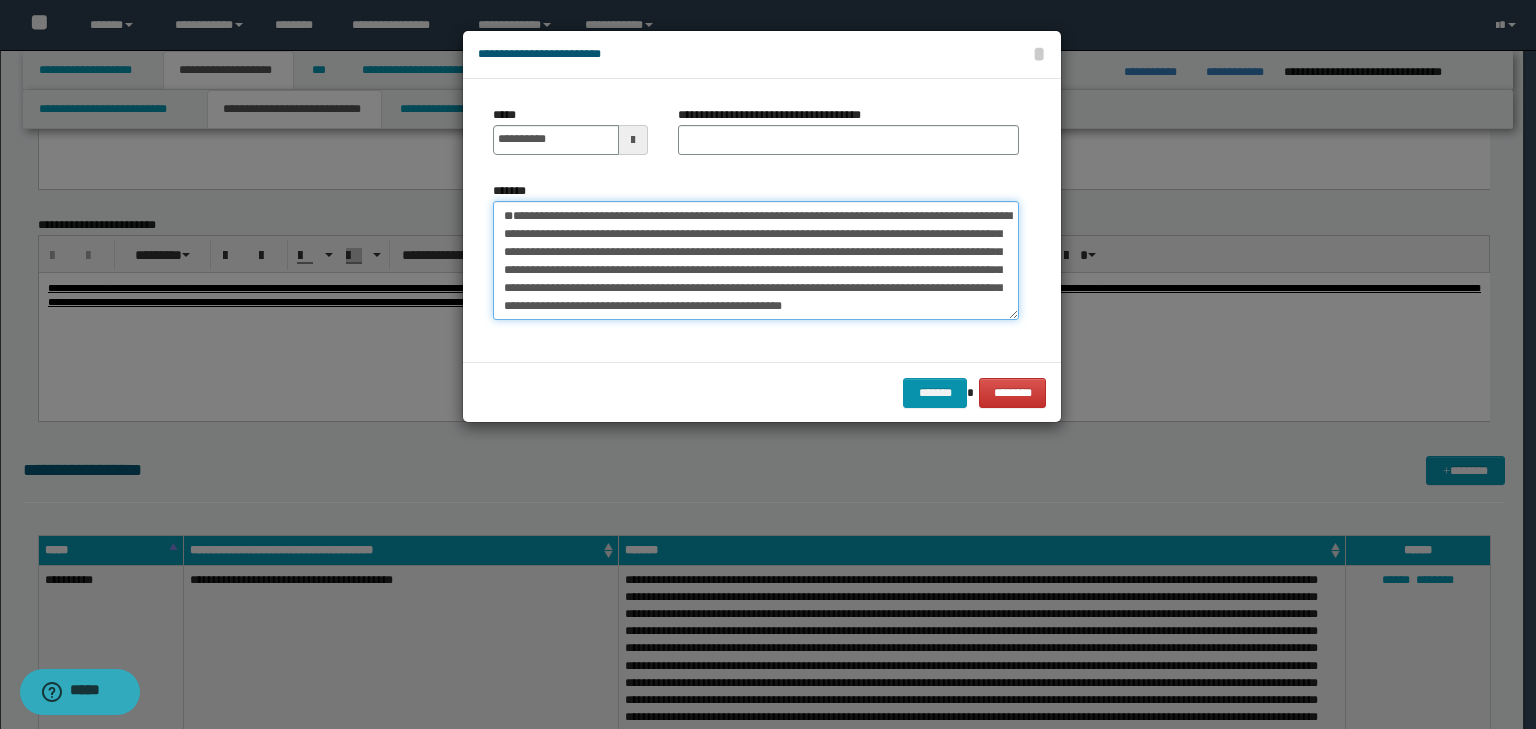 type on "**********" 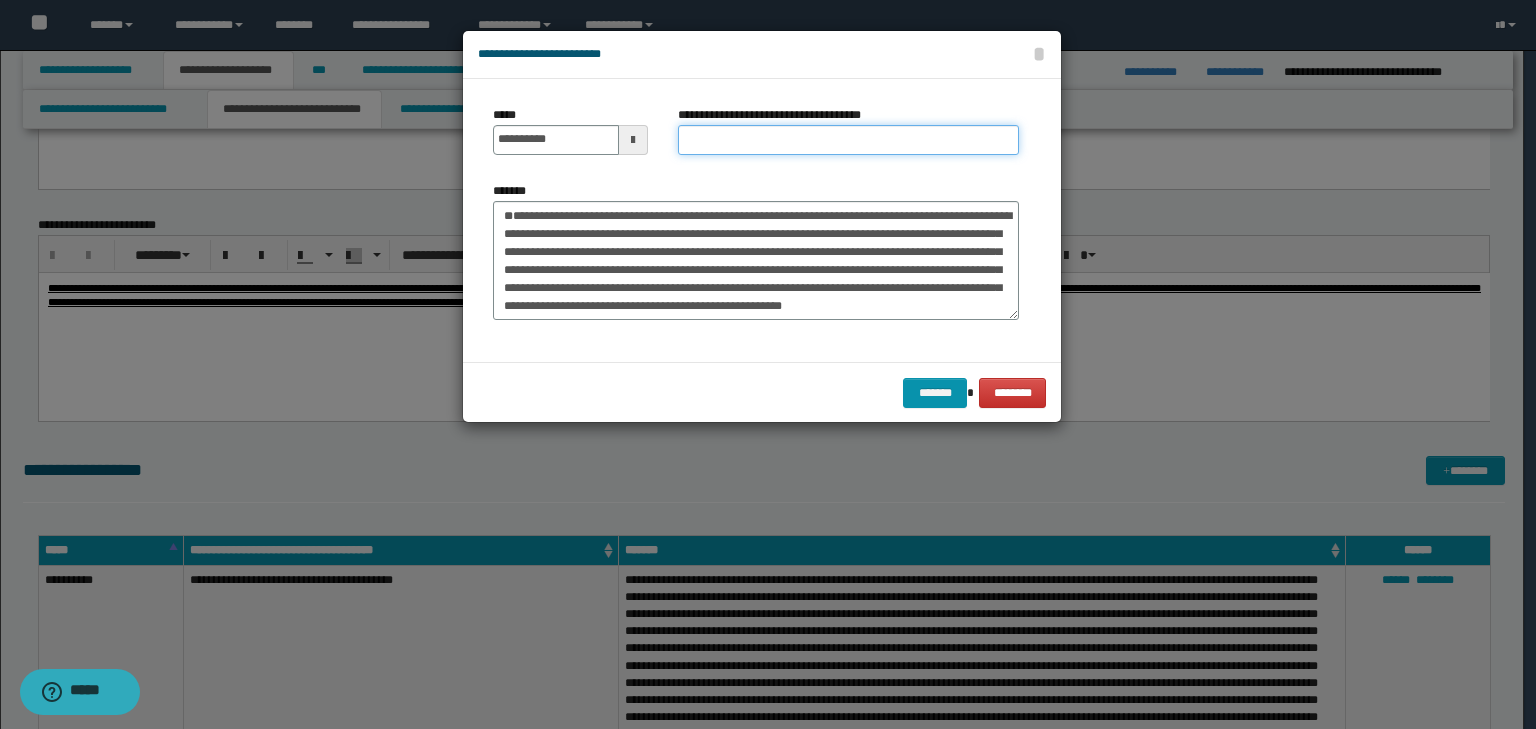 click on "**********" at bounding box center [848, 140] 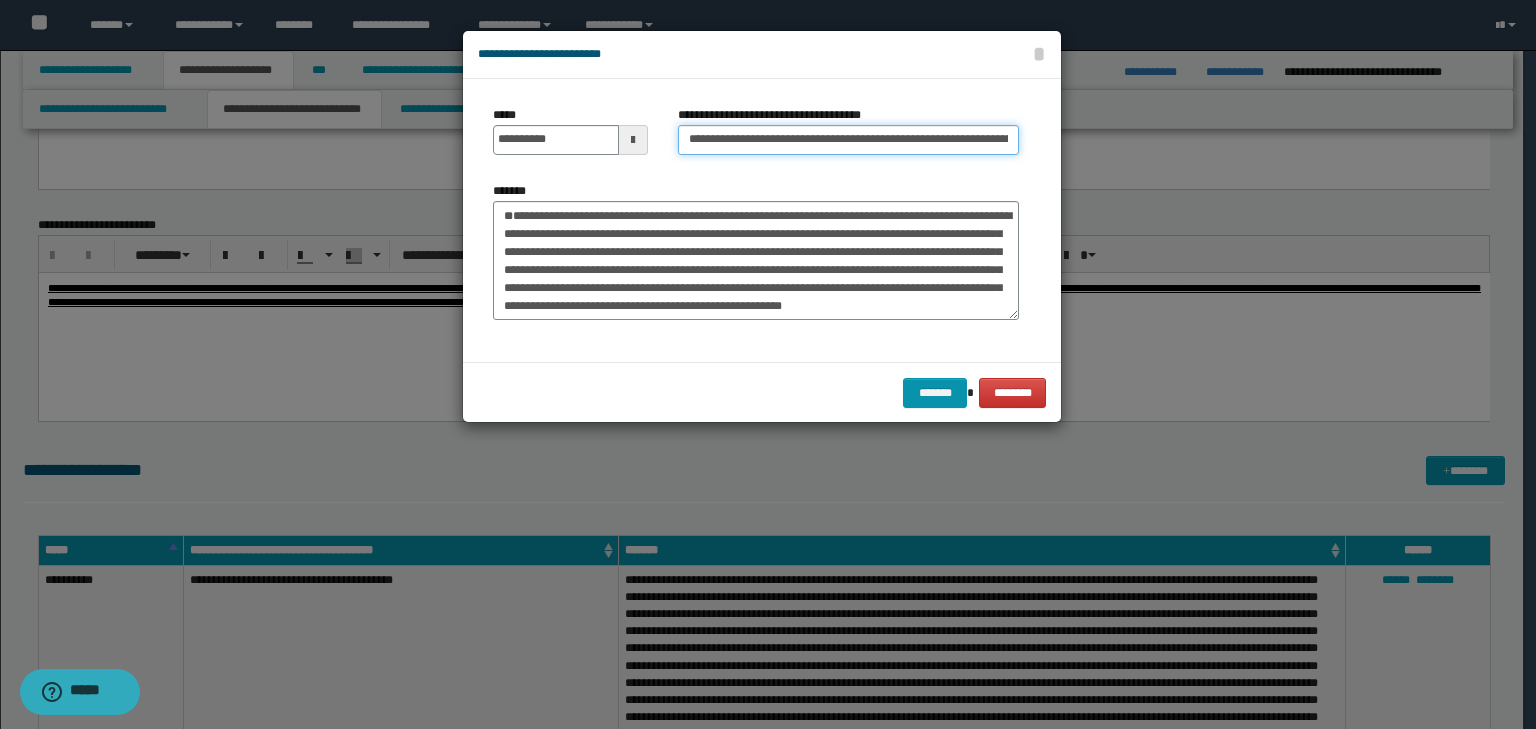 scroll, scrollTop: 0, scrollLeft: 200, axis: horizontal 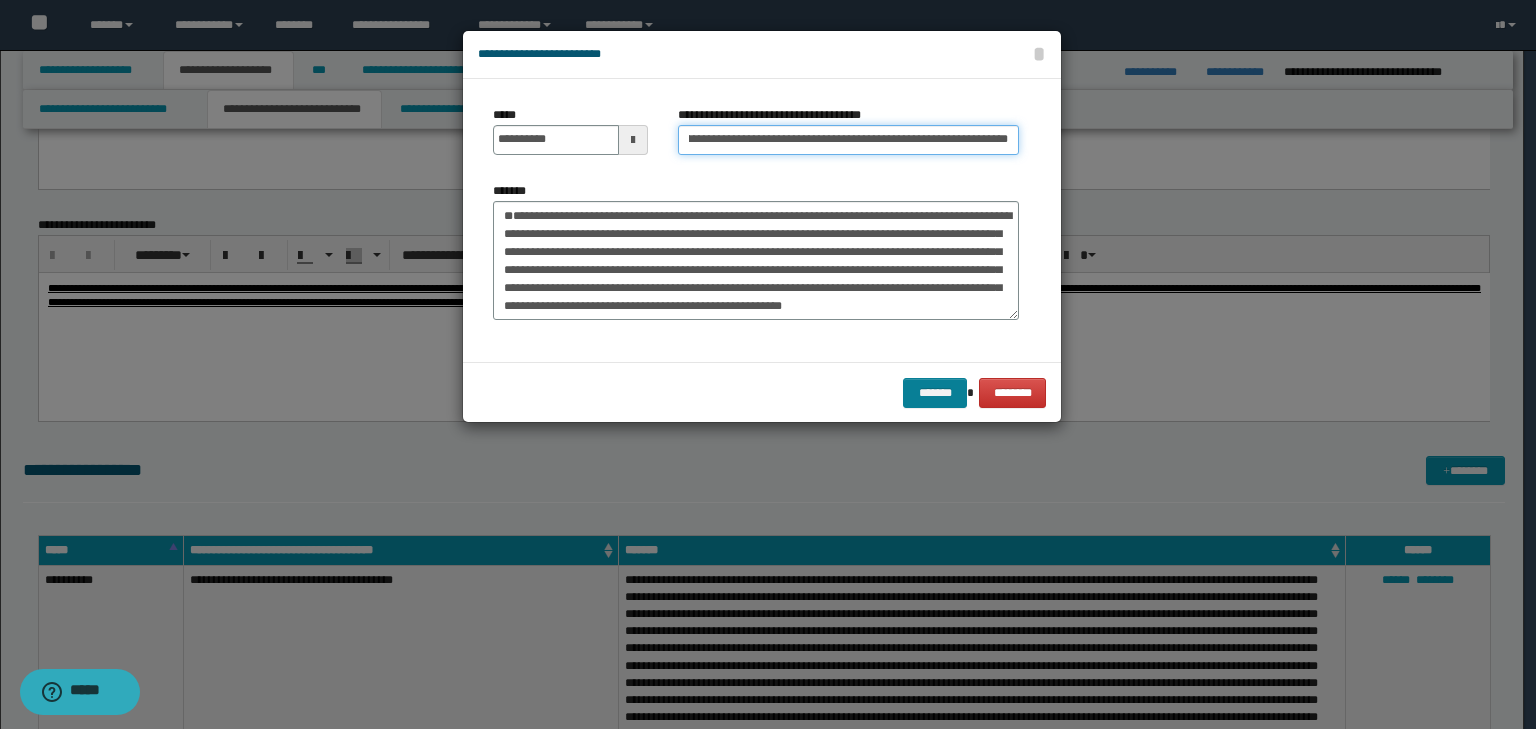 type on "**********" 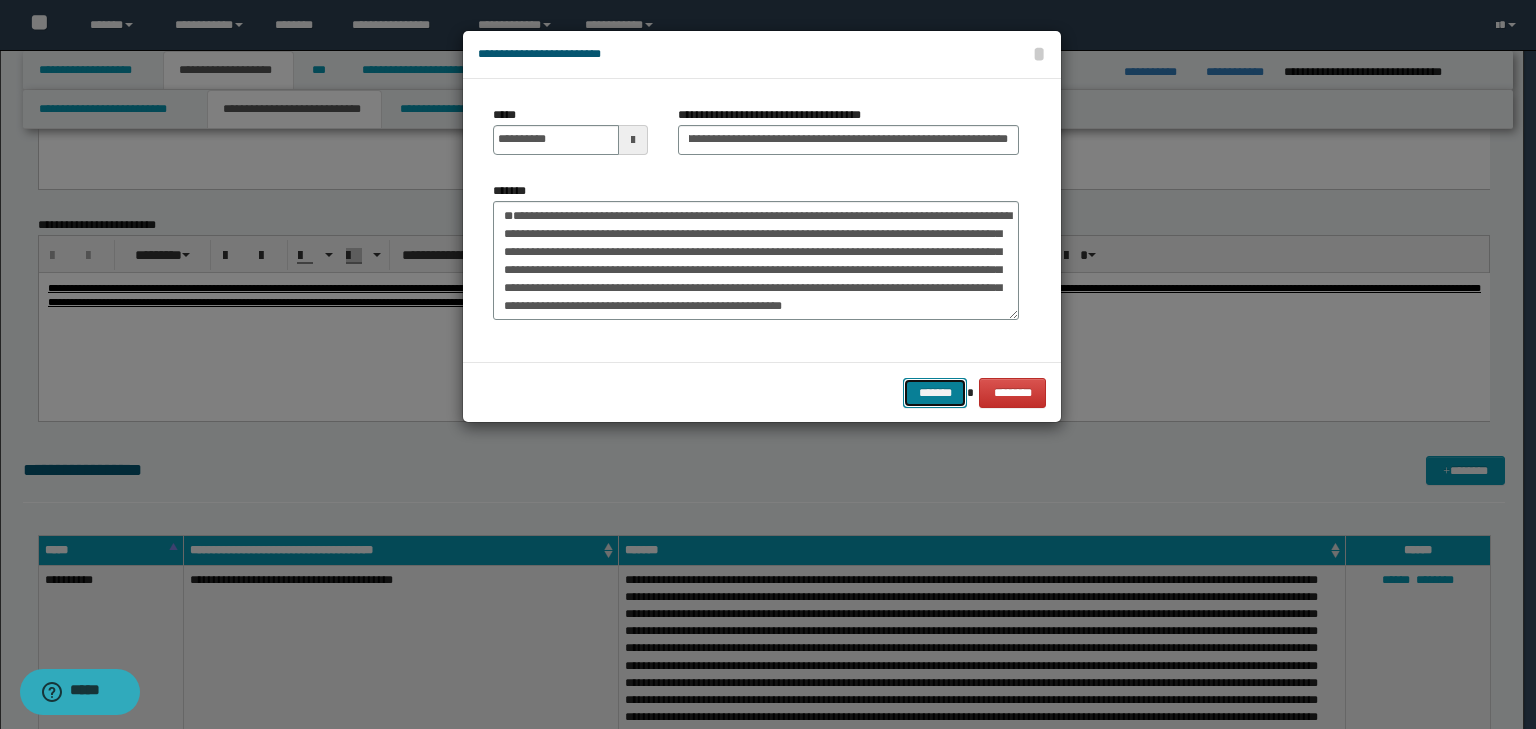 click on "*******" at bounding box center [935, 393] 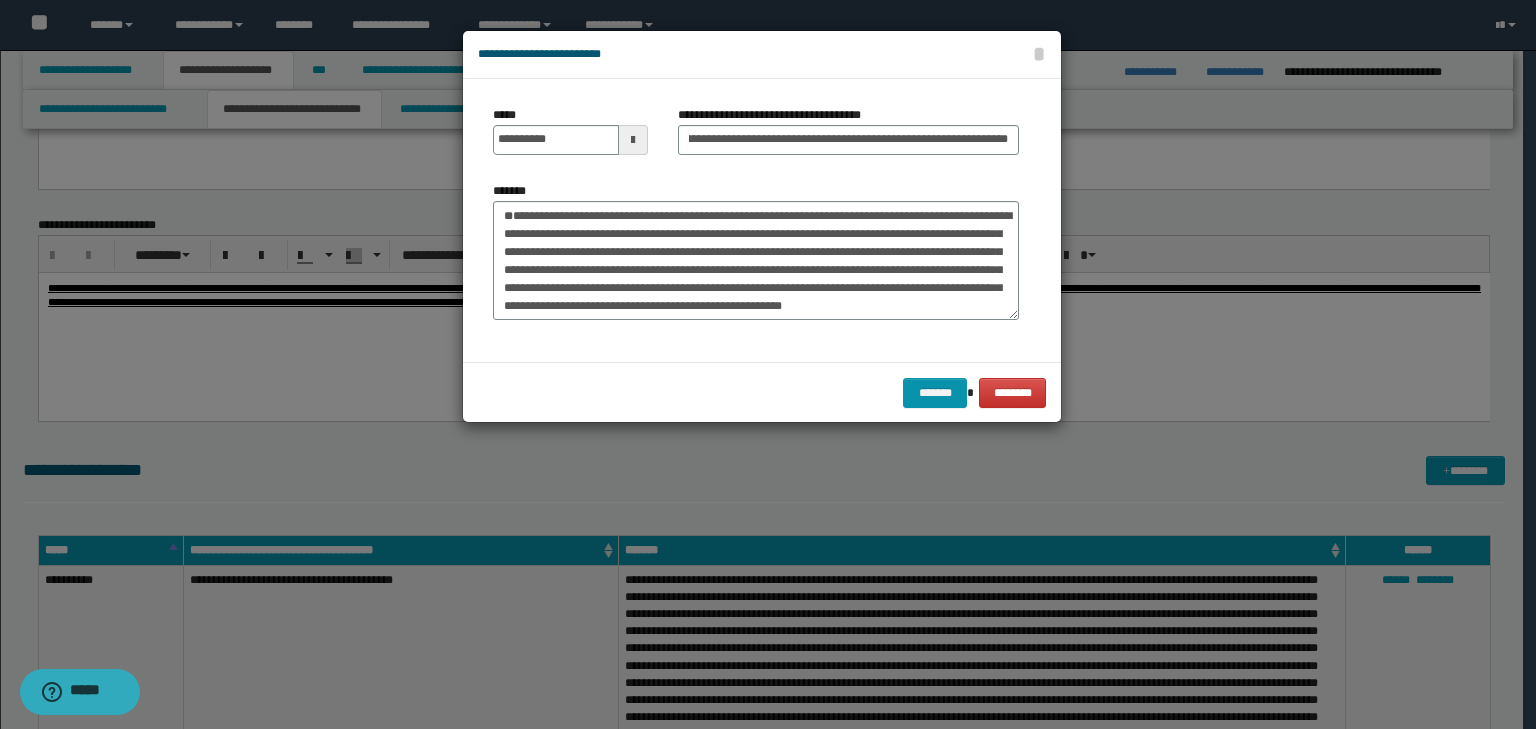 scroll, scrollTop: 0, scrollLeft: 0, axis: both 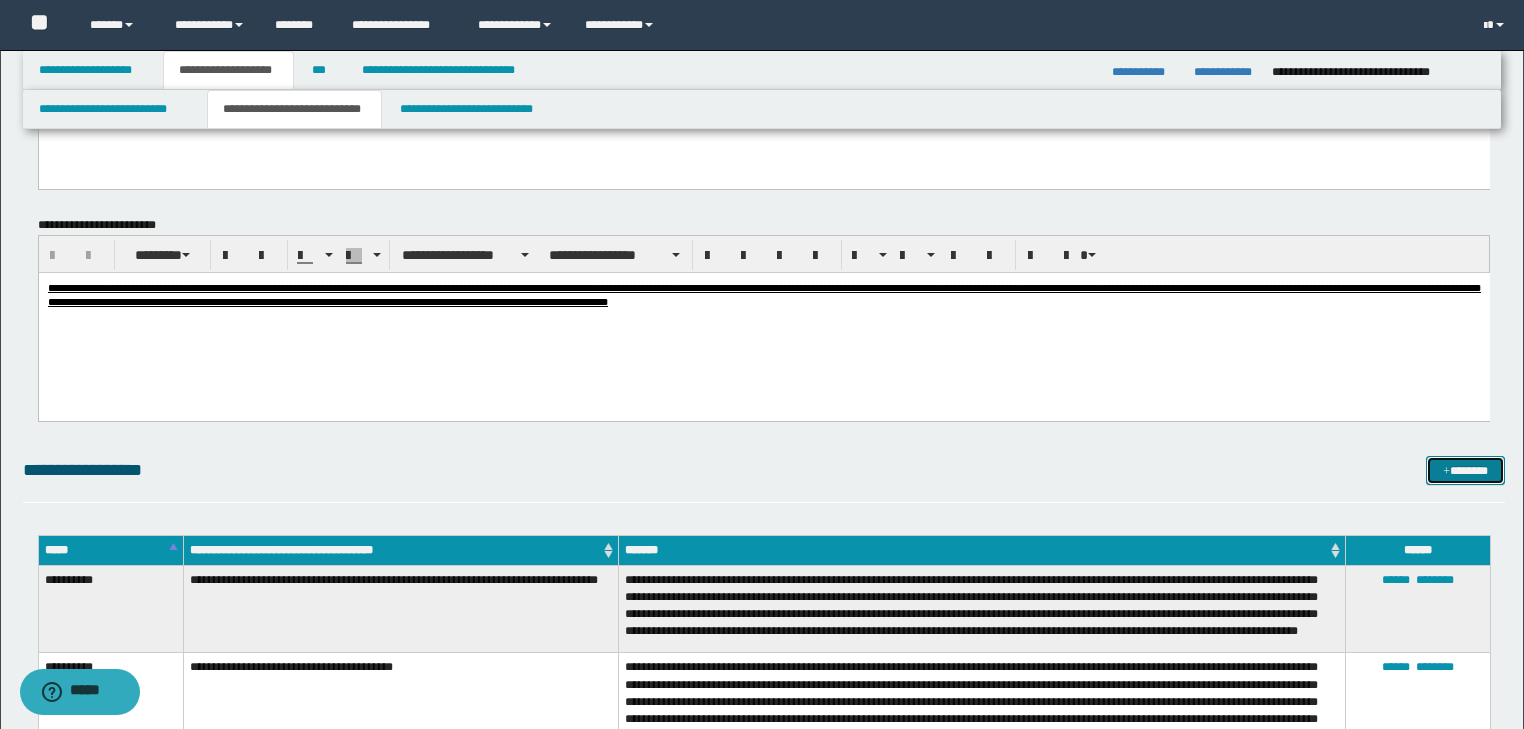 click on "*******" at bounding box center (1465, 471) 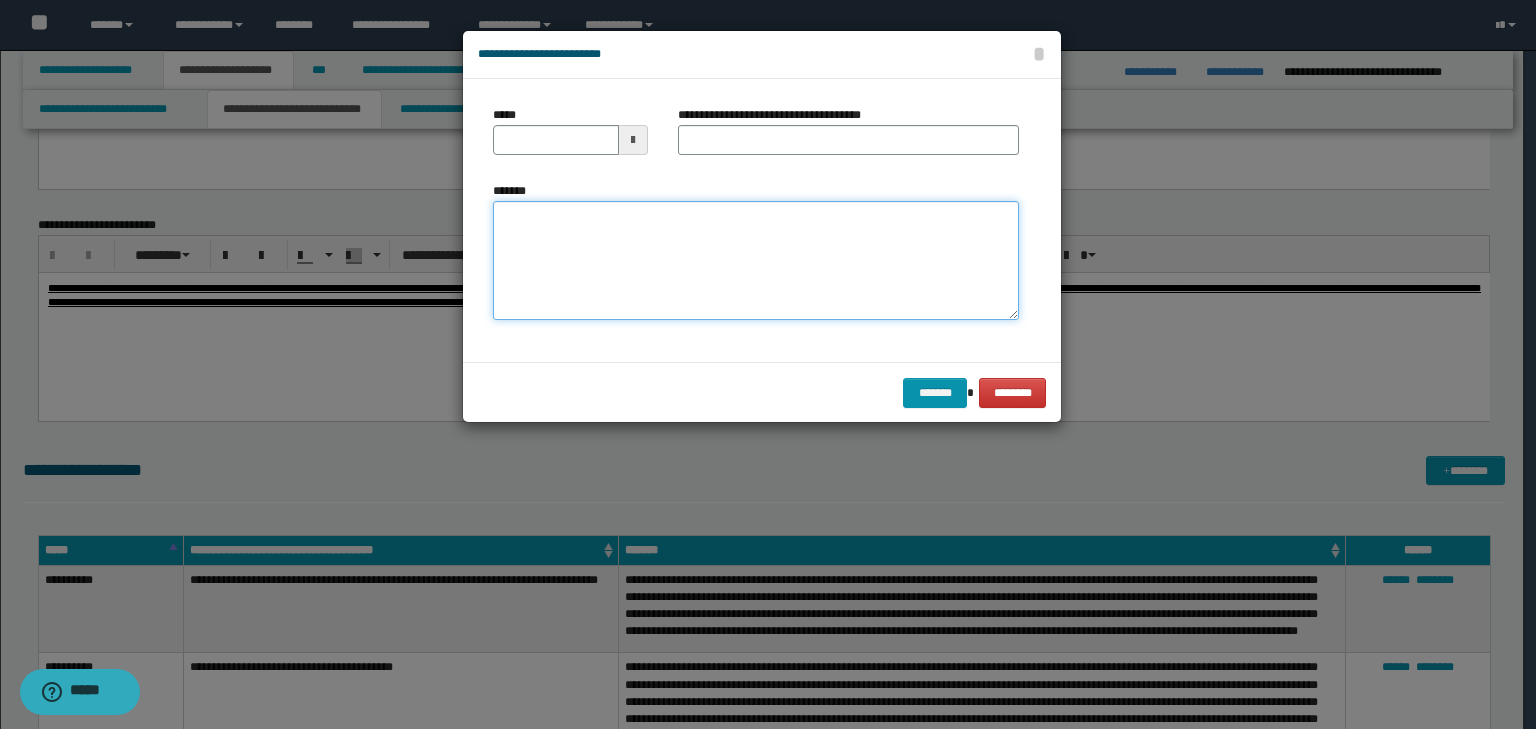 click on "*******" at bounding box center [756, 261] 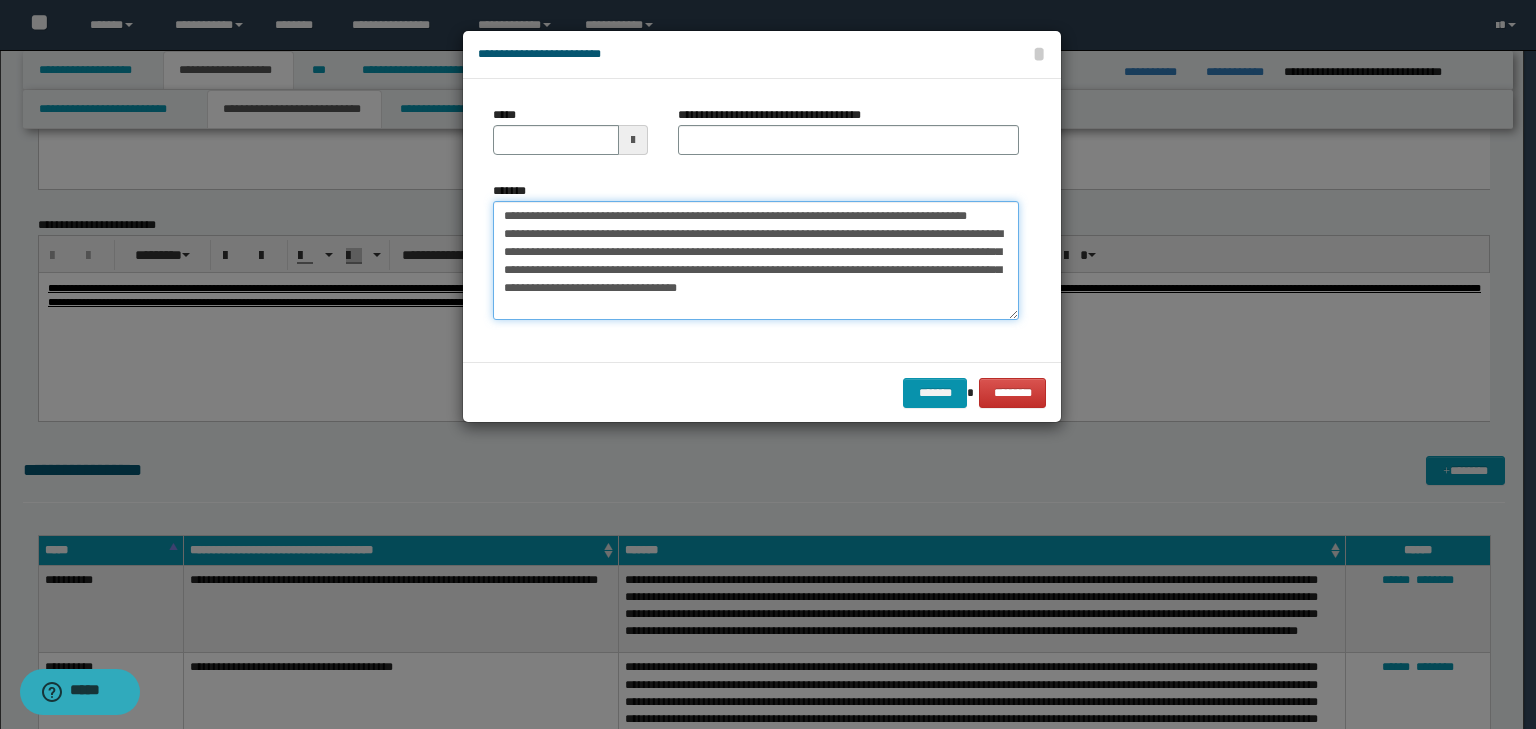 scroll, scrollTop: 0, scrollLeft: 0, axis: both 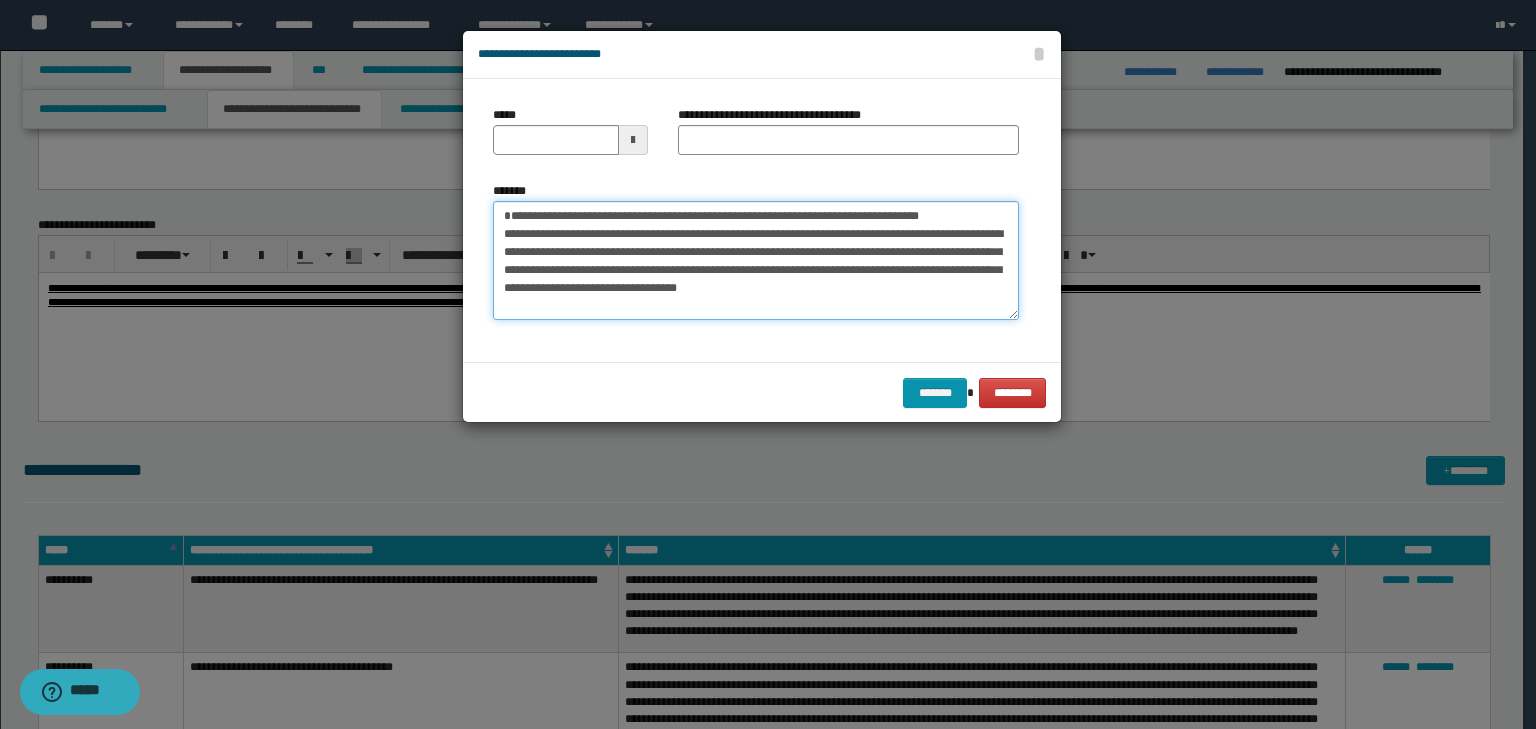 type 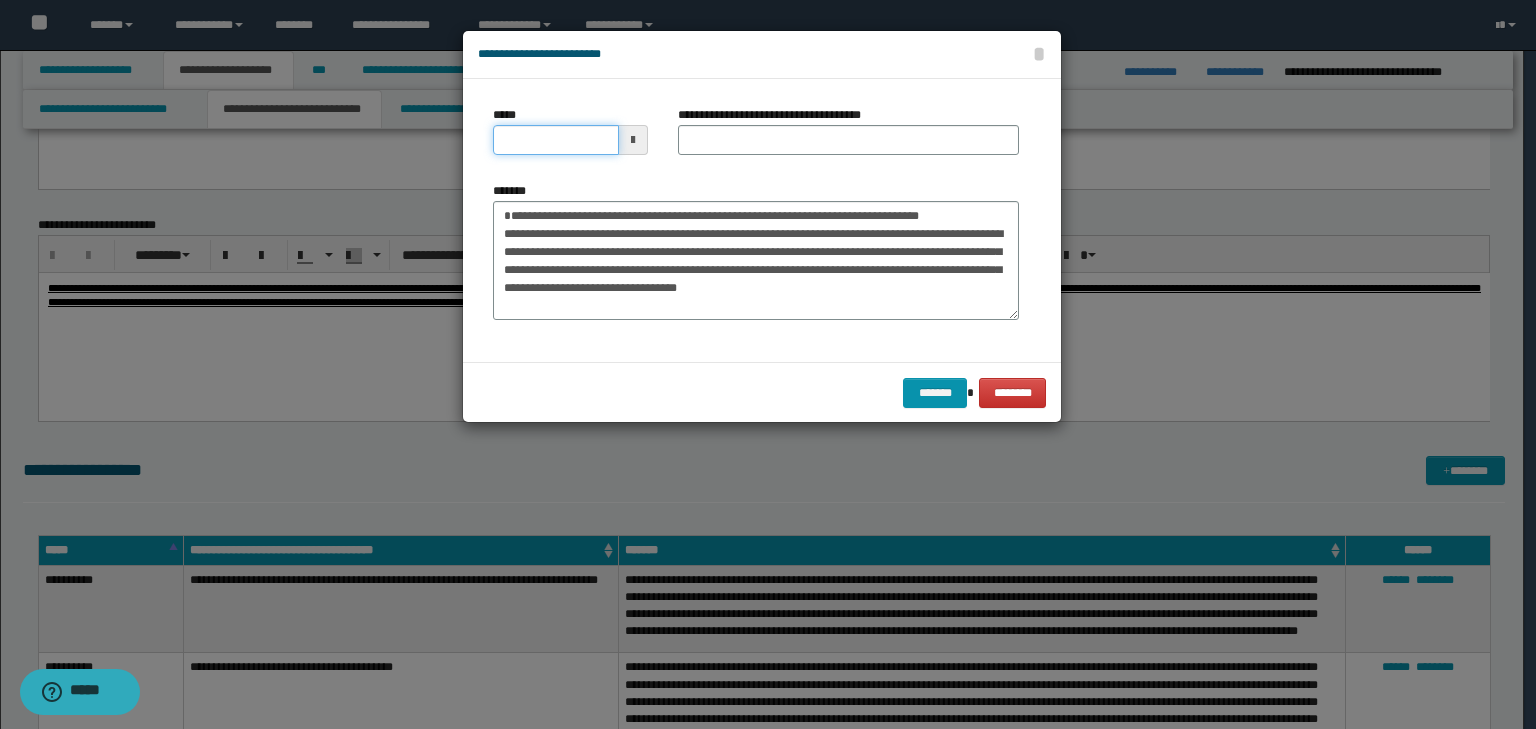 click on "*****" at bounding box center (556, 140) 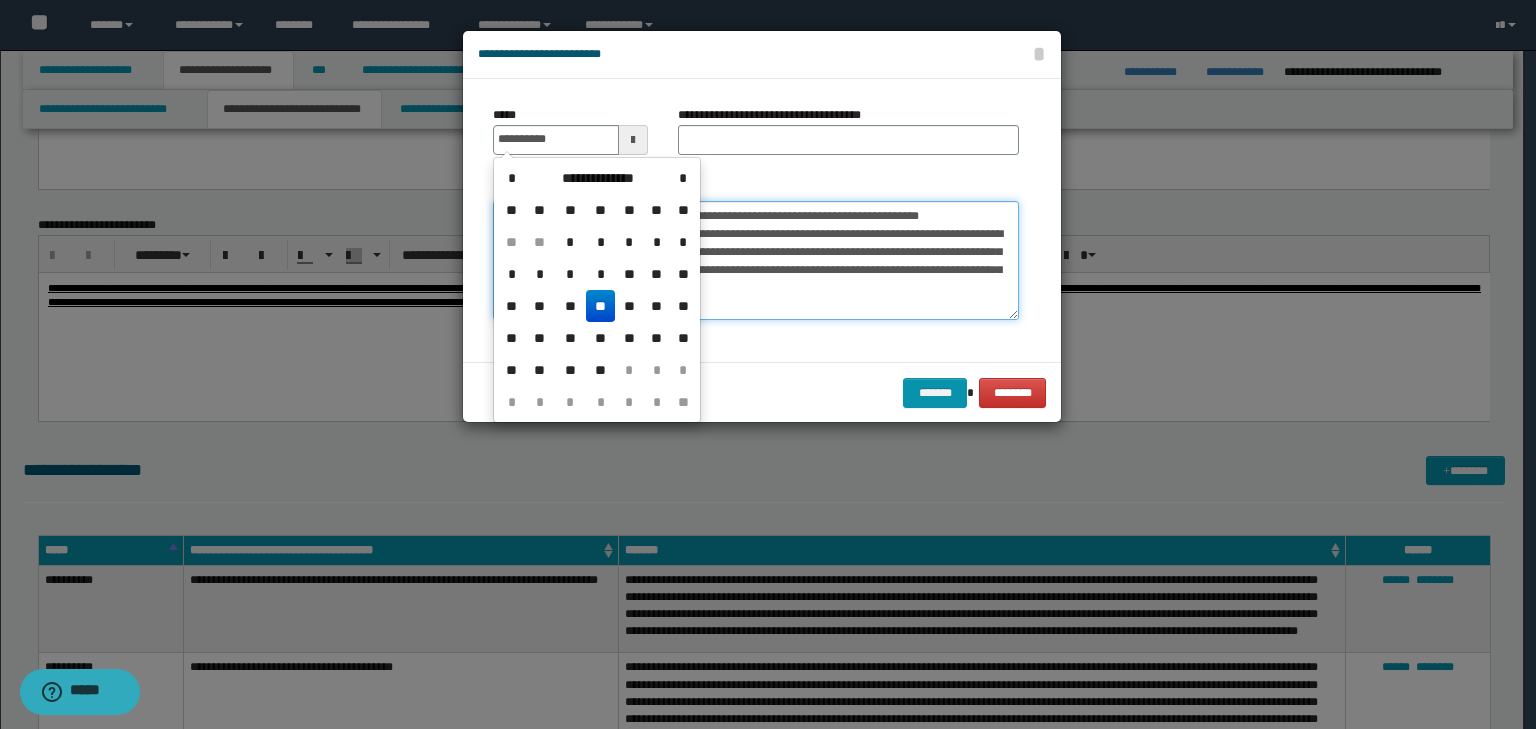 type on "**********" 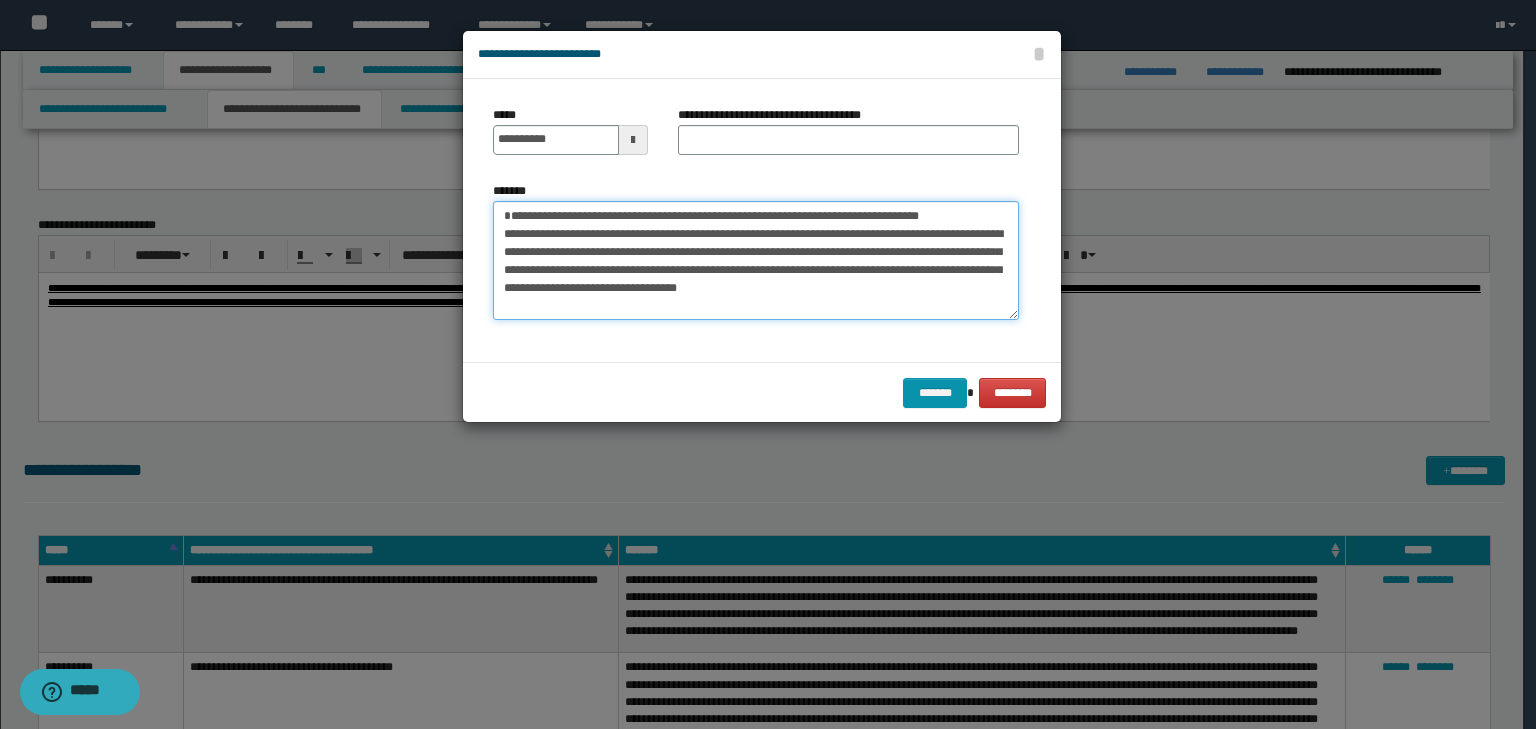 drag, startPoint x: 709, startPoint y: 226, endPoint x: 270, endPoint y: 150, distance: 445.53003 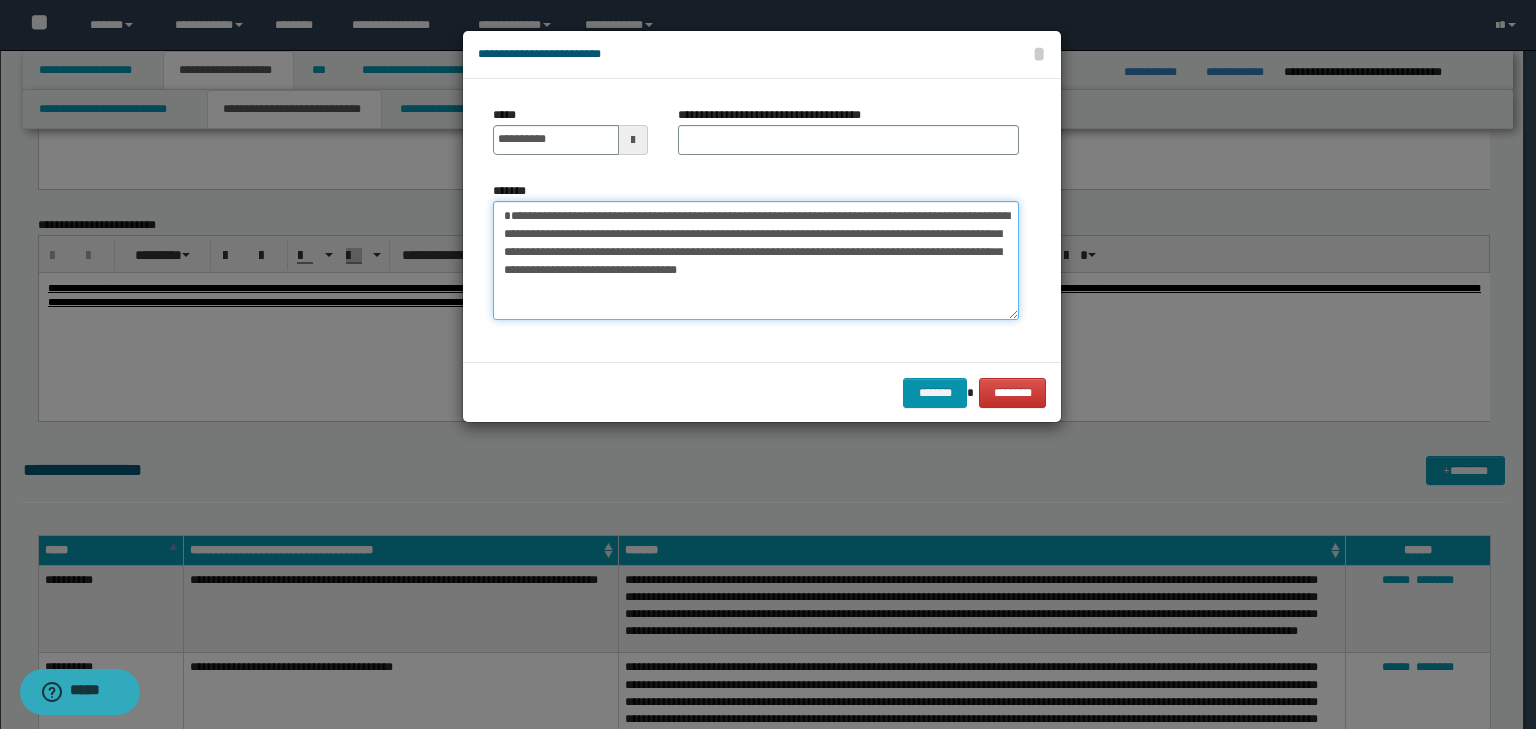 type on "**********" 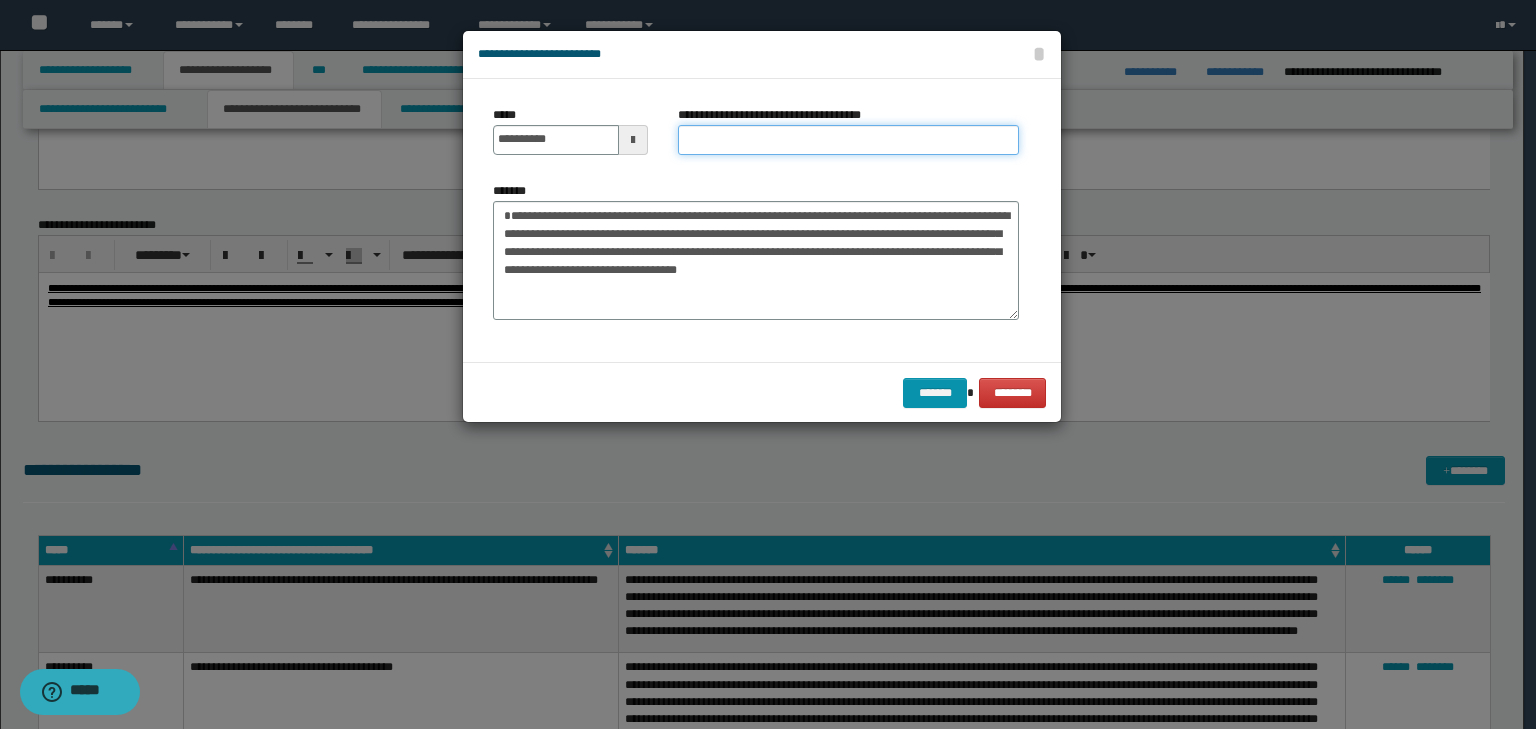 drag, startPoint x: 732, startPoint y: 125, endPoint x: 728, endPoint y: 137, distance: 12.649111 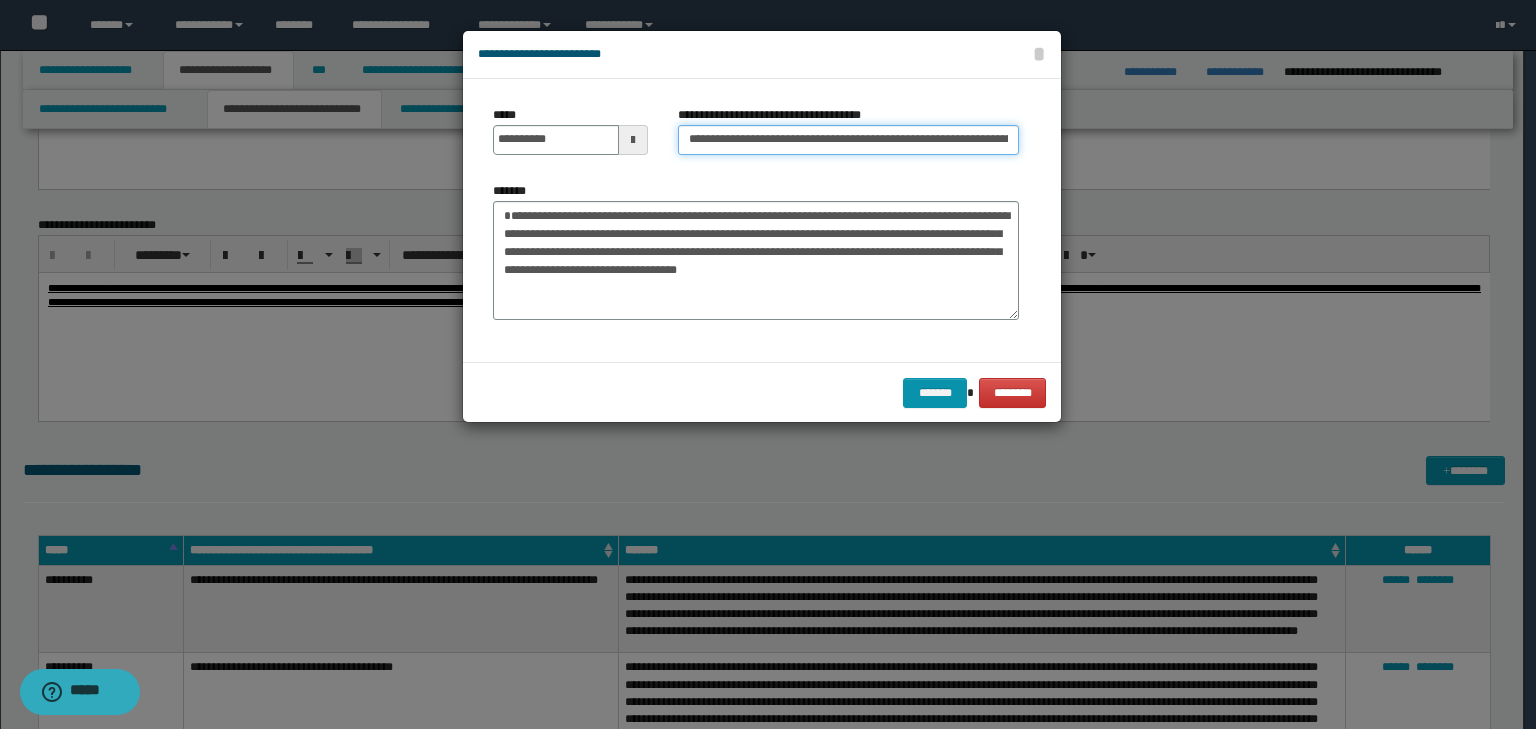 scroll, scrollTop: 0, scrollLeft: 200, axis: horizontal 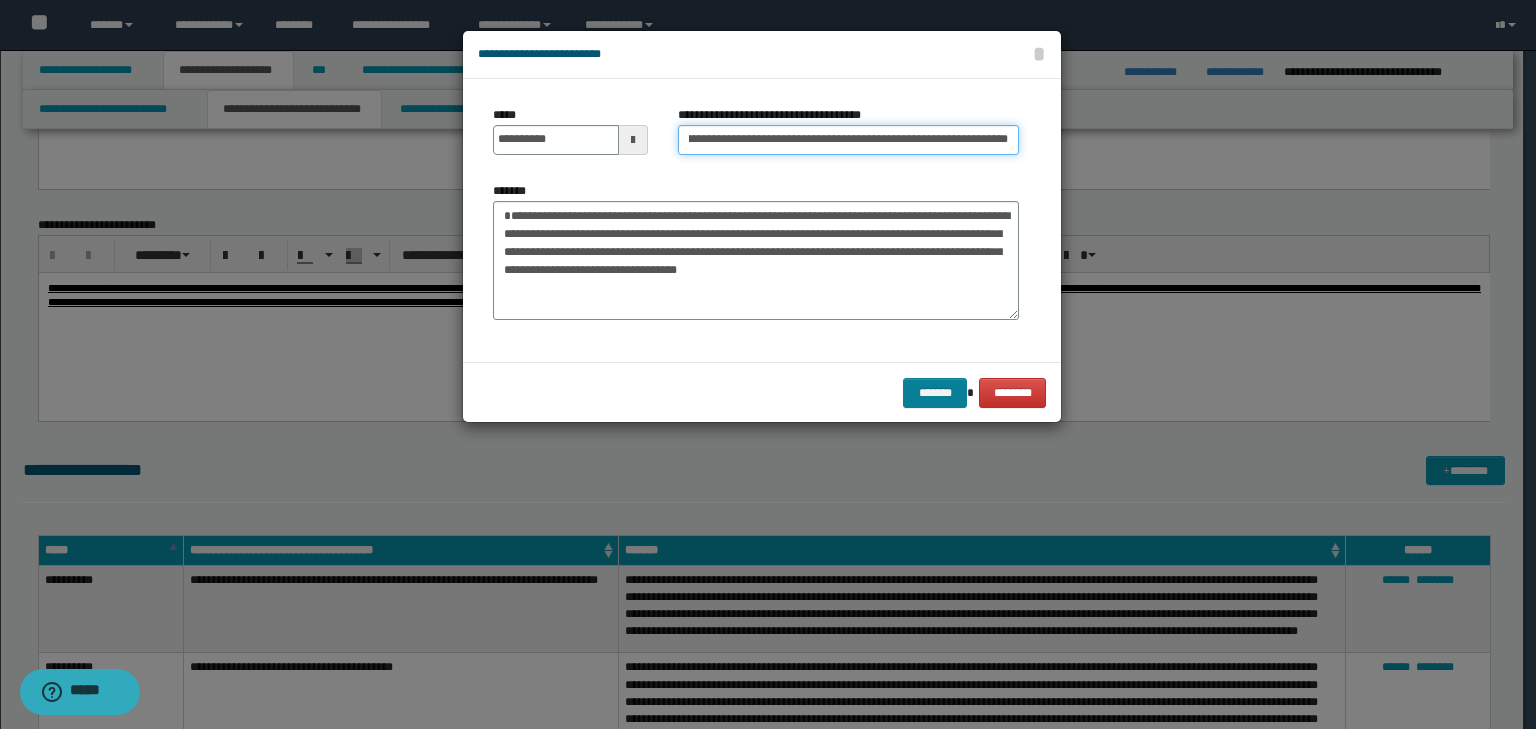 type on "**********" 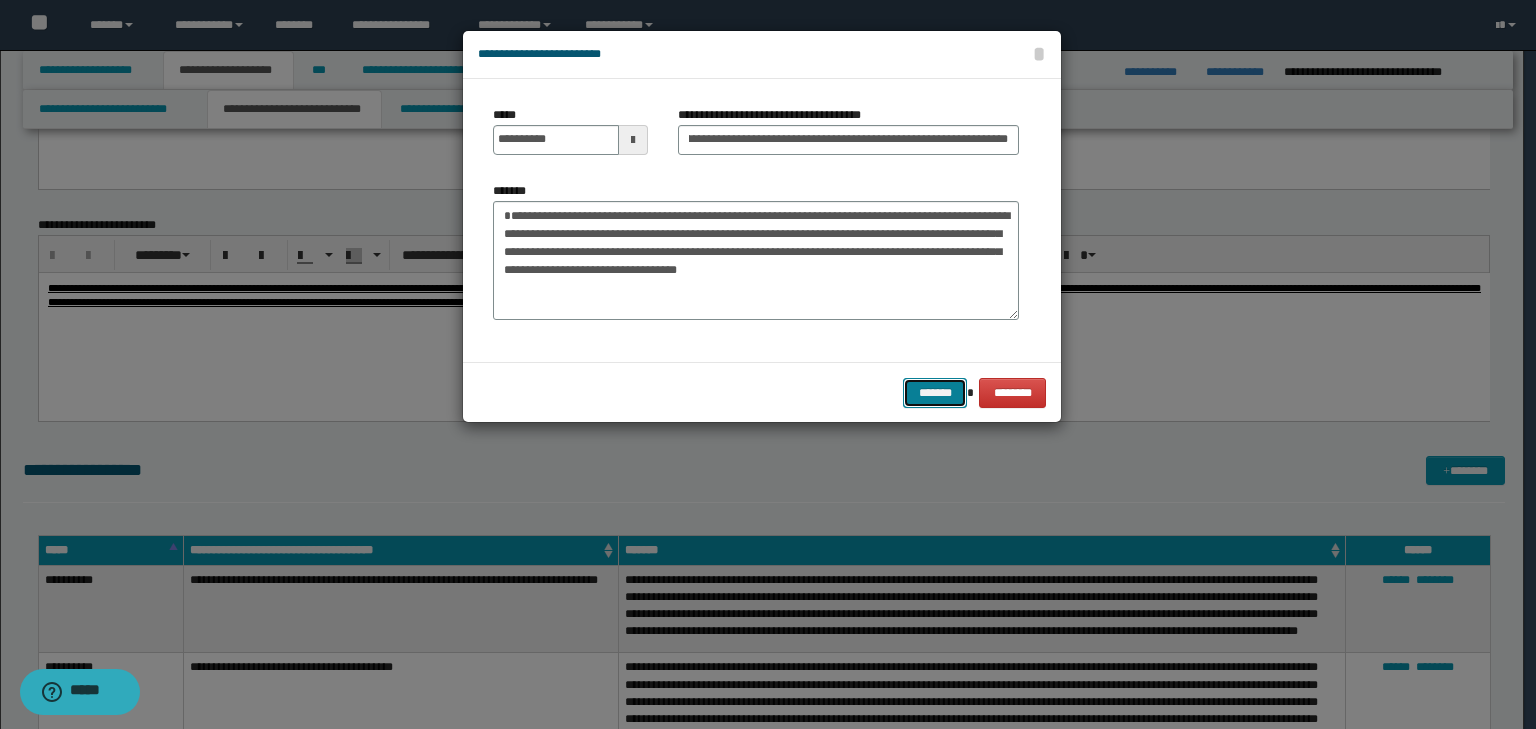 click on "*******" at bounding box center (935, 393) 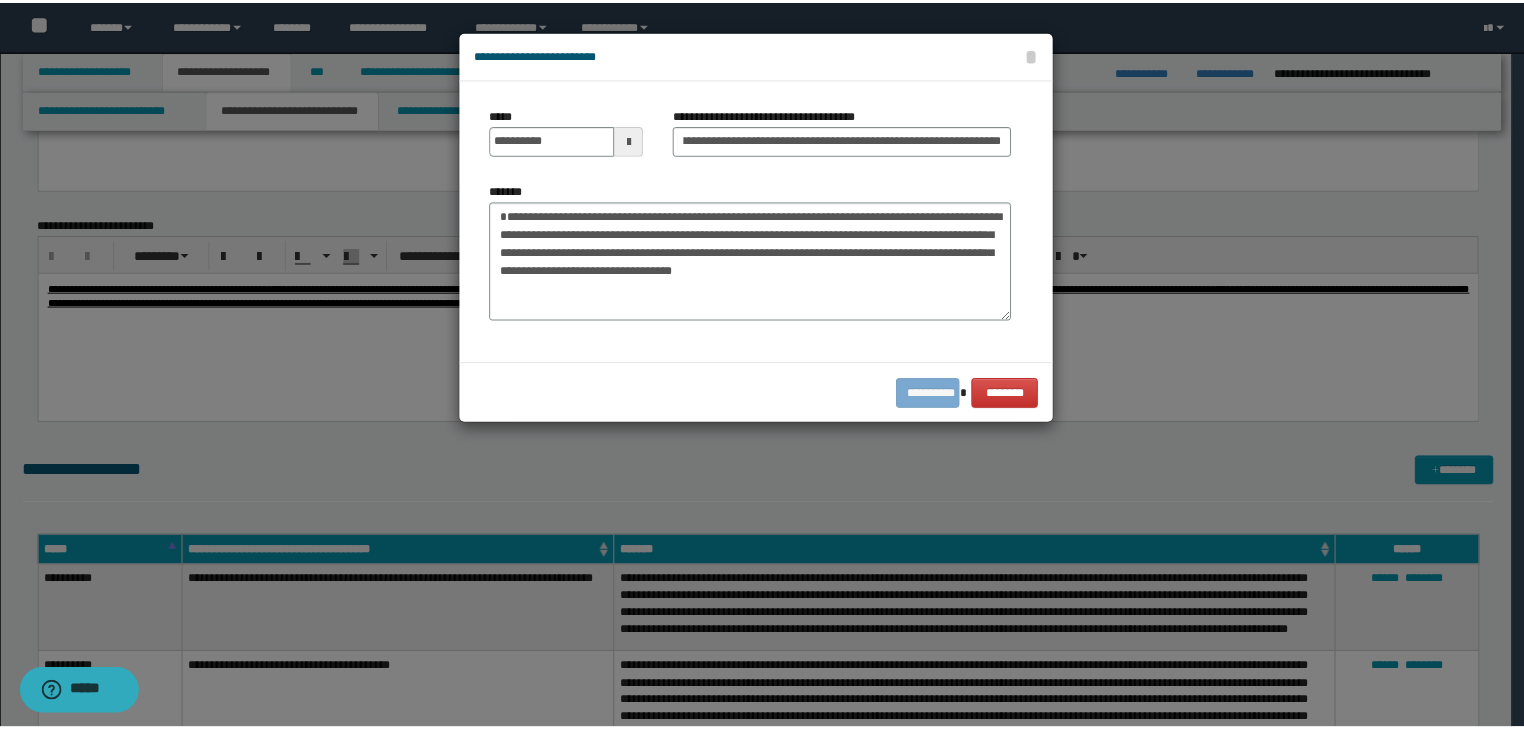 scroll, scrollTop: 0, scrollLeft: 0, axis: both 